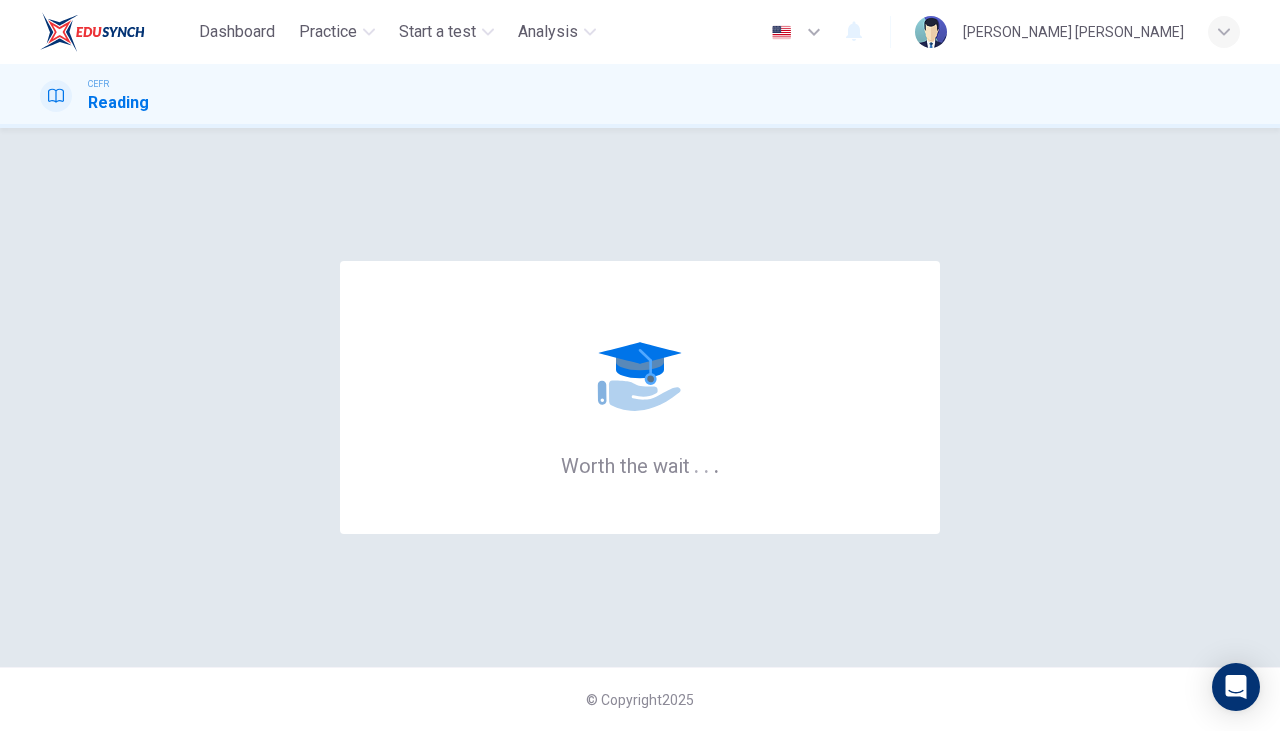 scroll, scrollTop: 0, scrollLeft: 0, axis: both 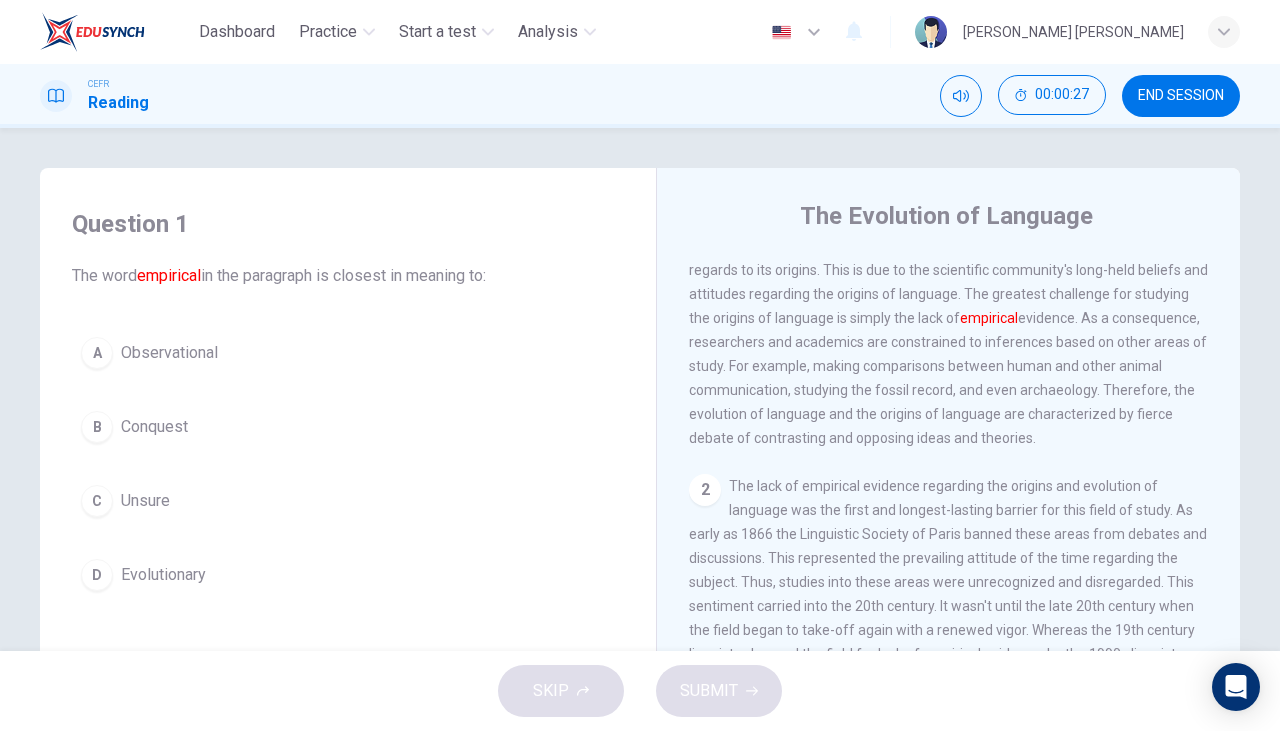 click on "D" at bounding box center [97, 575] 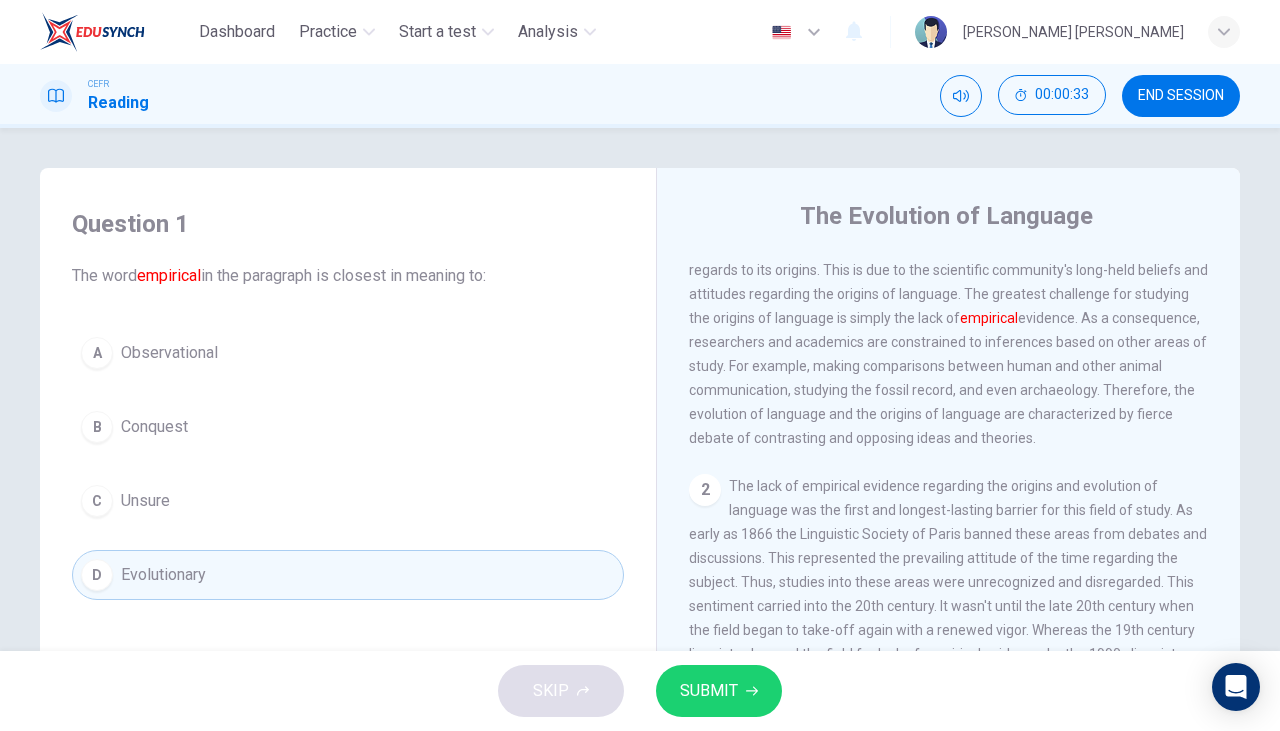 click on "C Unsure" at bounding box center [348, 501] 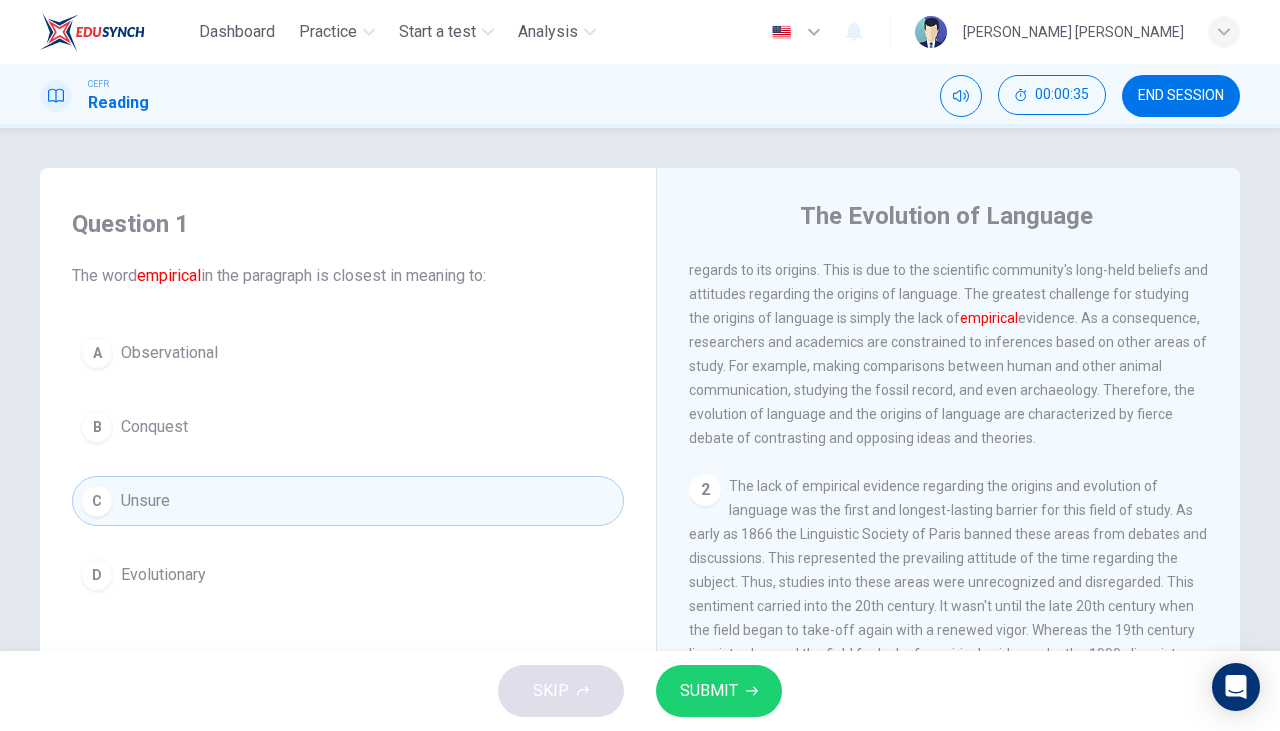 click on "D Evolutionary" at bounding box center (348, 575) 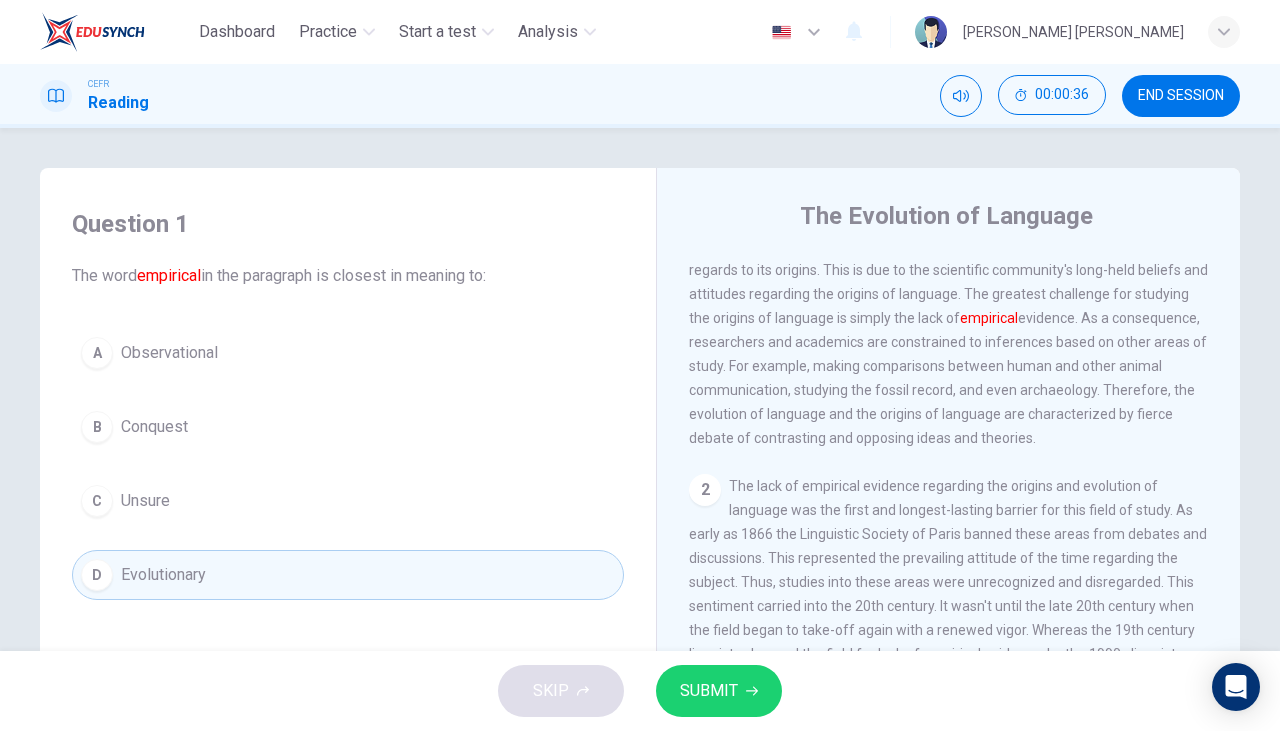 click on "SUBMIT" at bounding box center (709, 691) 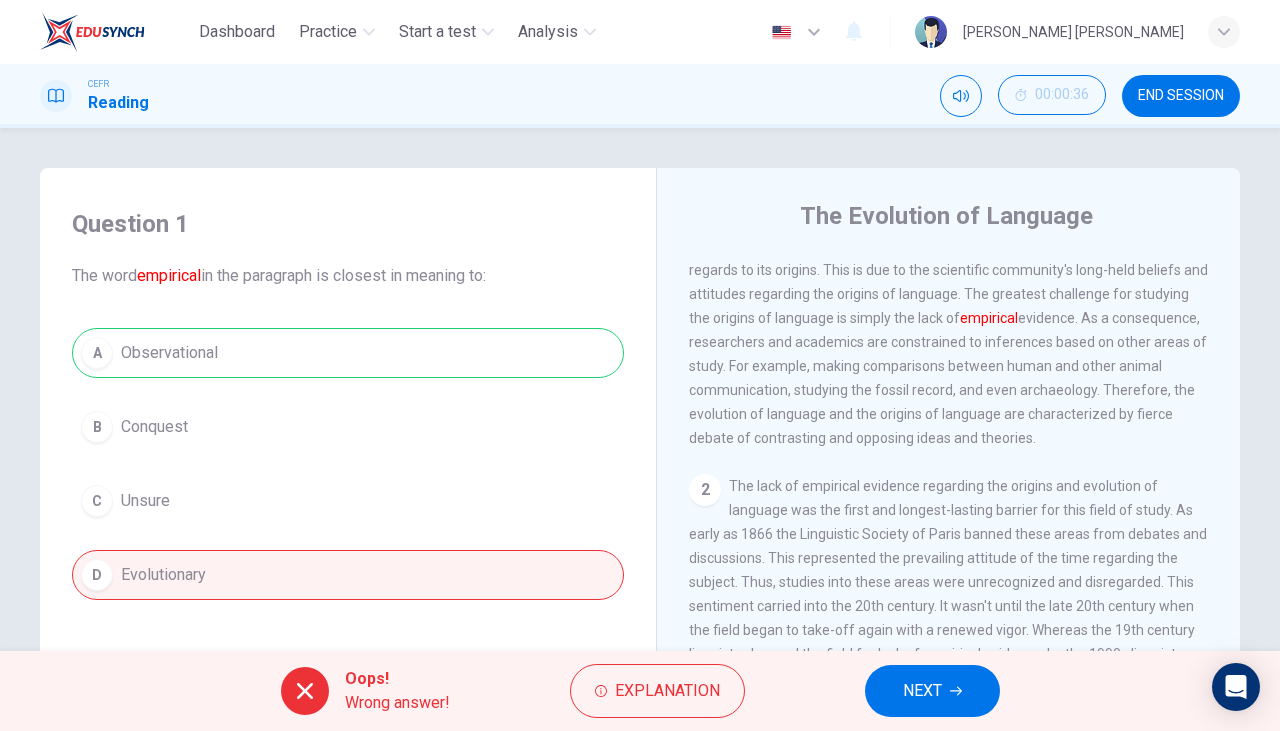 click on "NEXT" at bounding box center (922, 691) 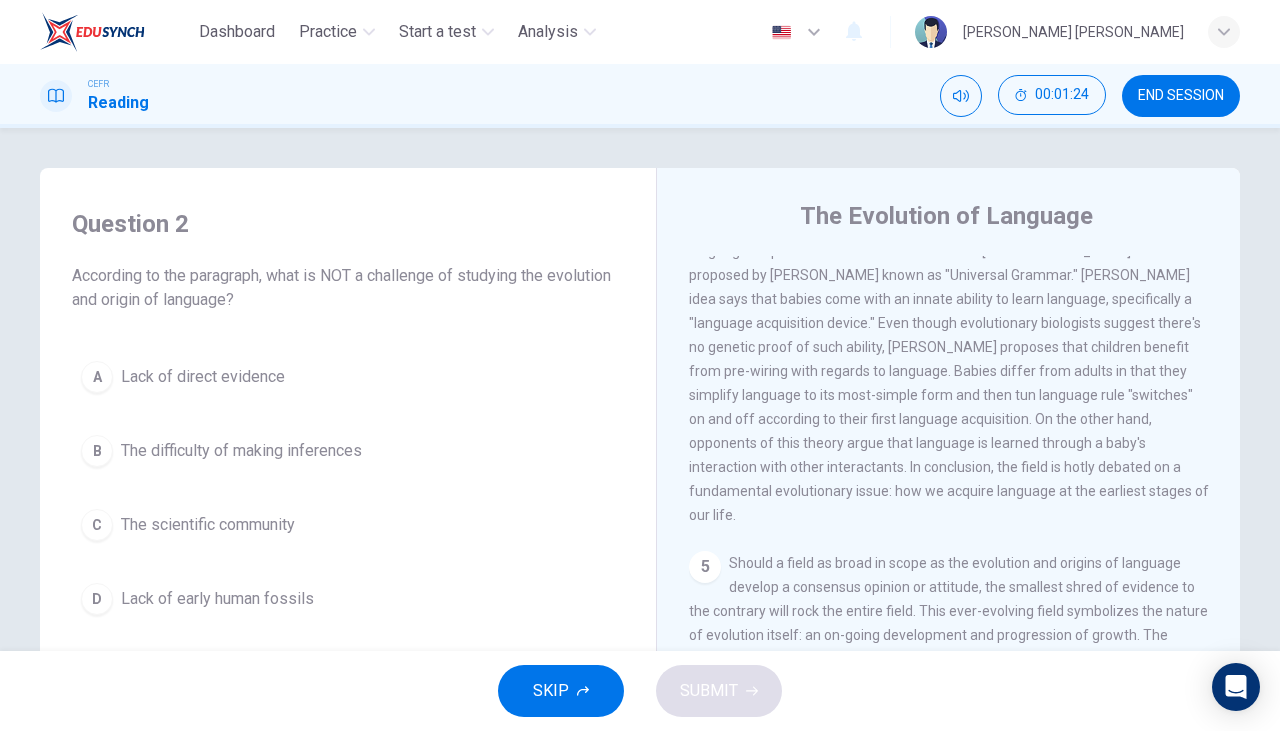 scroll, scrollTop: 943, scrollLeft: 0, axis: vertical 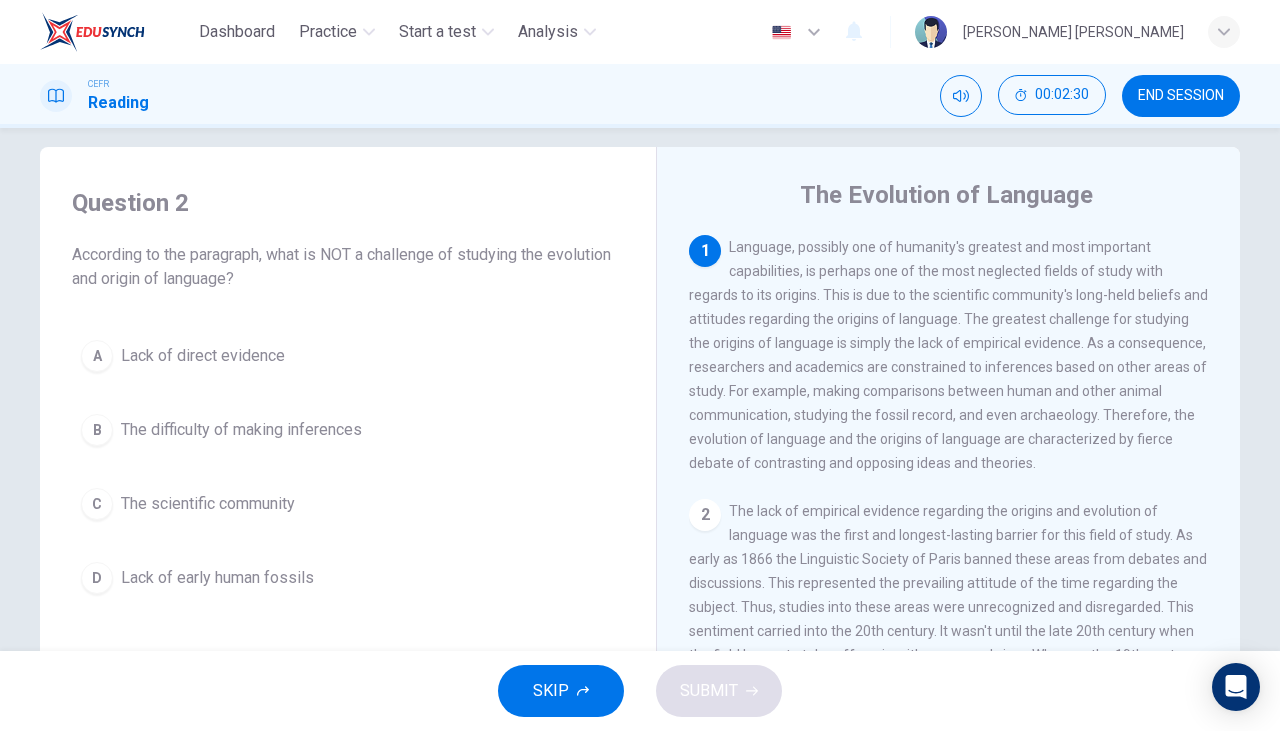 click on "The scientific community" at bounding box center [208, 504] 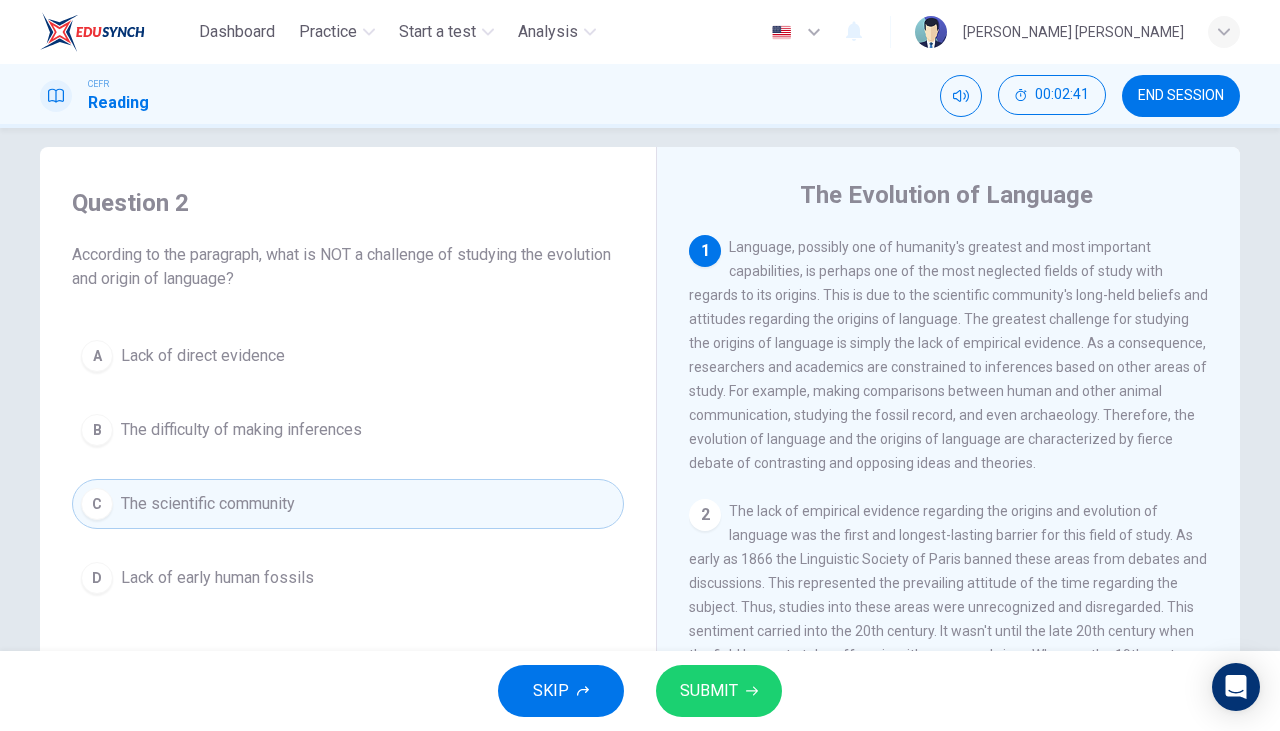 click on "D Lack of early human fossils" at bounding box center [348, 578] 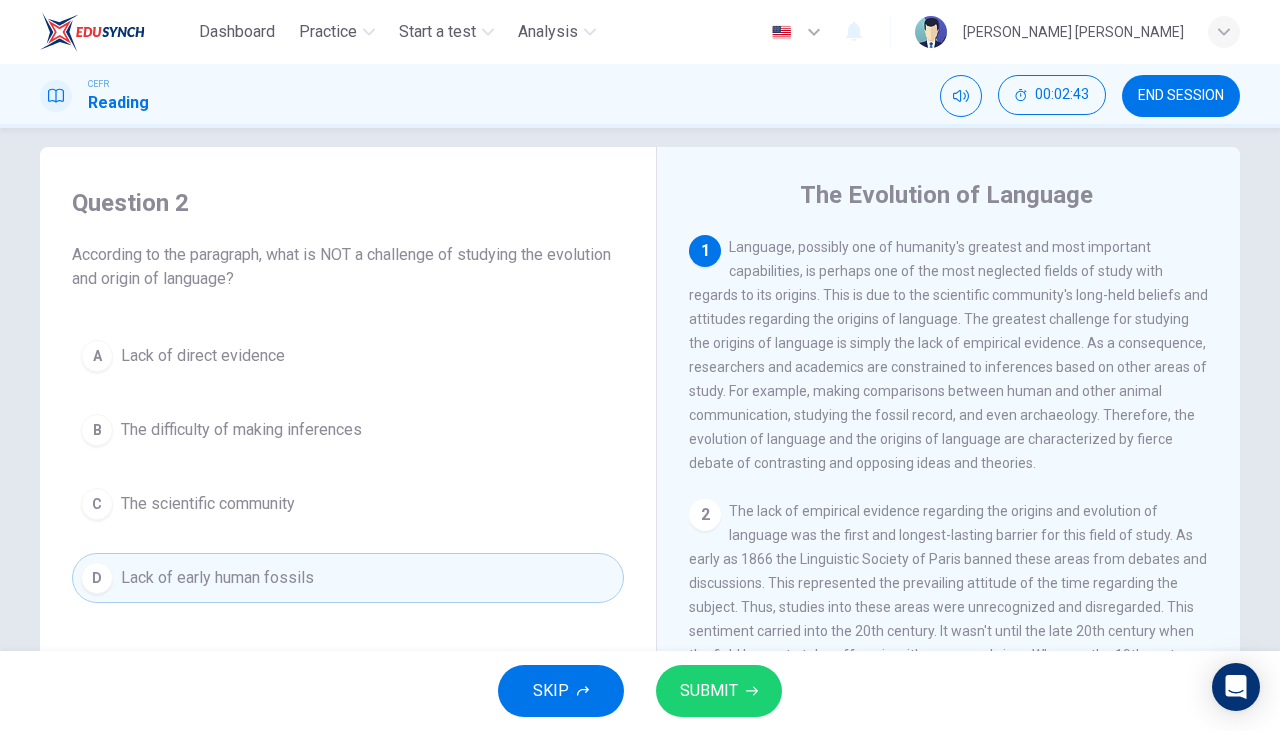 click on "SUBMIT" at bounding box center [709, 691] 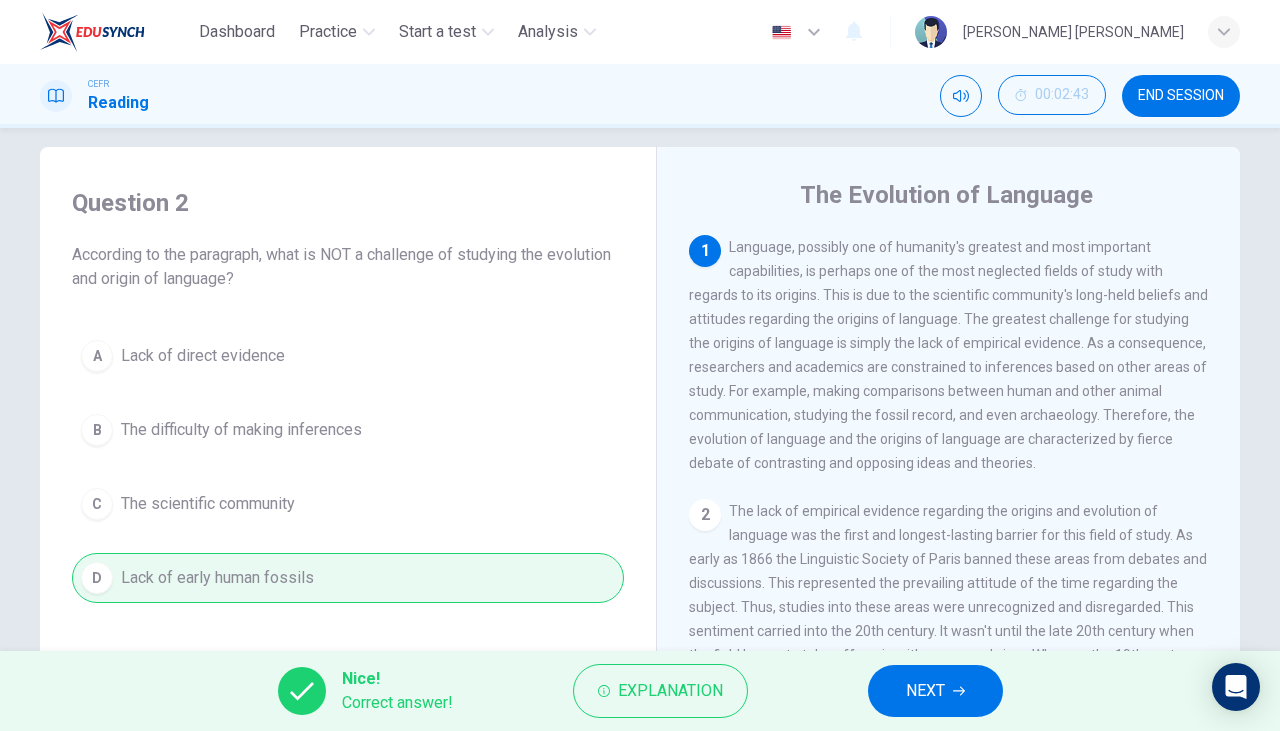 click on "NEXT" at bounding box center (925, 691) 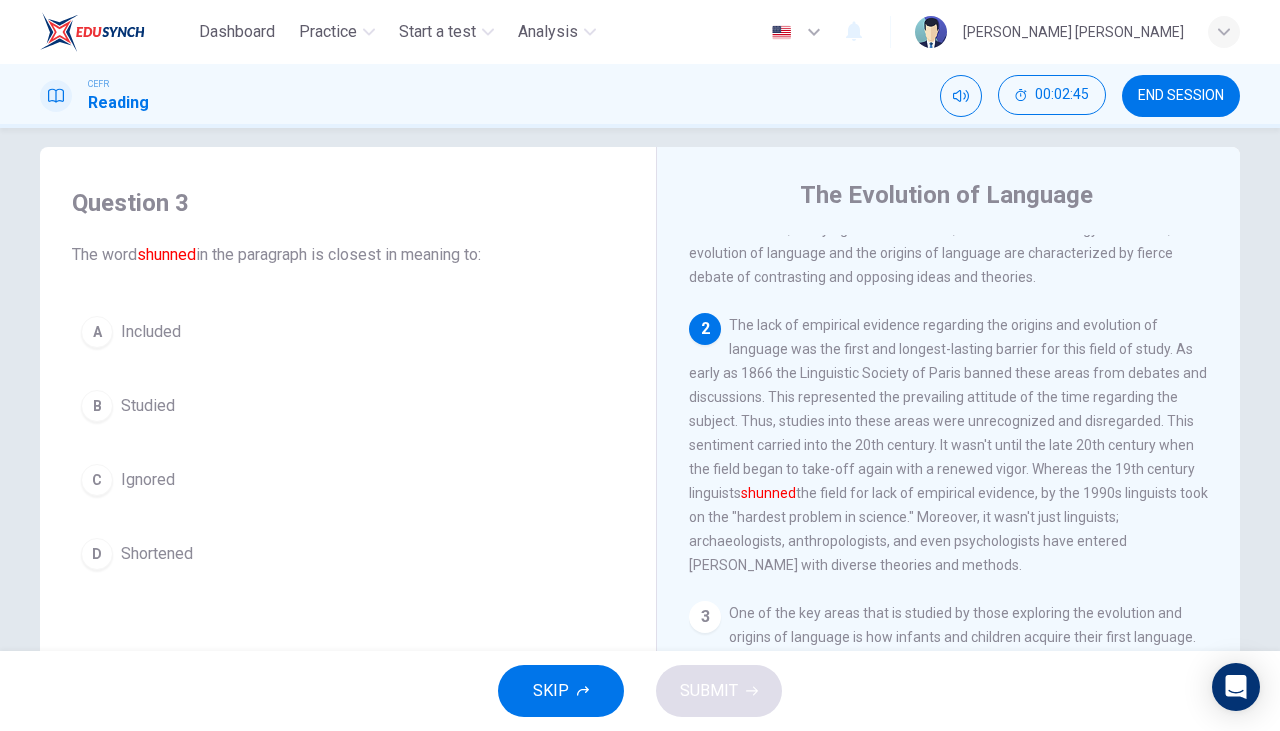 scroll, scrollTop: 190, scrollLeft: 0, axis: vertical 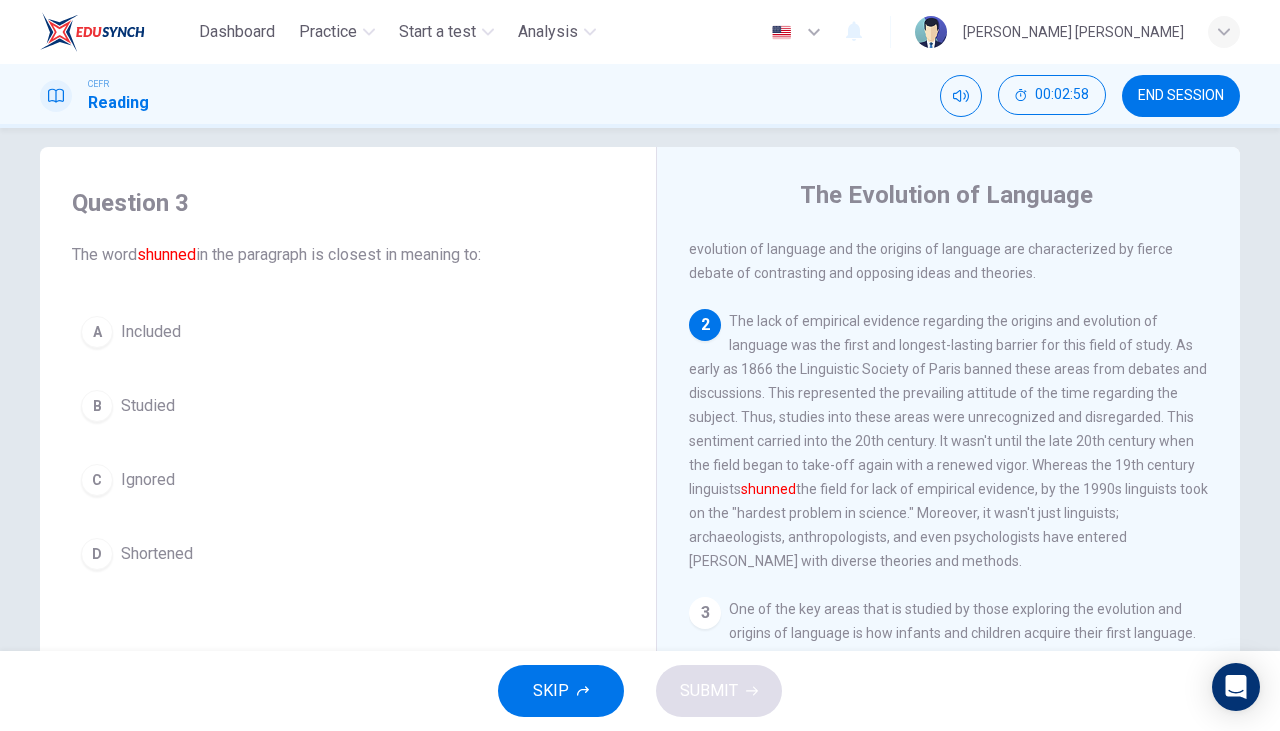click on "B" at bounding box center (97, 406) 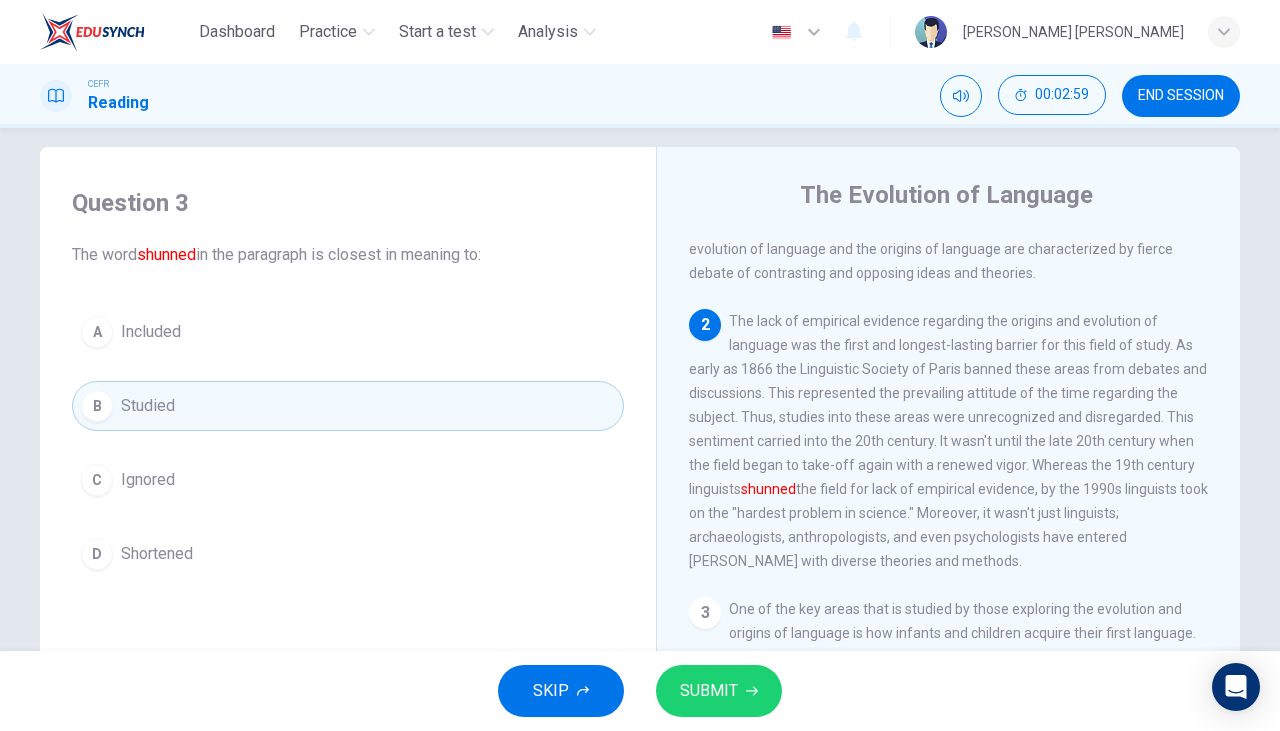 click on "SUBMIT" at bounding box center (709, 691) 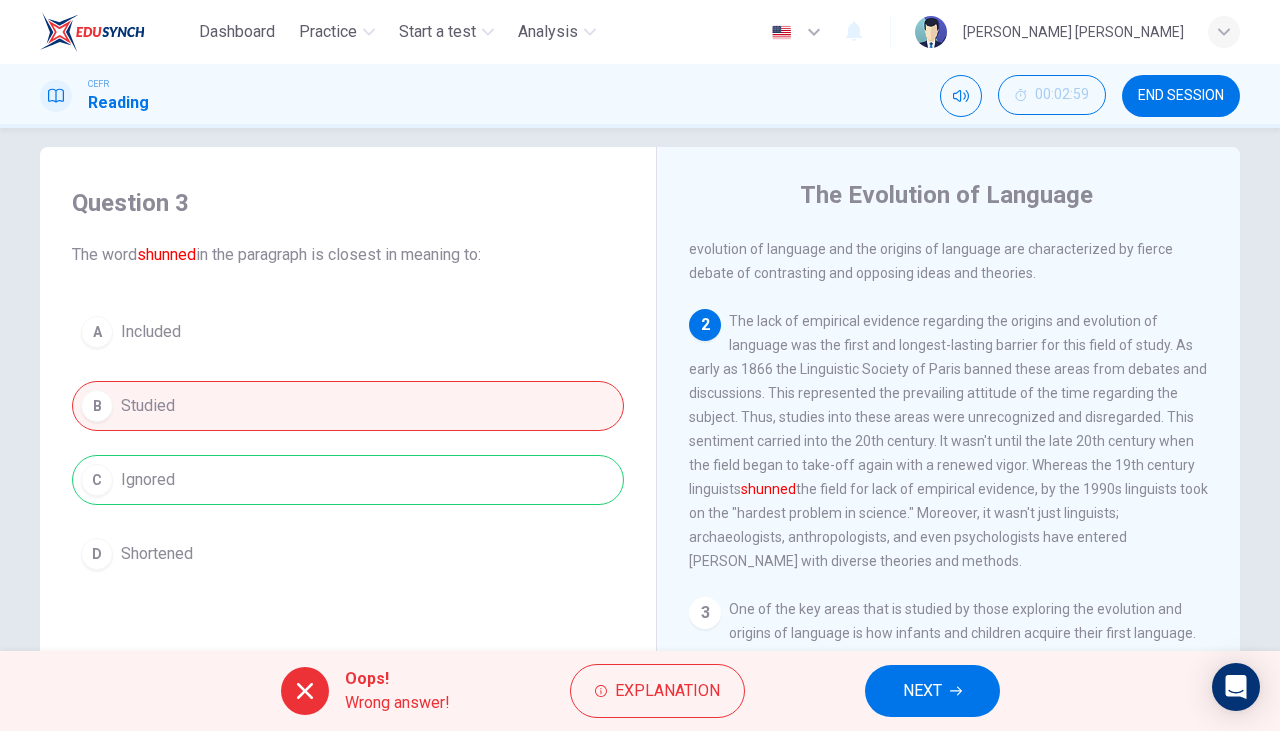 click 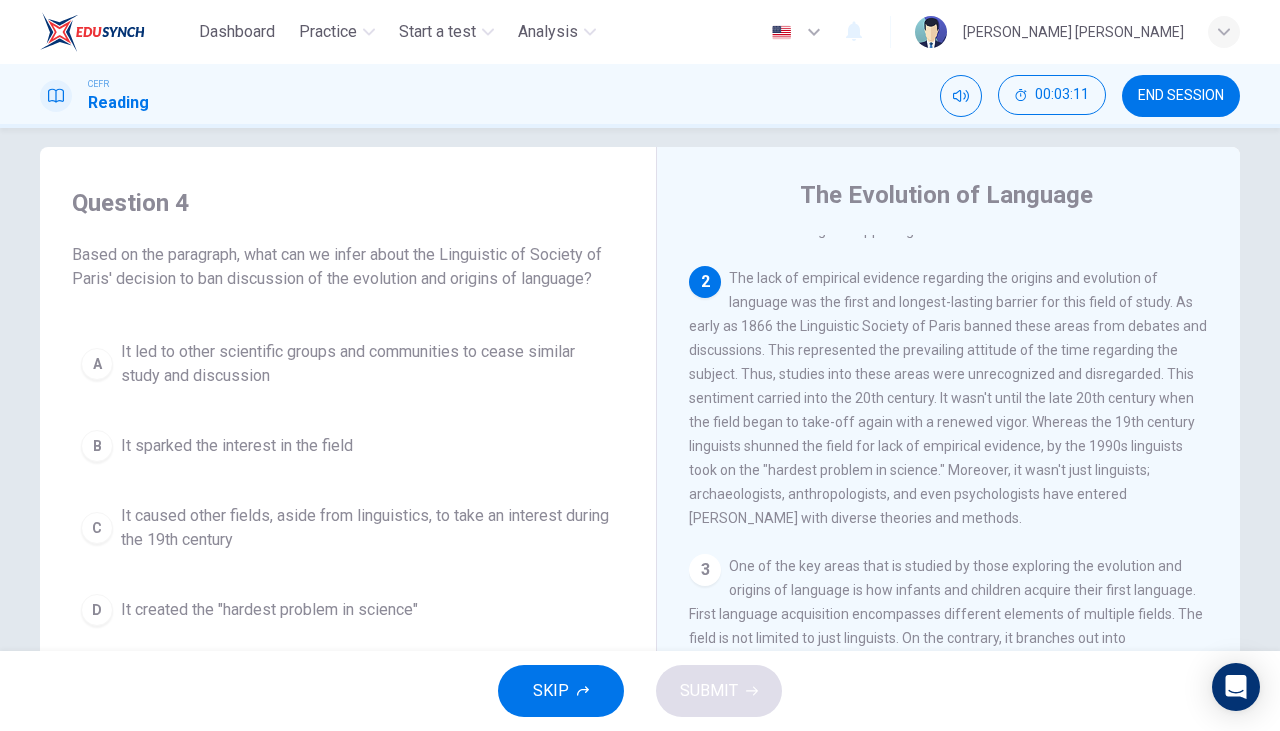 scroll, scrollTop: 243, scrollLeft: 0, axis: vertical 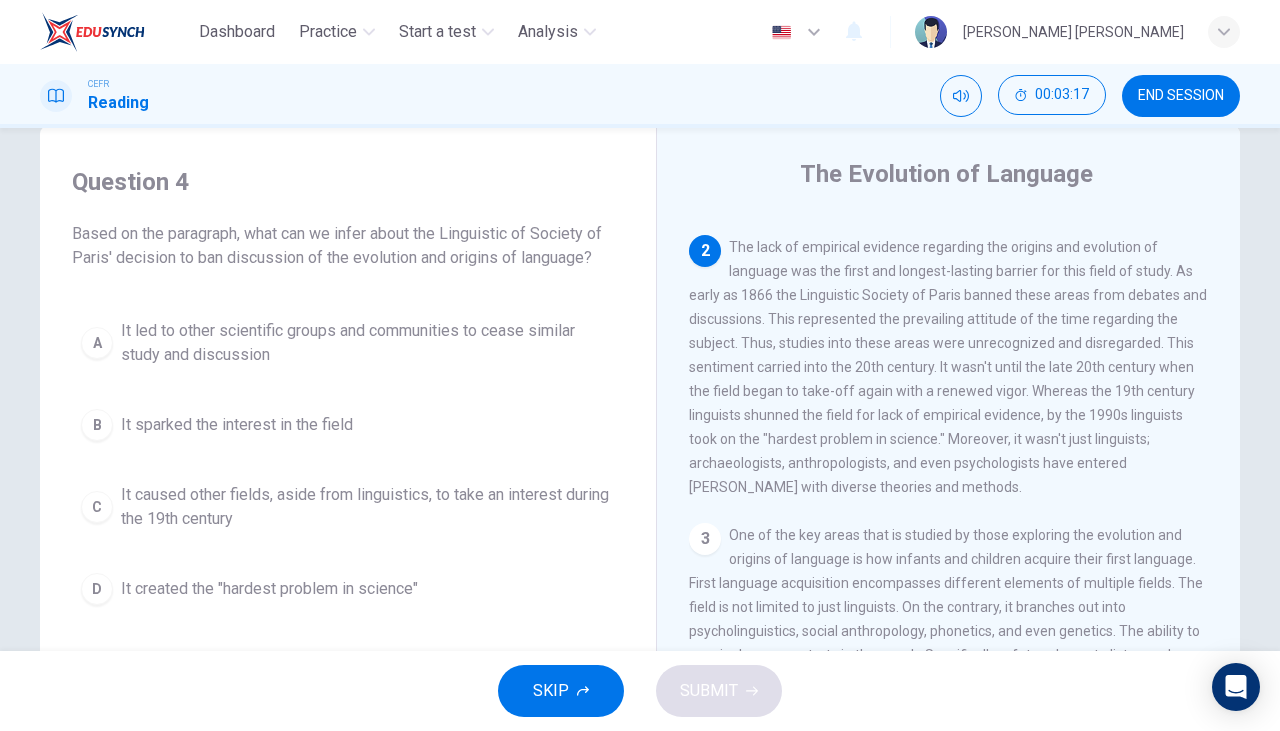 click on "It created the "hardest problem in science"" at bounding box center (269, 589) 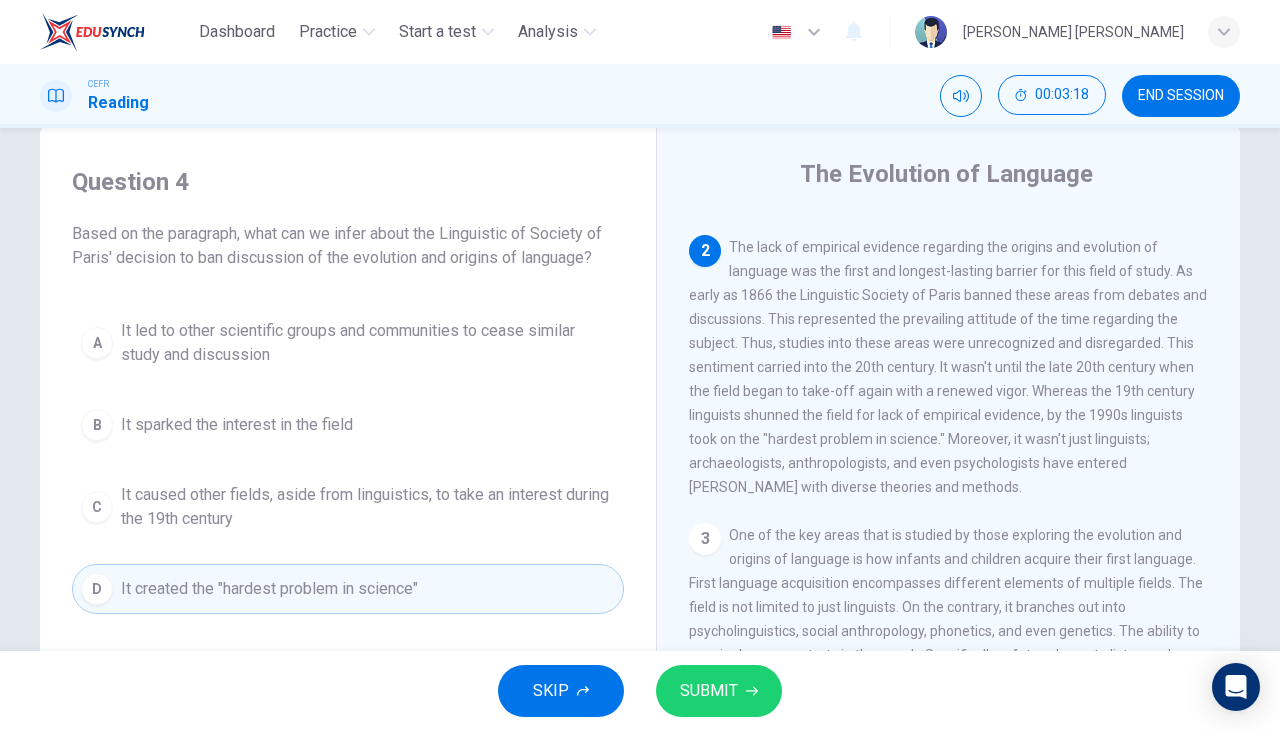 click on "SUBMIT" at bounding box center [709, 691] 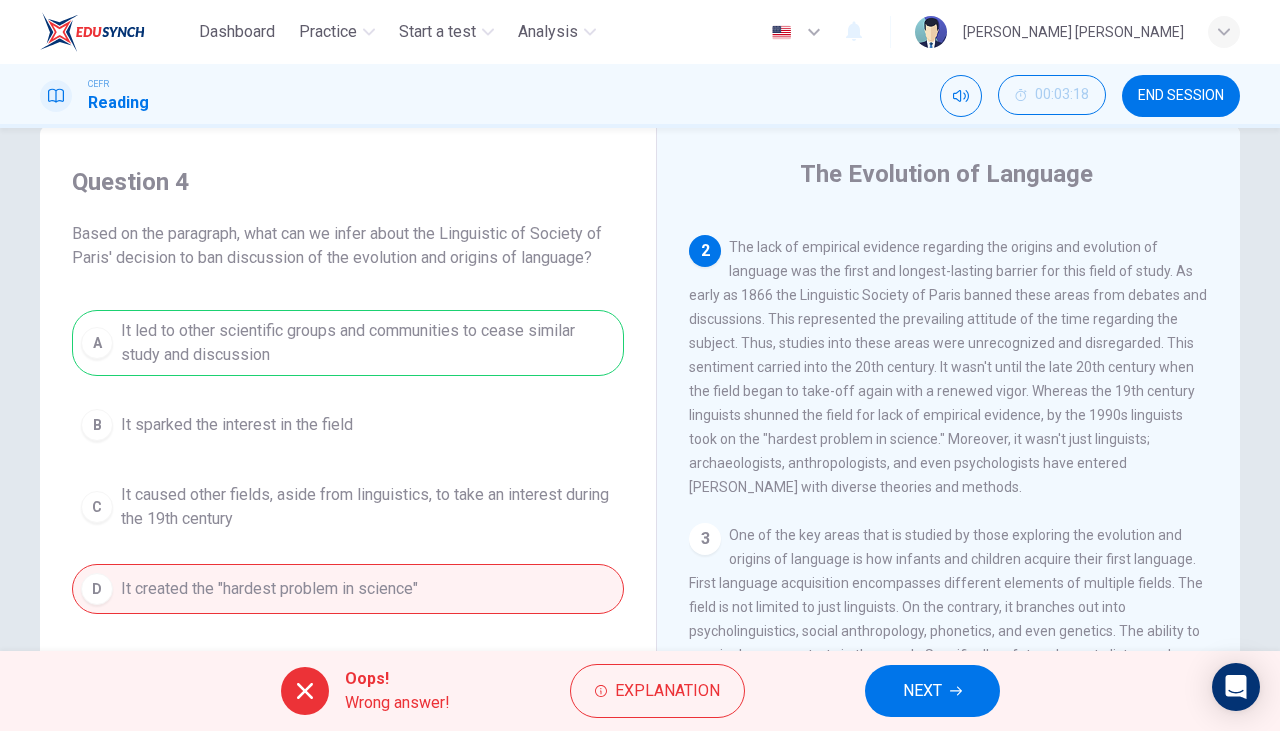 click on "NEXT" at bounding box center (922, 691) 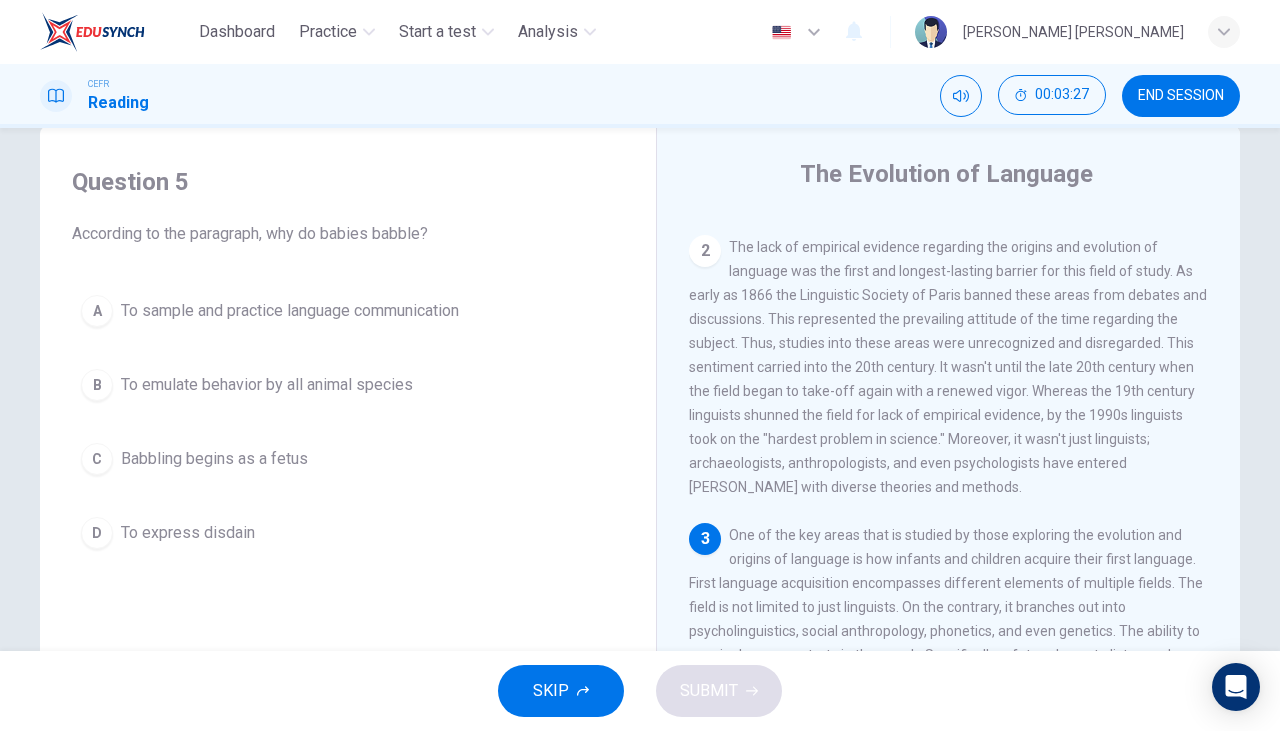 click on "To sample and practice language communication" at bounding box center [290, 311] 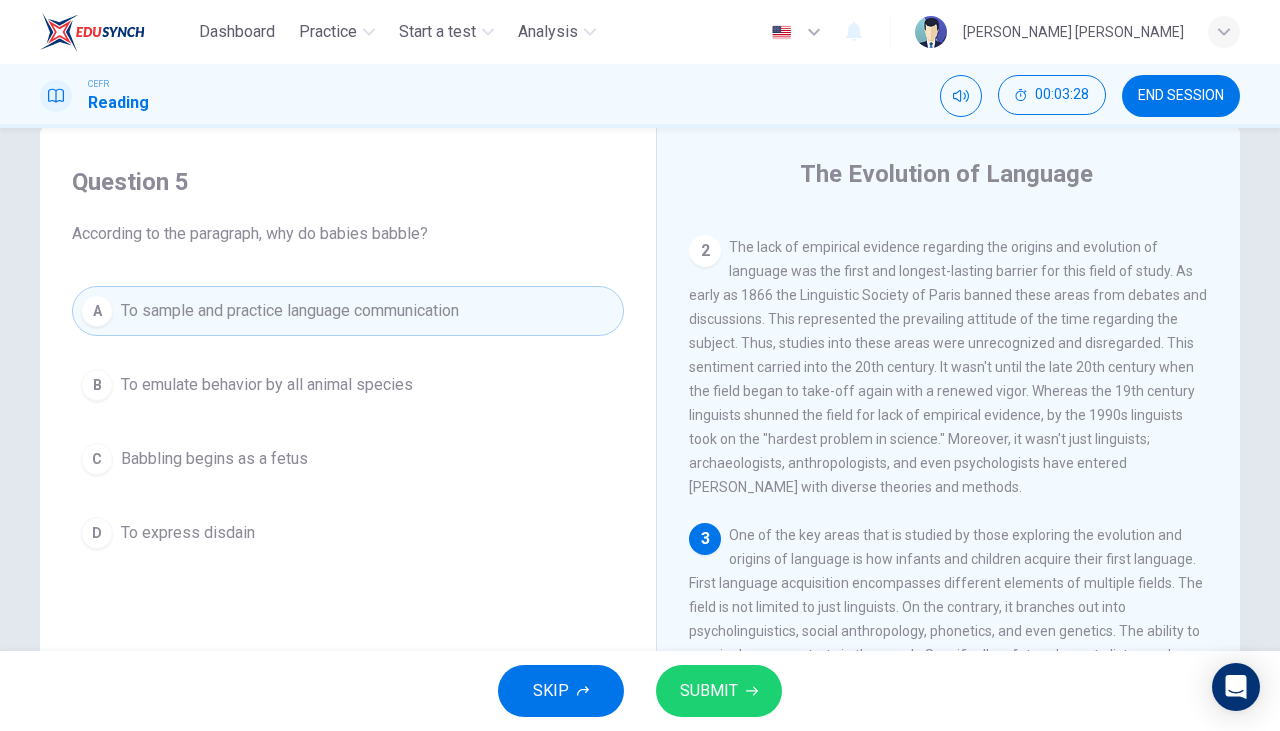 click on "SUBMIT" at bounding box center (709, 691) 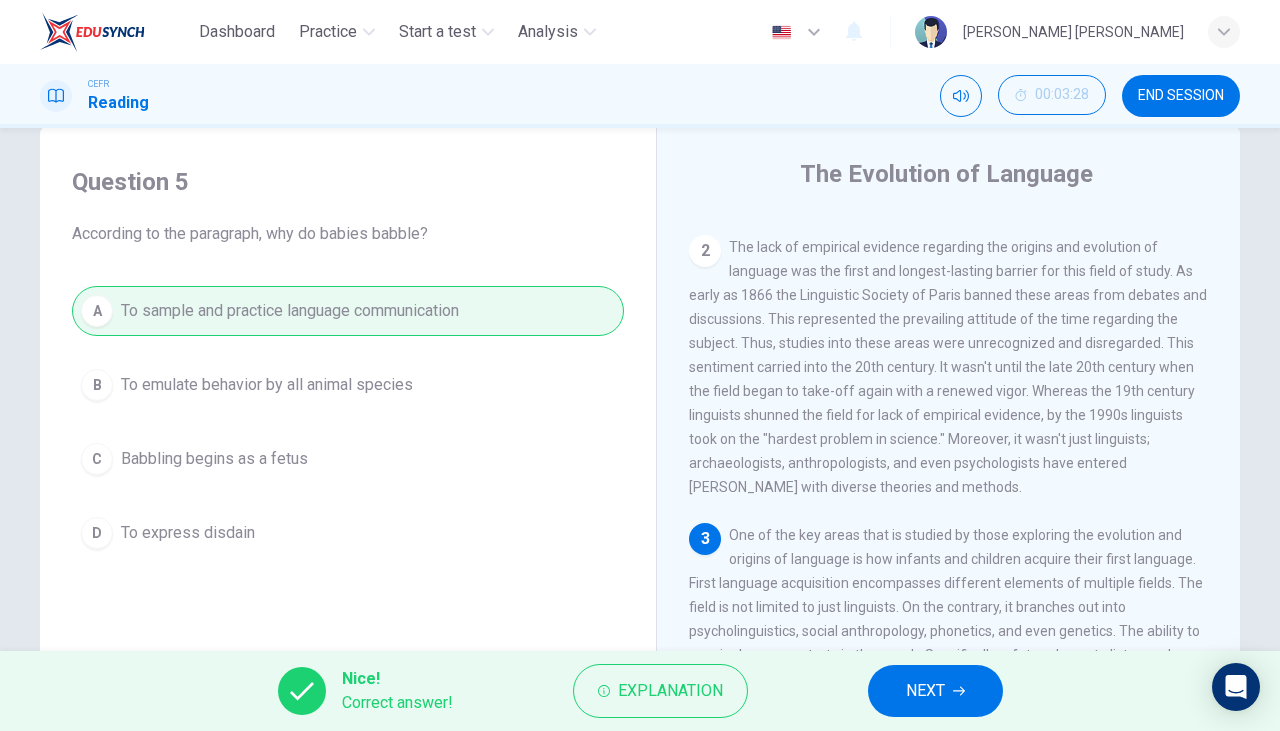 click on "NEXT" at bounding box center (925, 691) 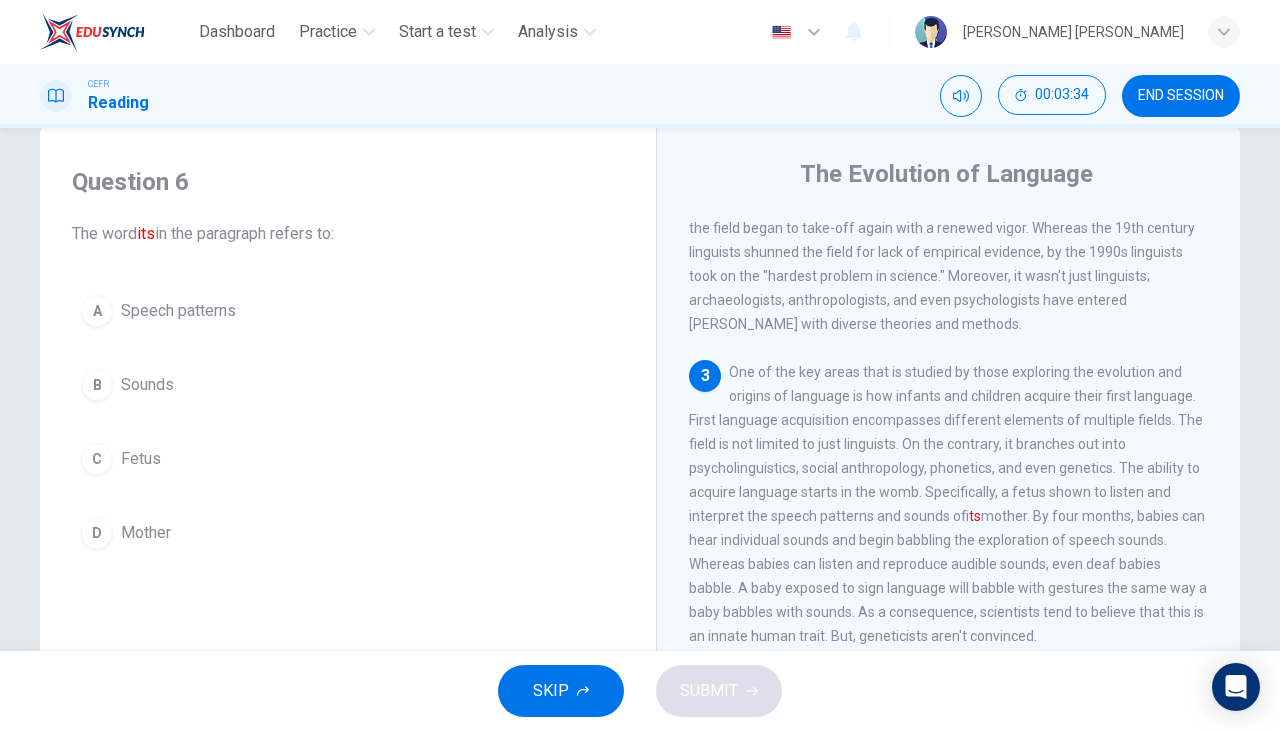 scroll, scrollTop: 420, scrollLeft: 0, axis: vertical 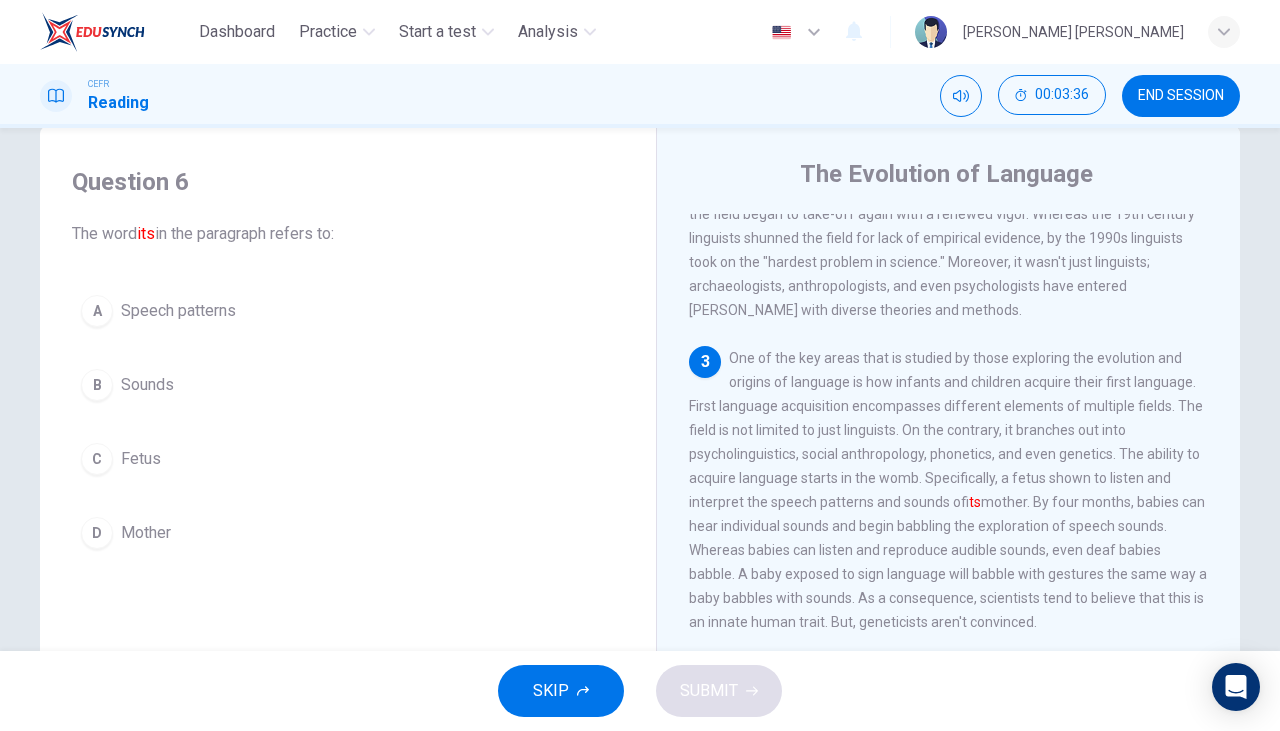 click on "C" at bounding box center (97, 459) 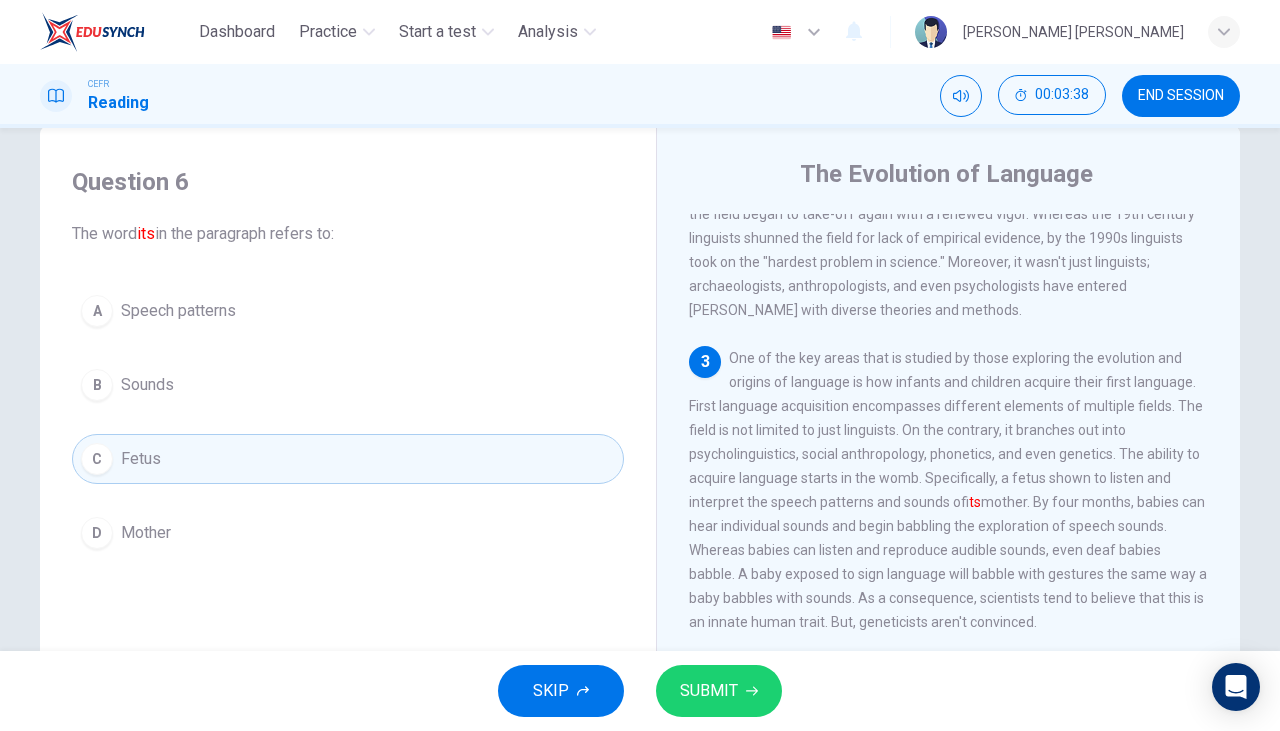 click on "SUBMIT" at bounding box center [719, 691] 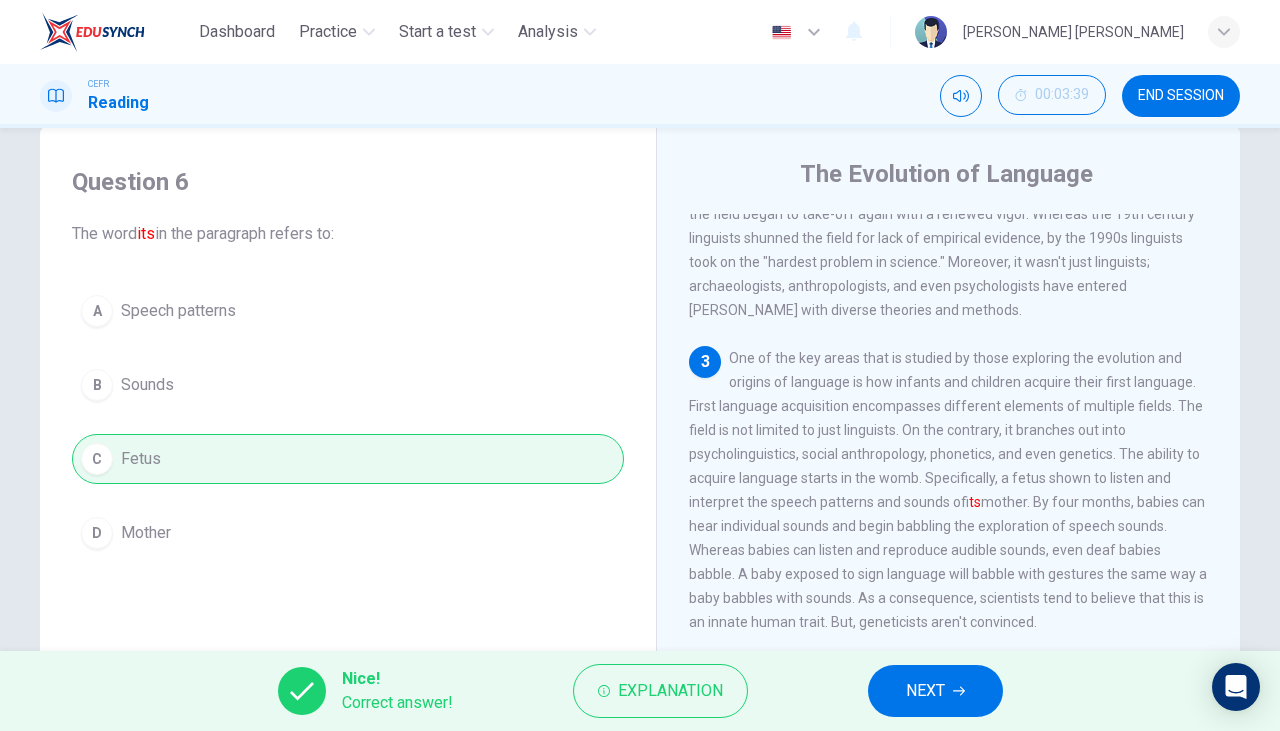 click 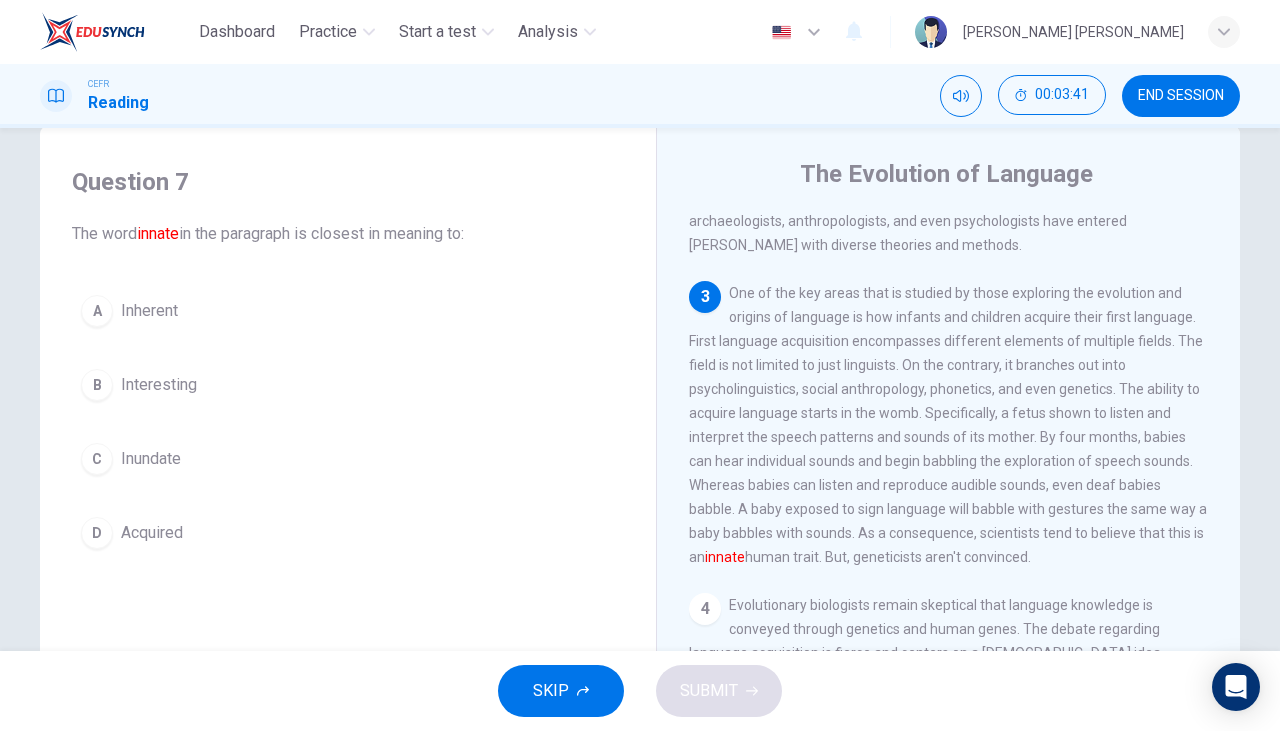 scroll, scrollTop: 486, scrollLeft: 0, axis: vertical 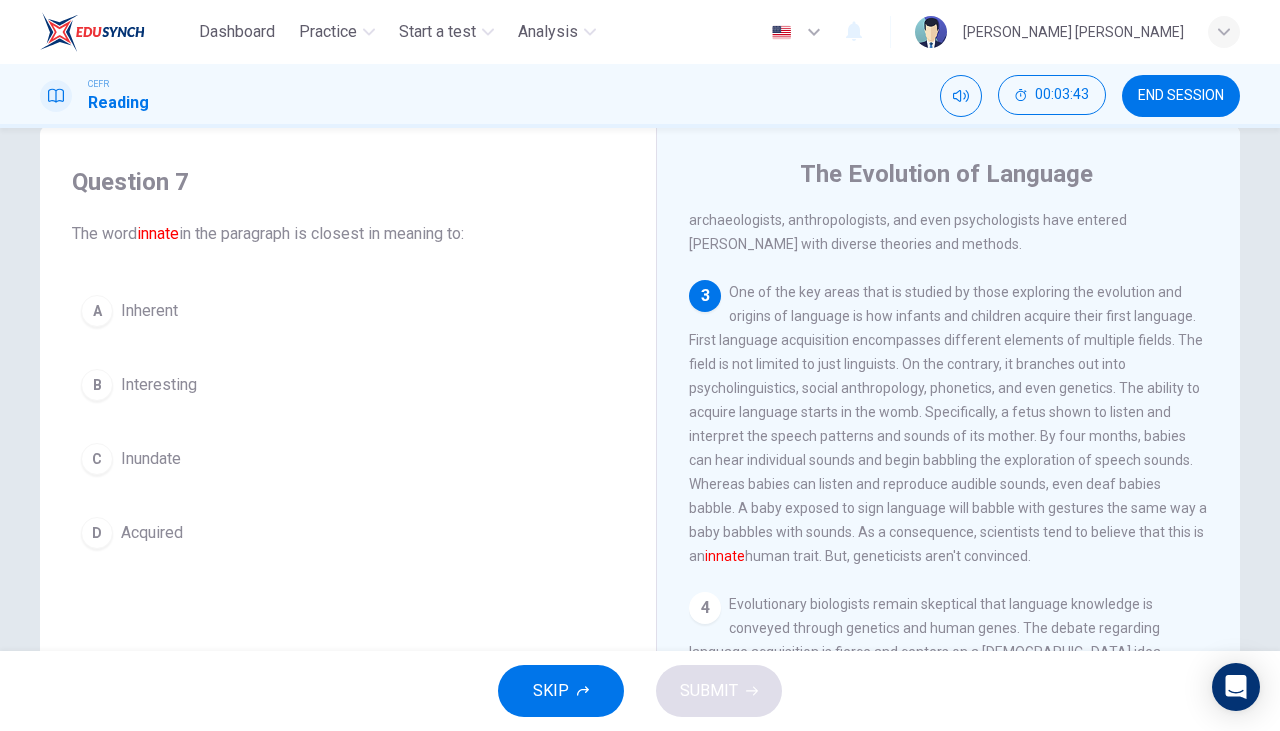 click on "Inherent" at bounding box center [149, 311] 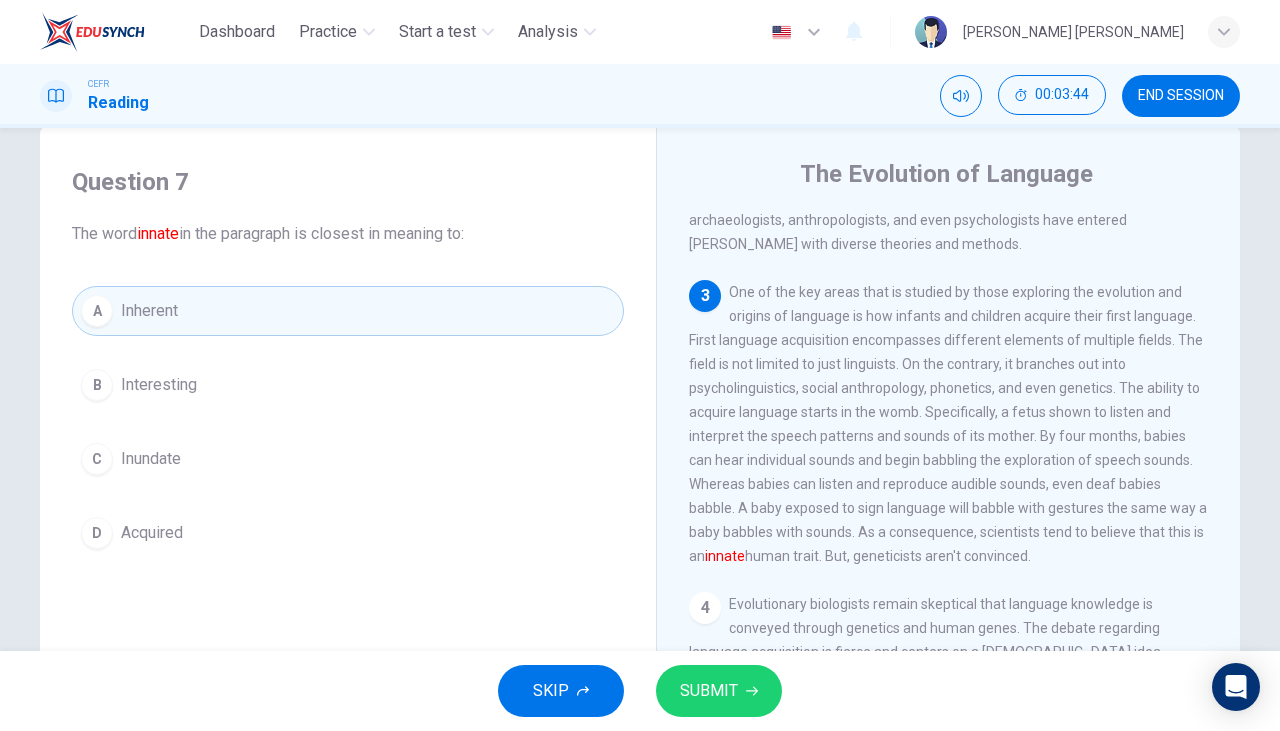 click on "SUBMIT" at bounding box center (709, 691) 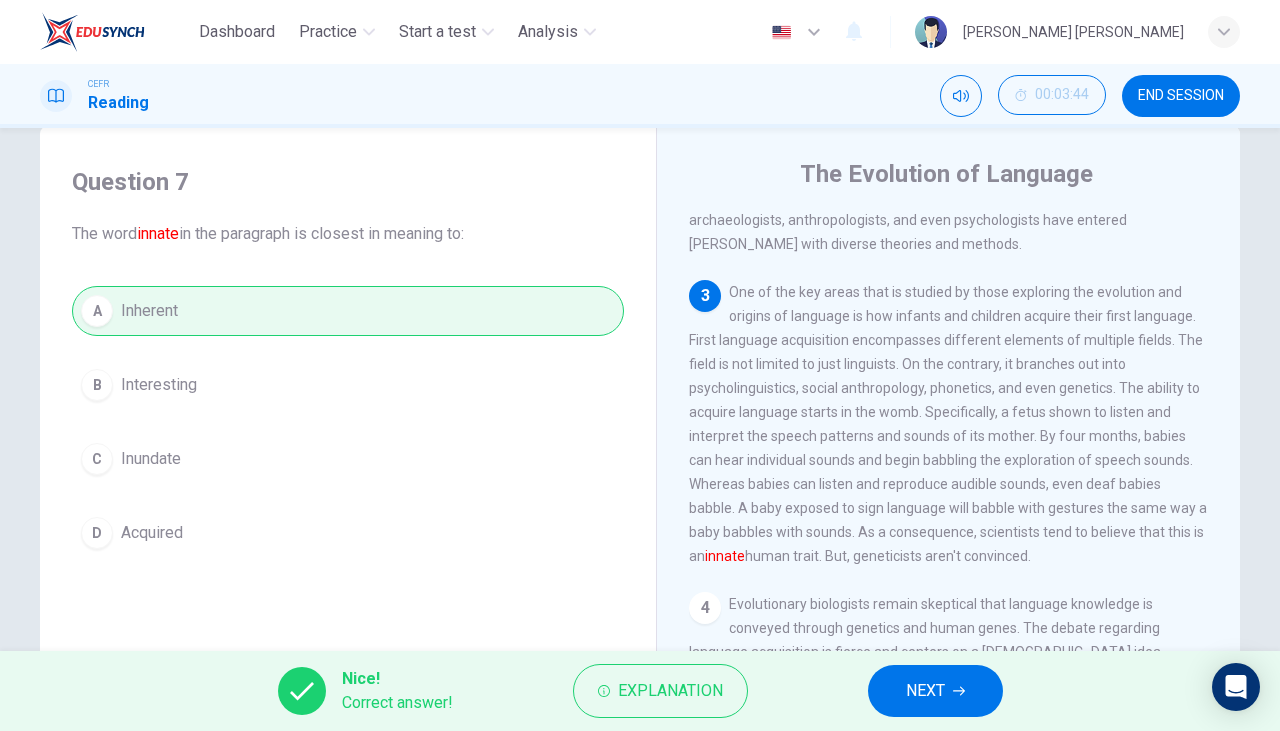click on "NEXT" at bounding box center (925, 691) 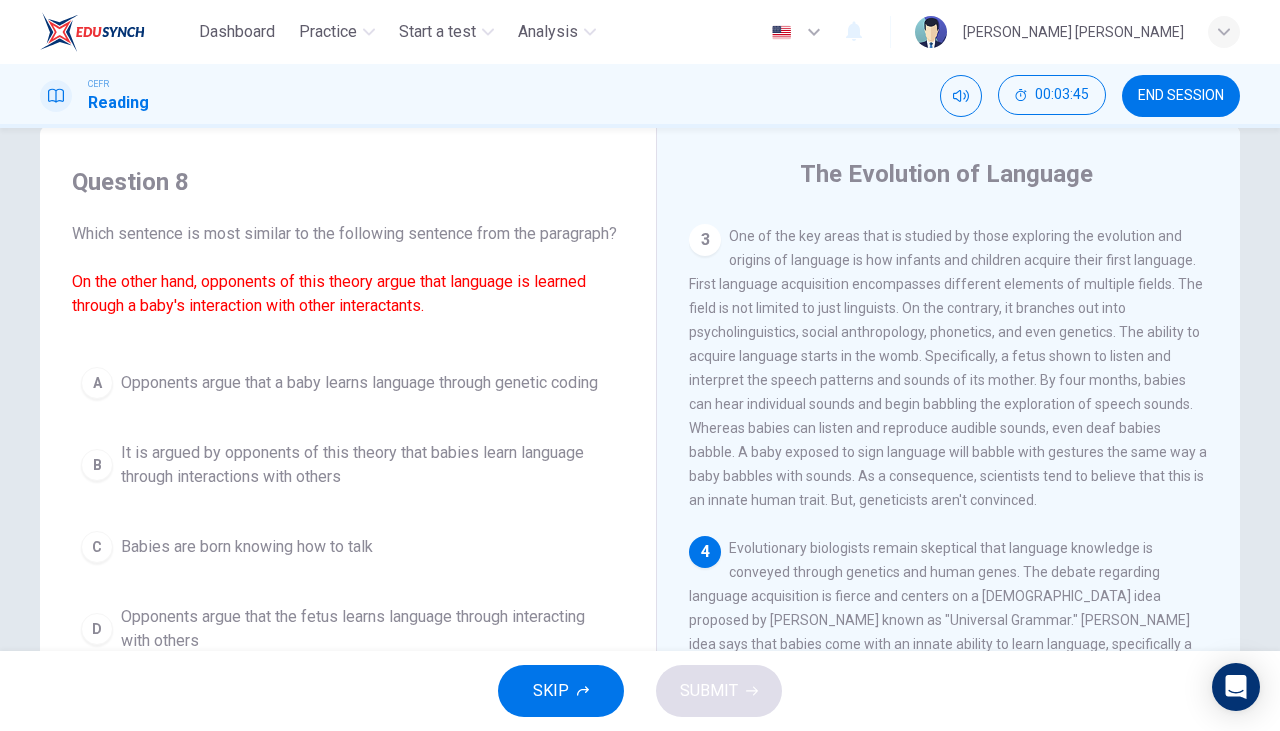 scroll, scrollTop: 546, scrollLeft: 0, axis: vertical 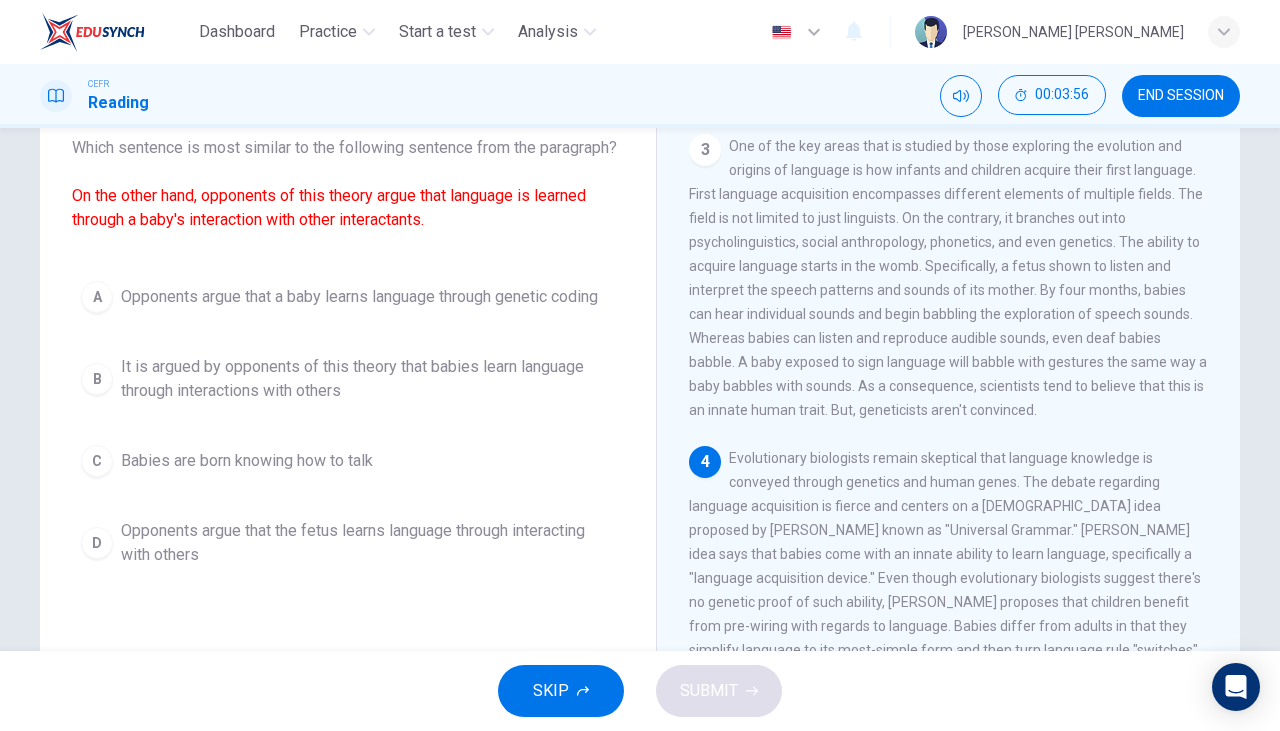 click on "It is argued by opponents of this theory that babies learn language through interactions with others" at bounding box center (368, 379) 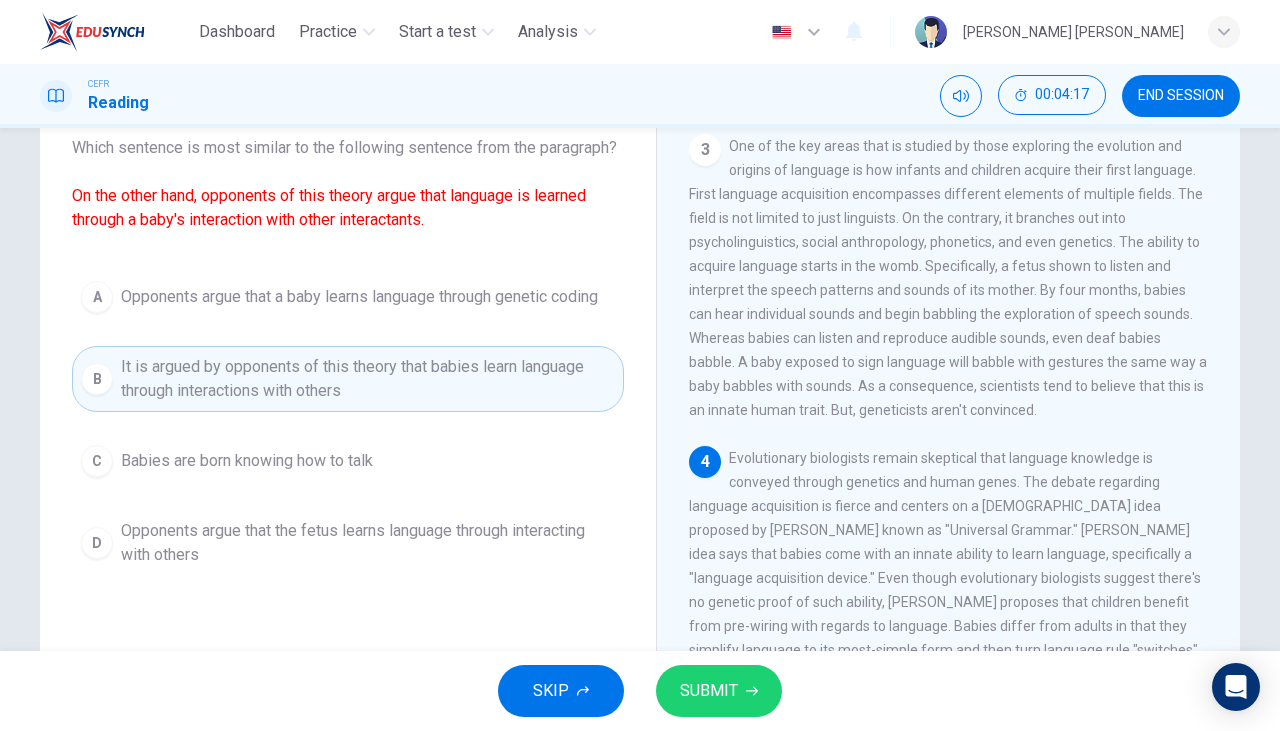 click 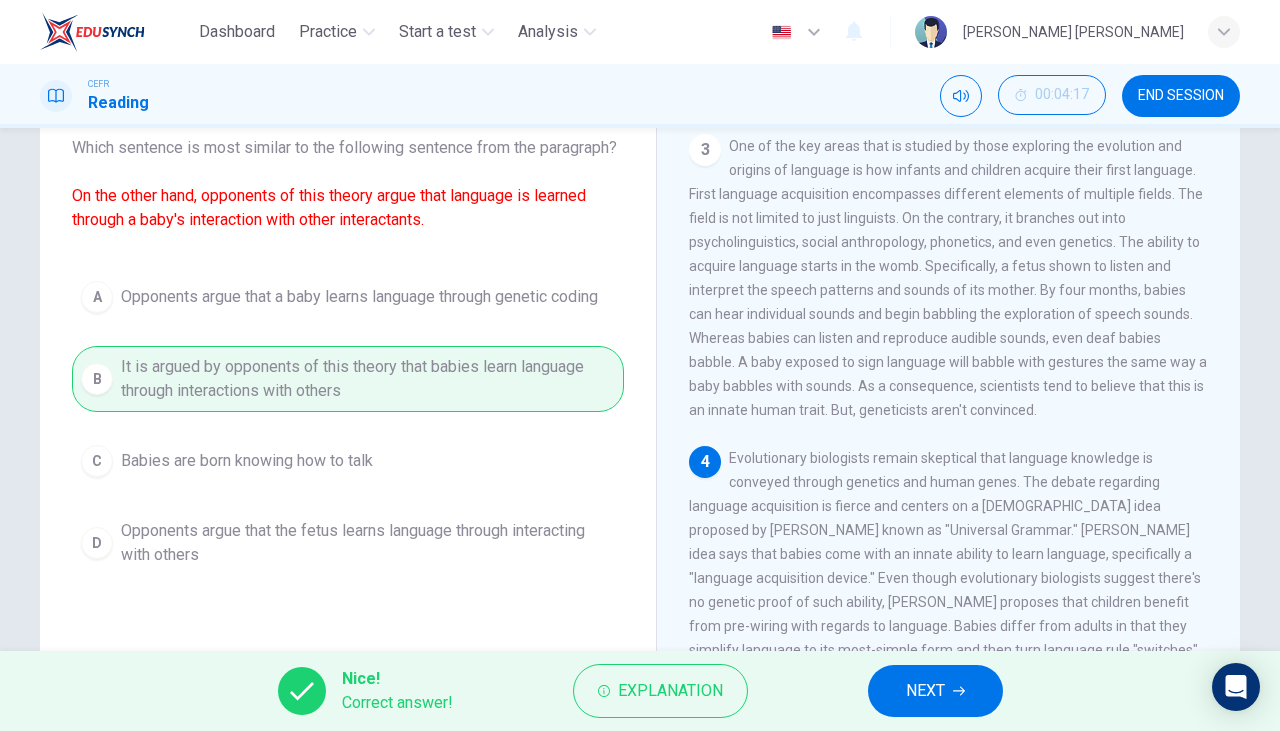 click on "NEXT" at bounding box center [925, 691] 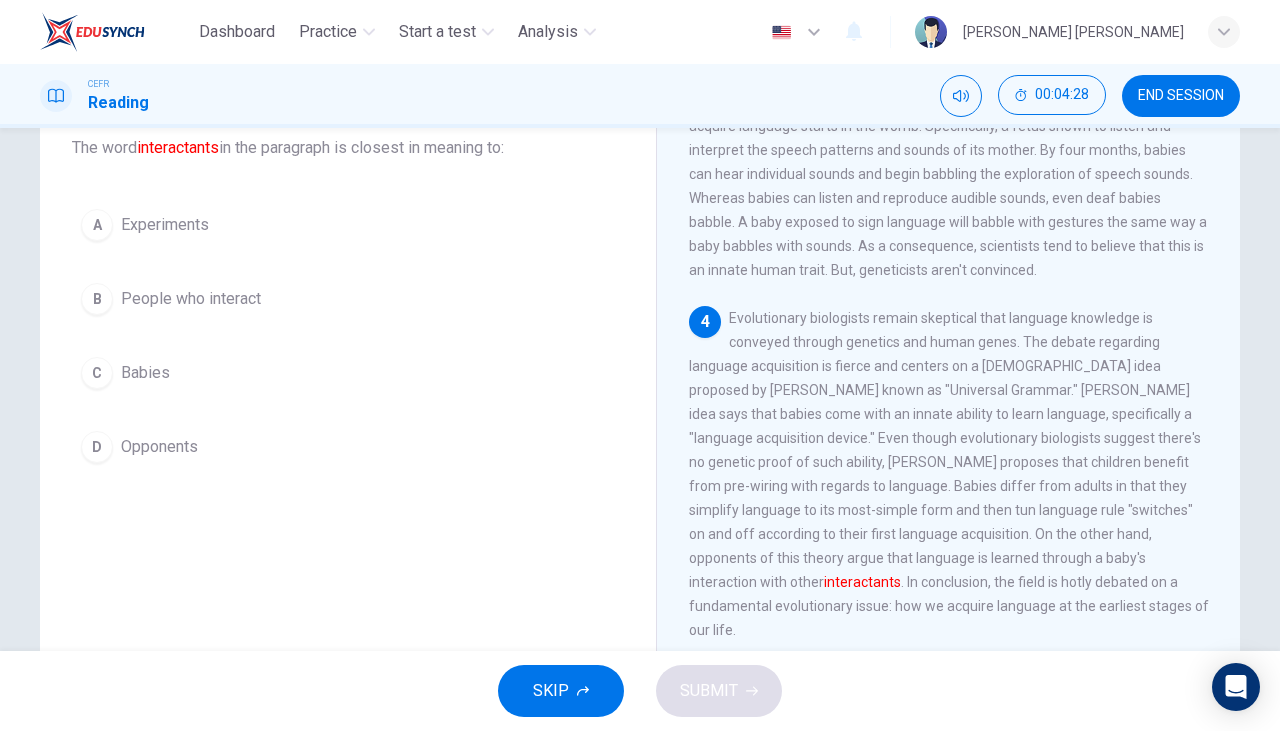 scroll, scrollTop: 686, scrollLeft: 0, axis: vertical 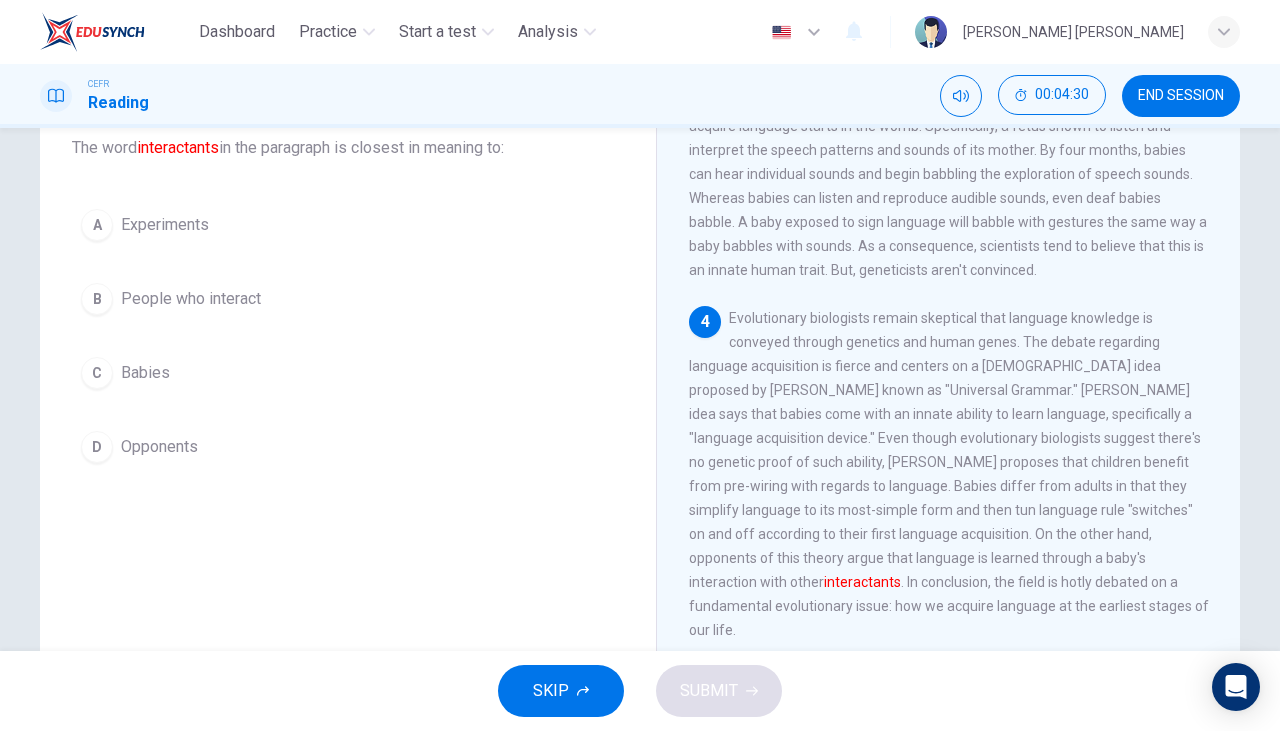 click on "People who interact" at bounding box center [191, 299] 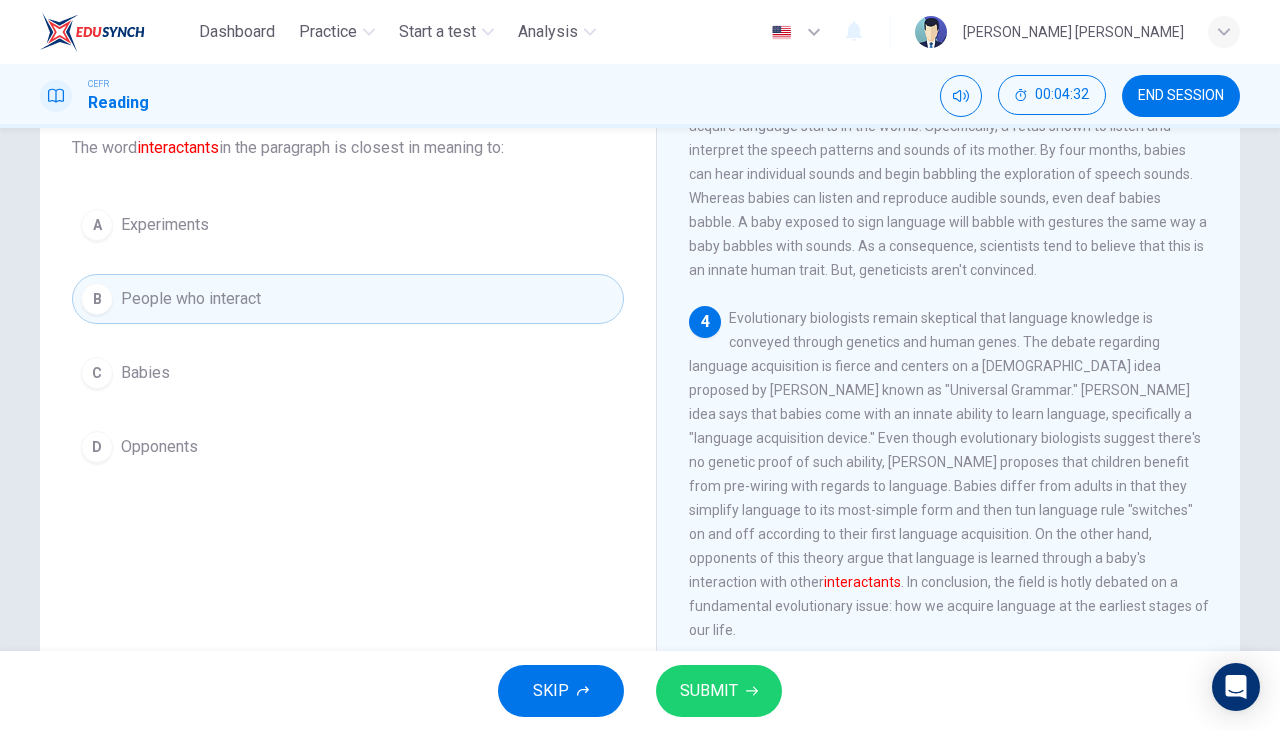 click on "SUBMIT" at bounding box center [709, 691] 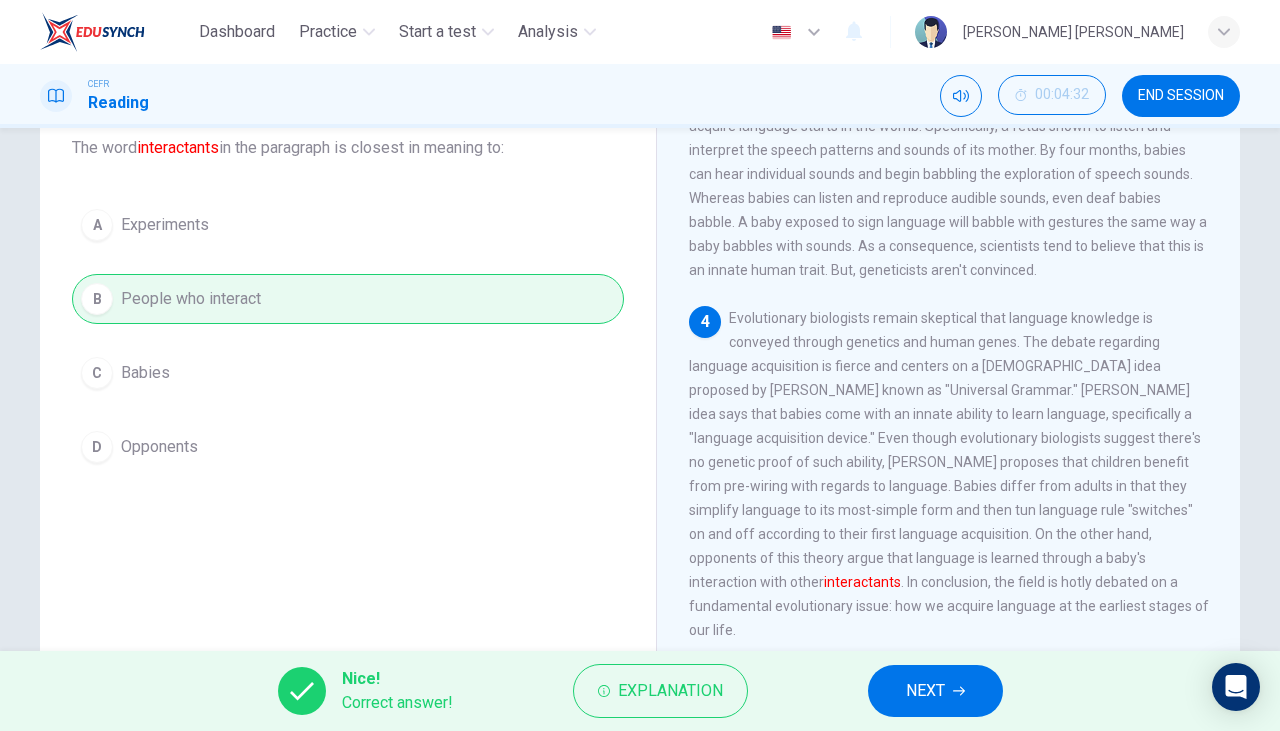 click on "NEXT" at bounding box center (925, 691) 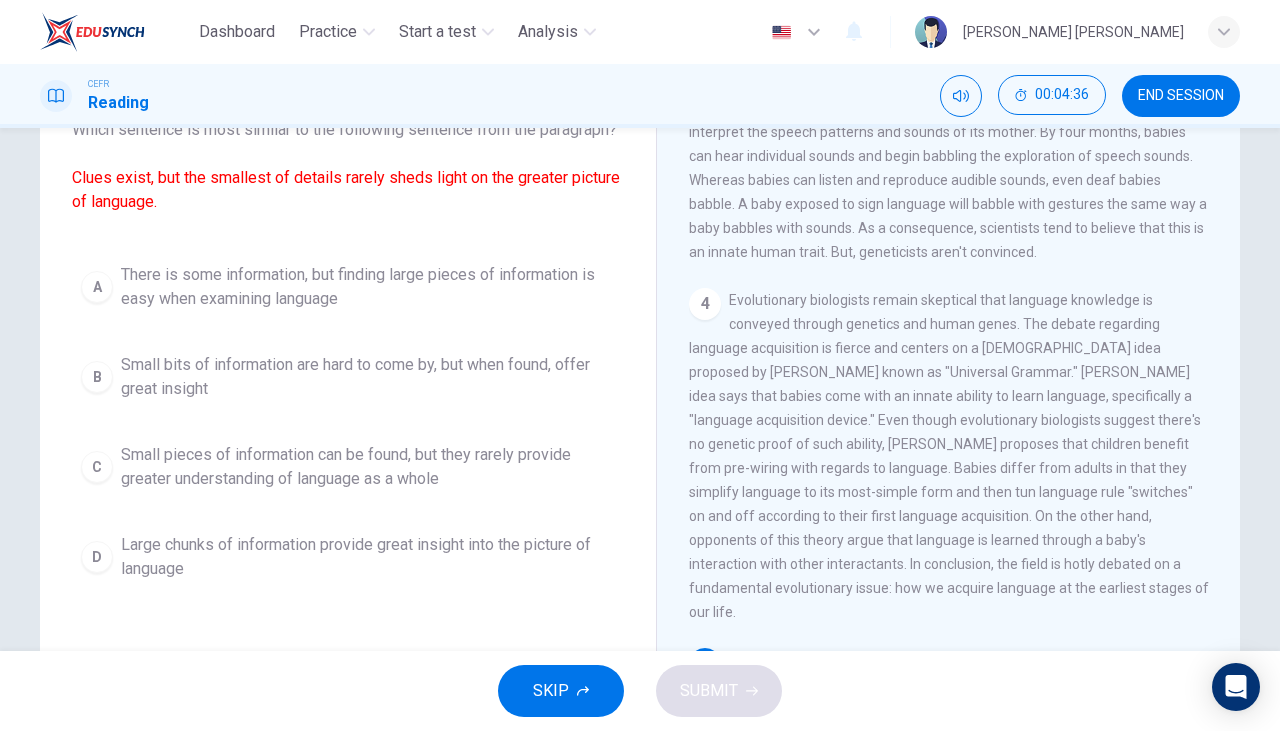 scroll, scrollTop: 145, scrollLeft: 0, axis: vertical 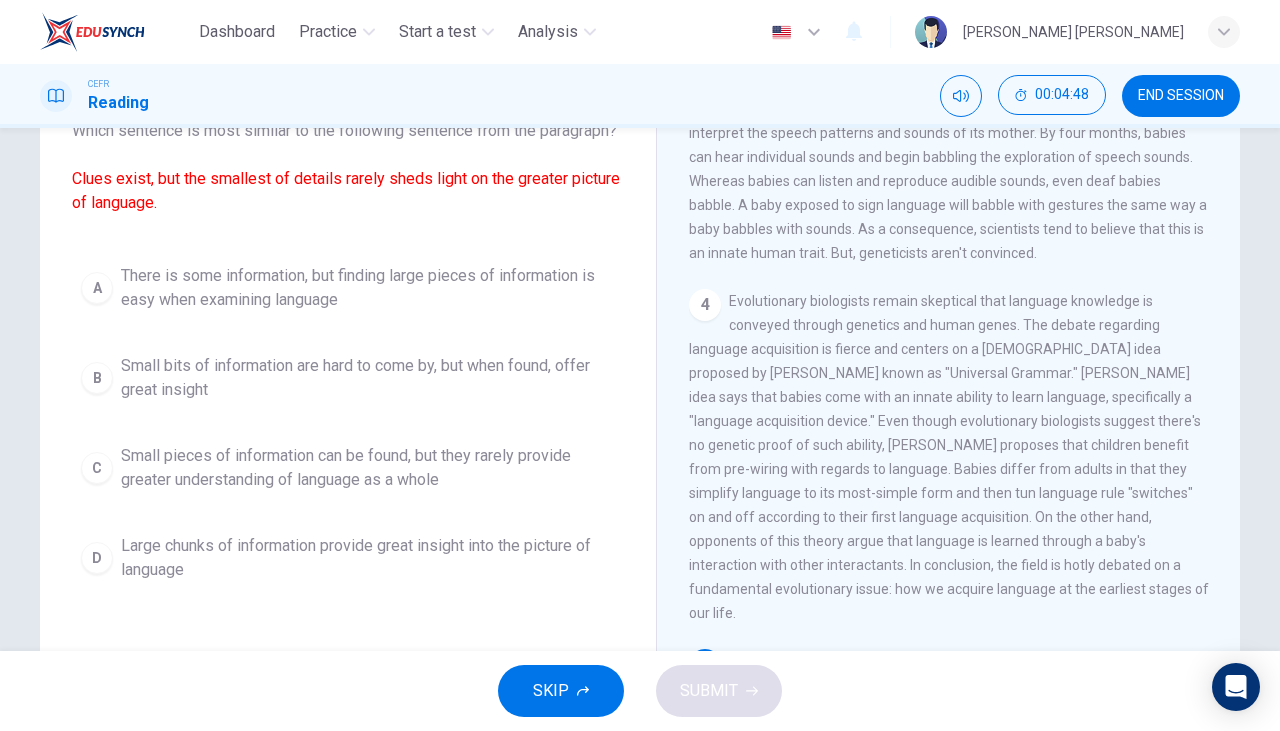 click on "Small pieces of information can be found, but they rarely provide greater understanding of language as a whole" at bounding box center [368, 468] 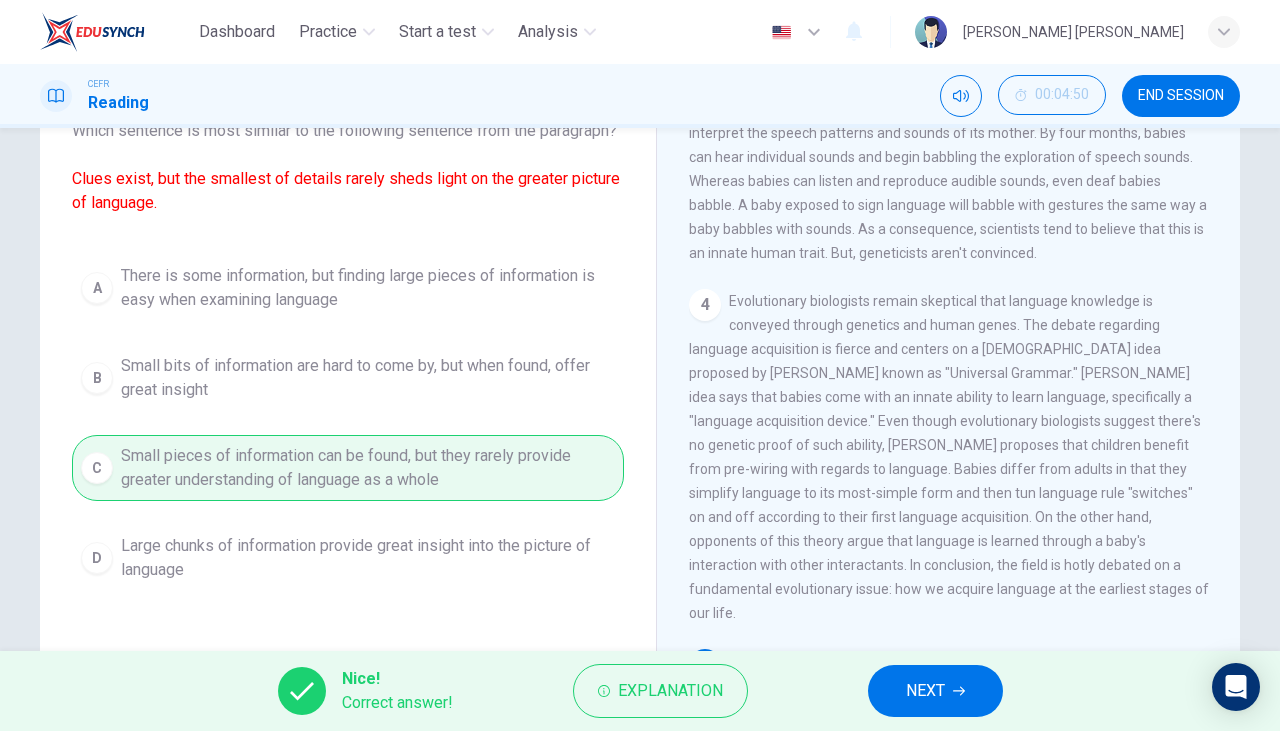 click on "NEXT" at bounding box center [925, 691] 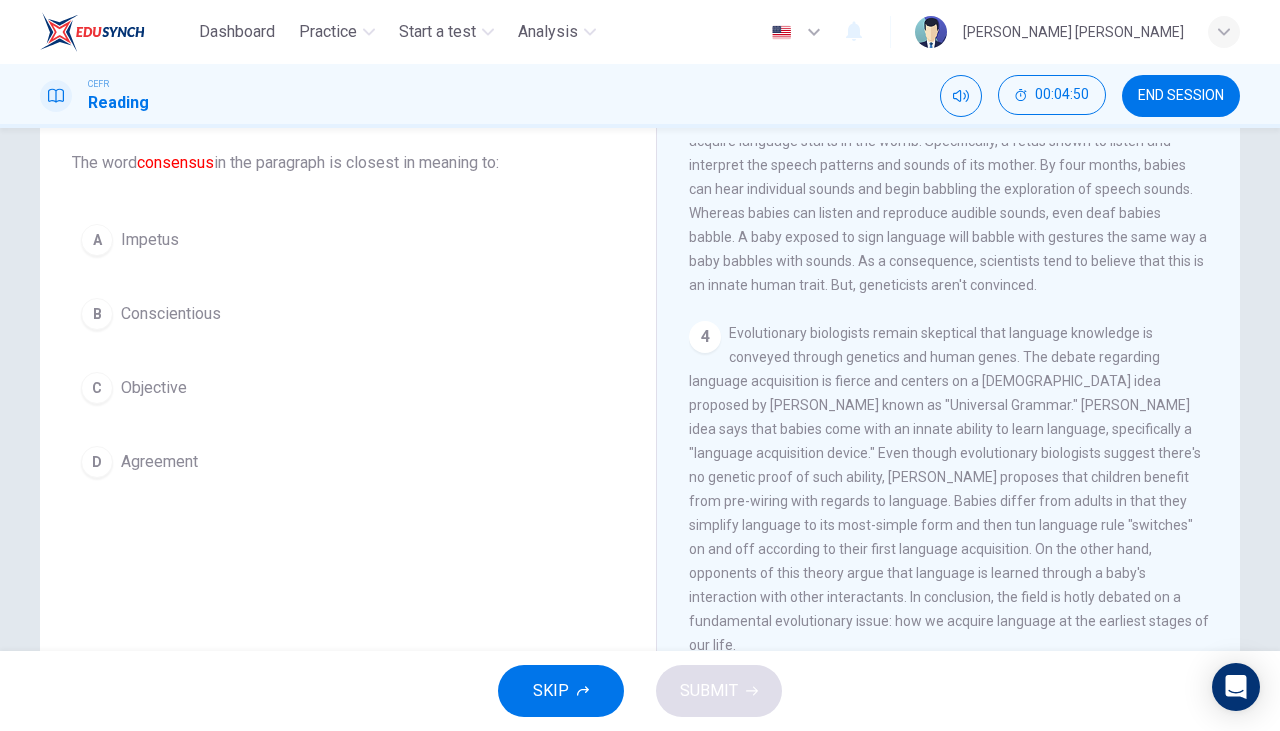 scroll, scrollTop: 99, scrollLeft: 0, axis: vertical 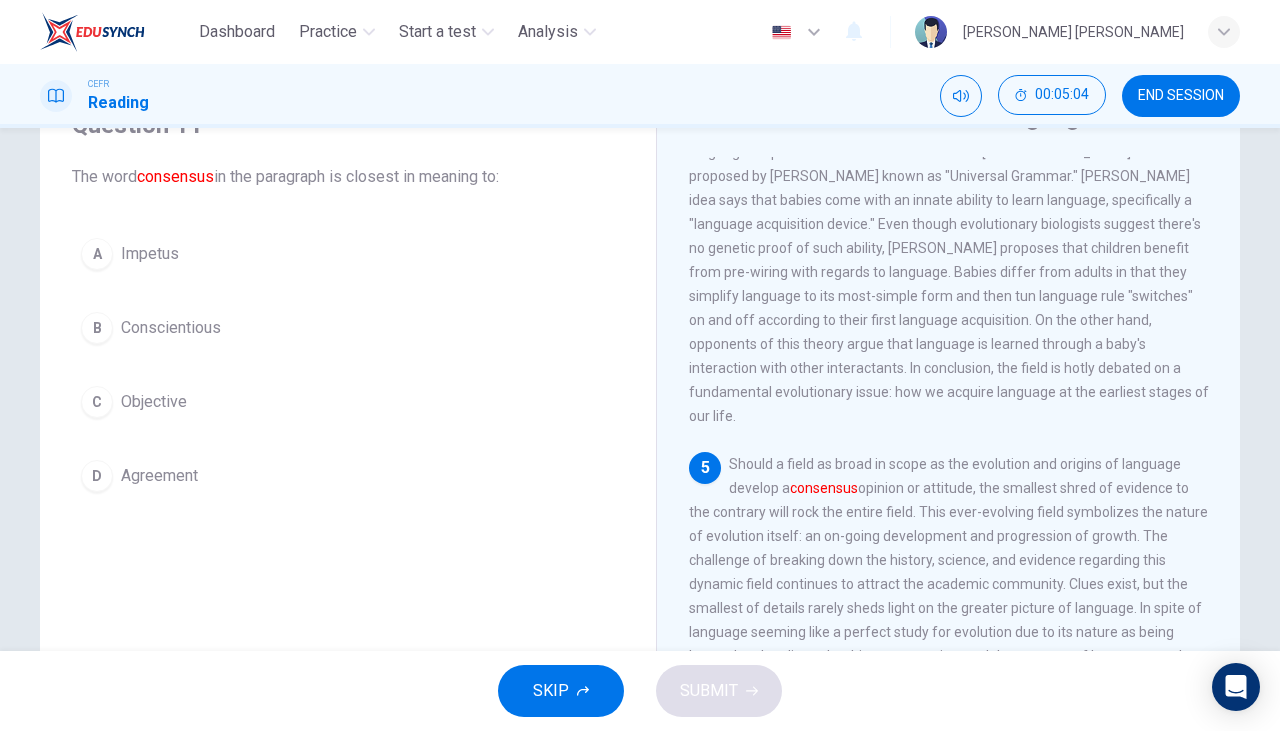 click on "Conscientious" at bounding box center [171, 328] 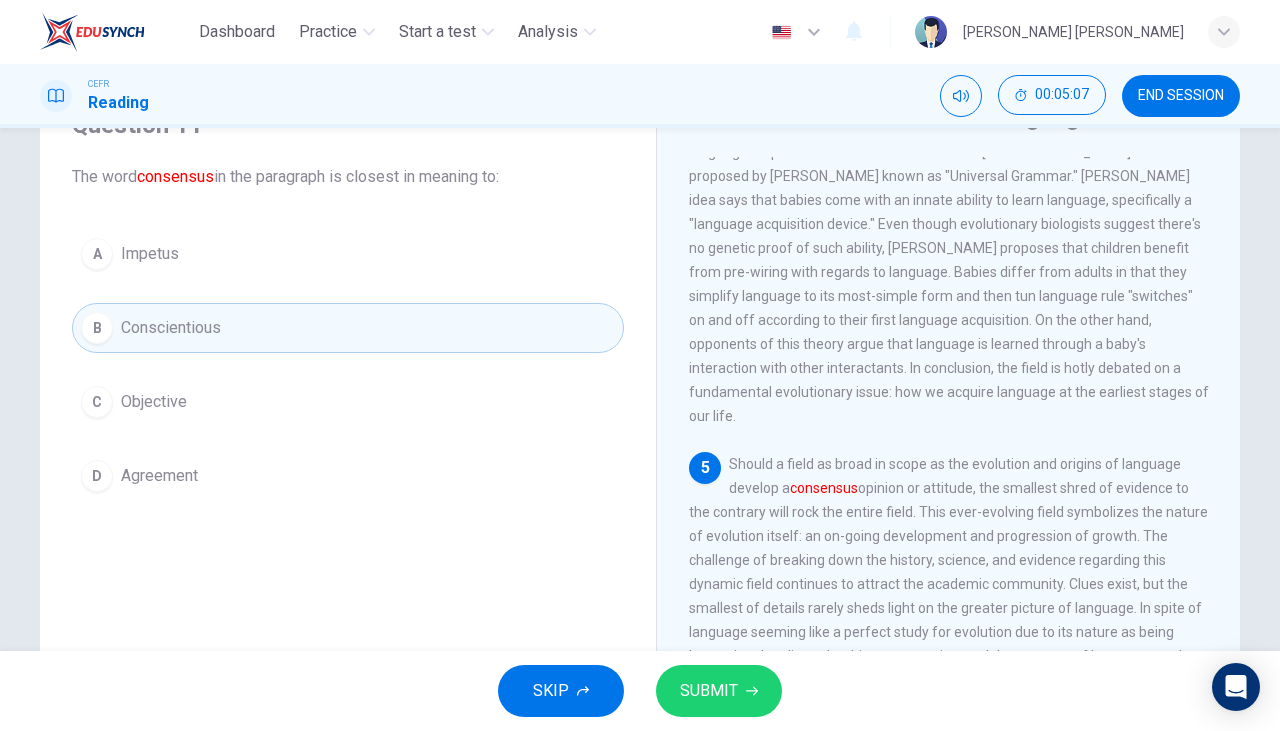 click on "SUBMIT" at bounding box center (709, 691) 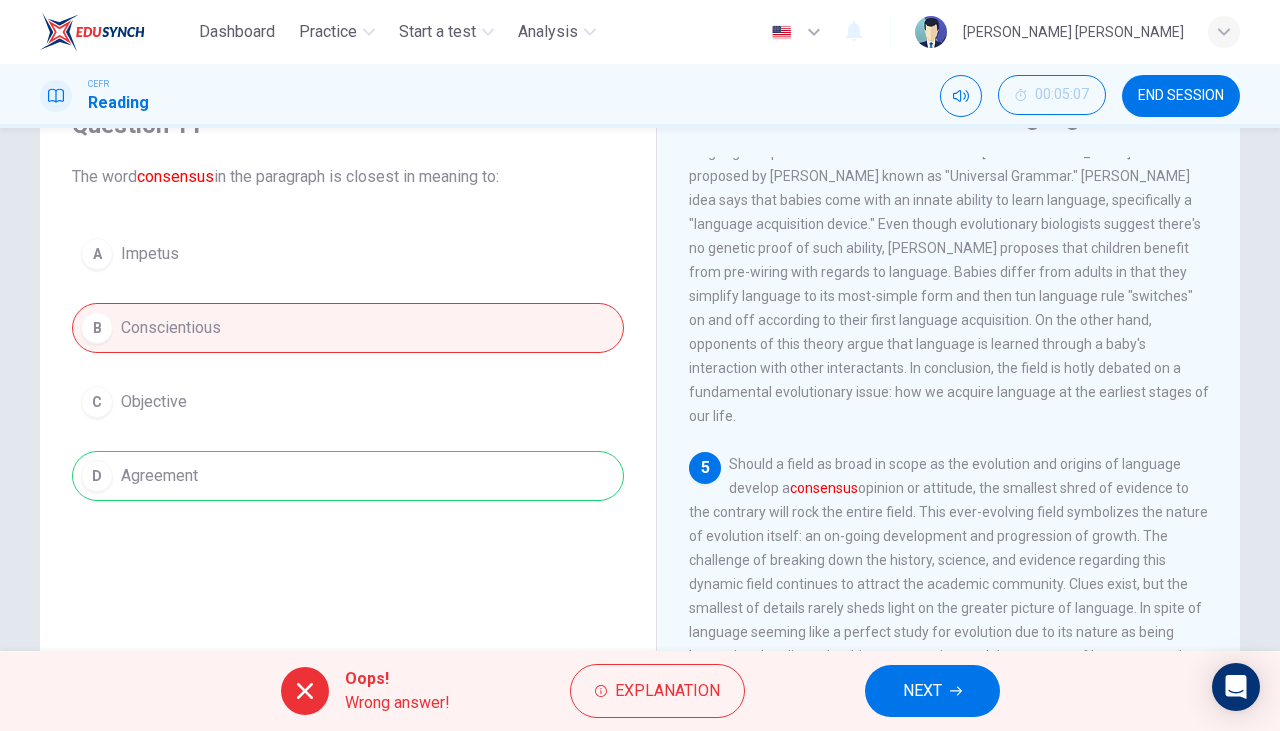 click 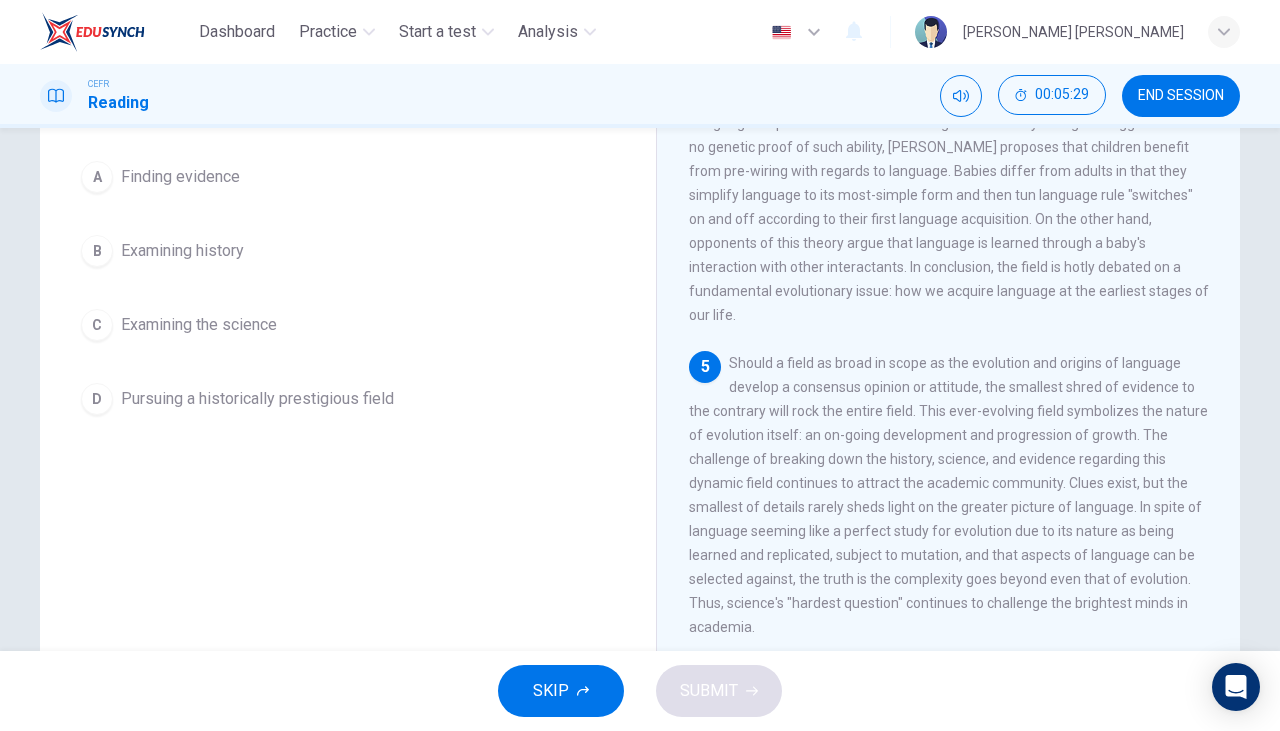 scroll, scrollTop: 204, scrollLeft: 0, axis: vertical 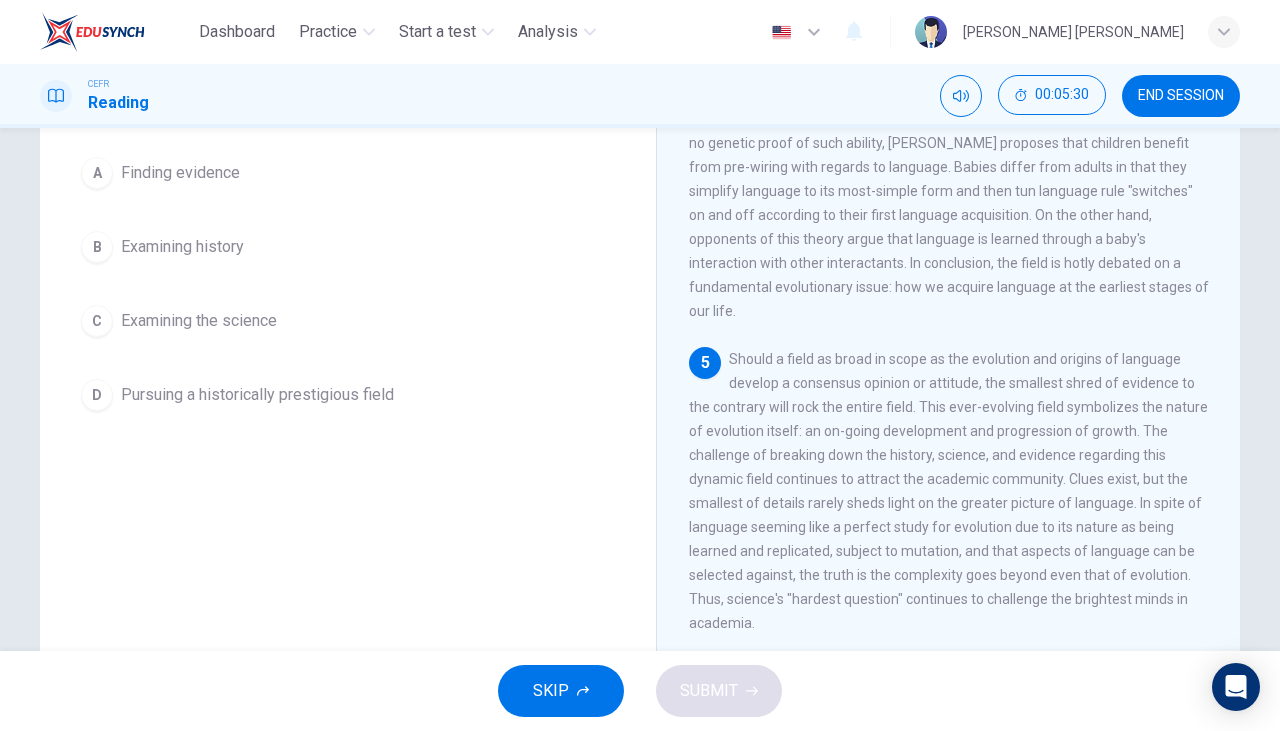 click on "Pursuing a historically prestigious field" at bounding box center (257, 395) 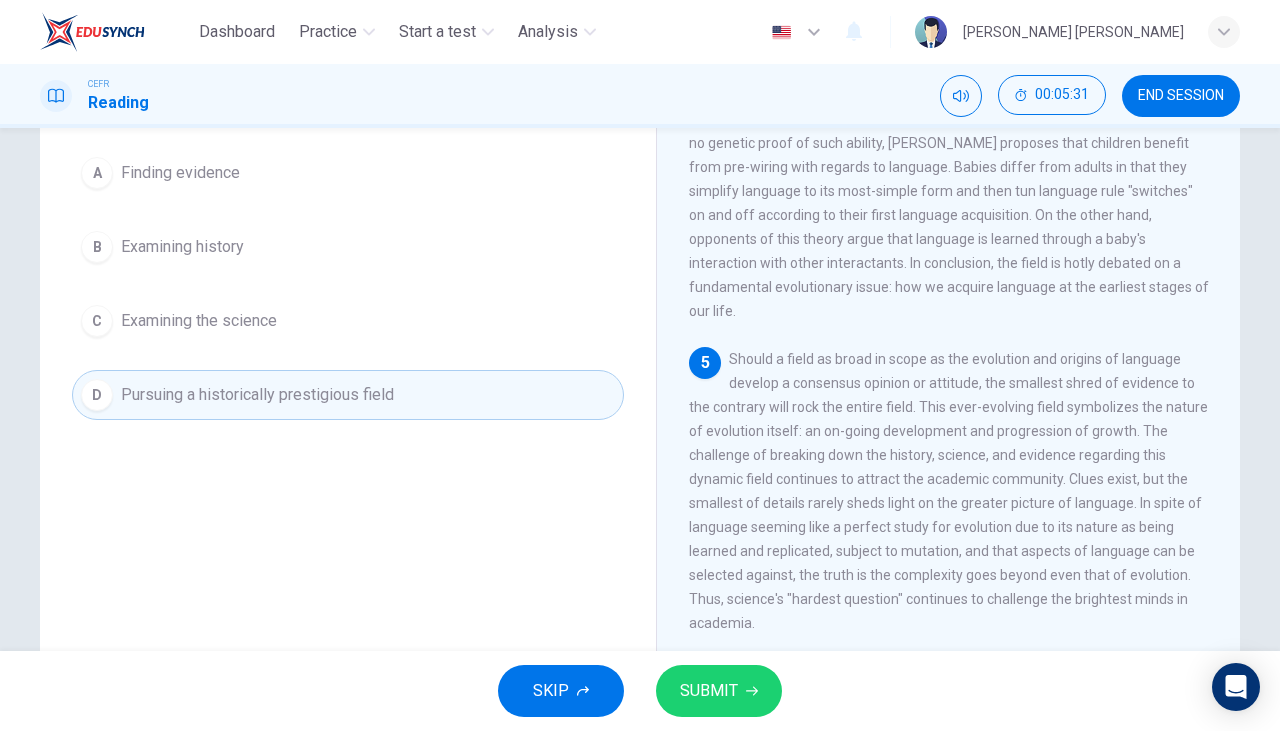 click on "SUBMIT" at bounding box center (709, 691) 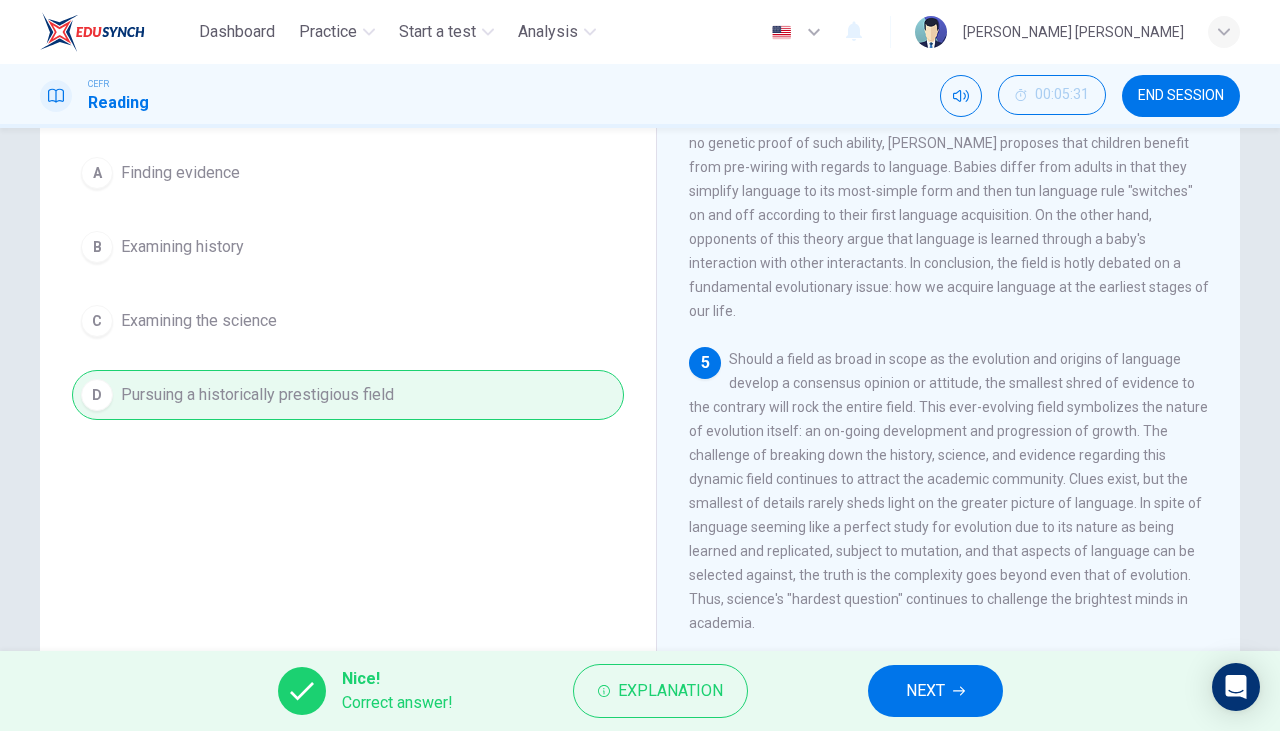 click on "NEXT" at bounding box center [925, 691] 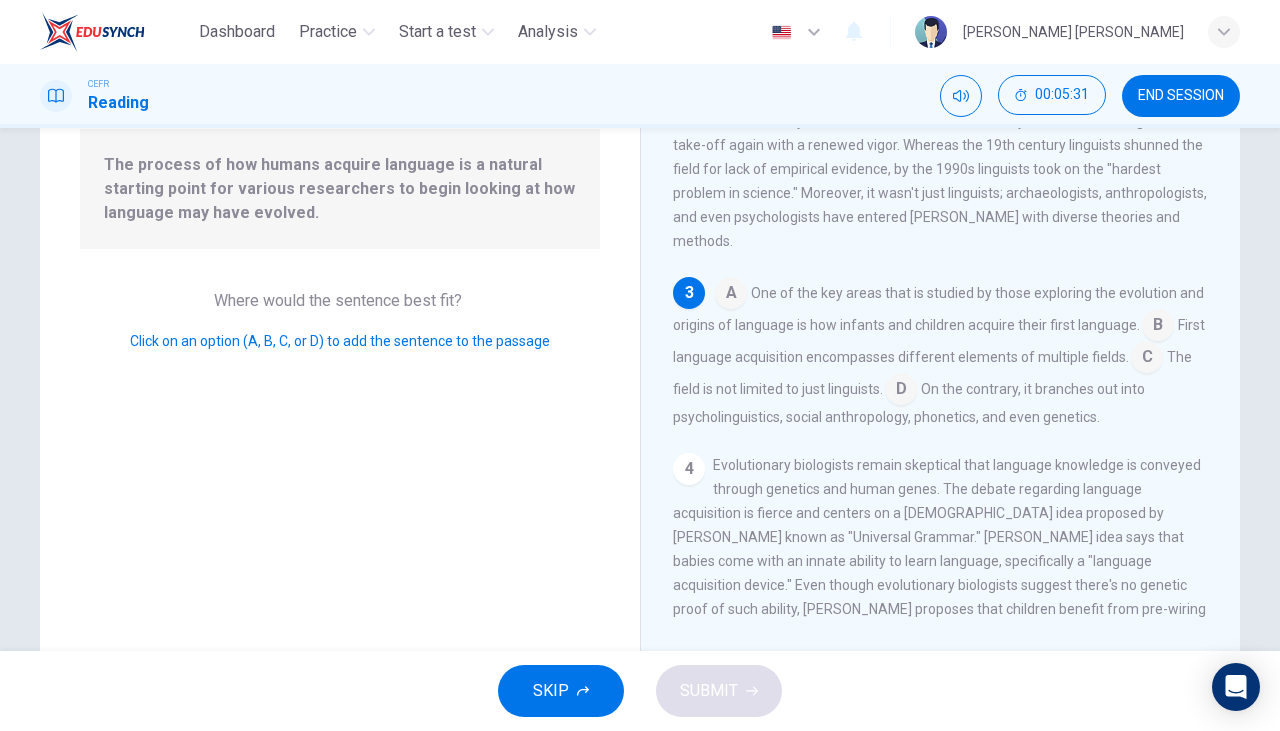 scroll, scrollTop: 335, scrollLeft: 0, axis: vertical 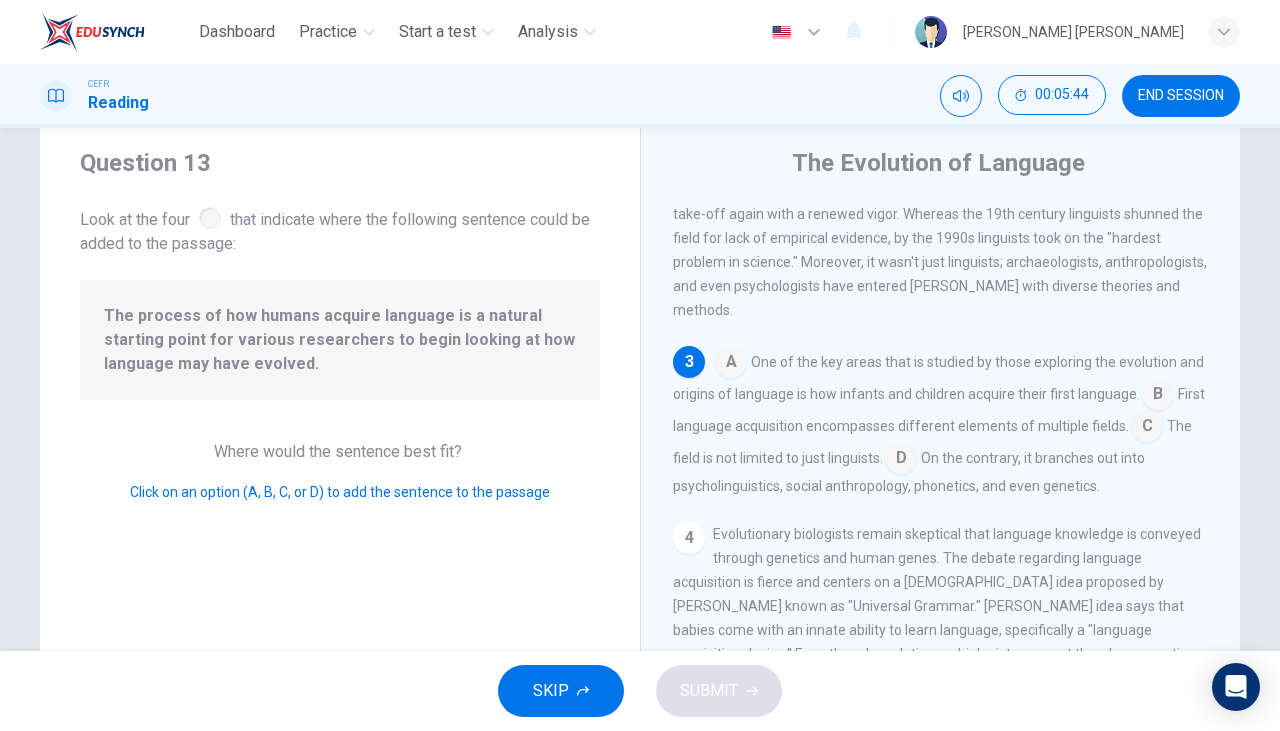 click at bounding box center [1158, 396] 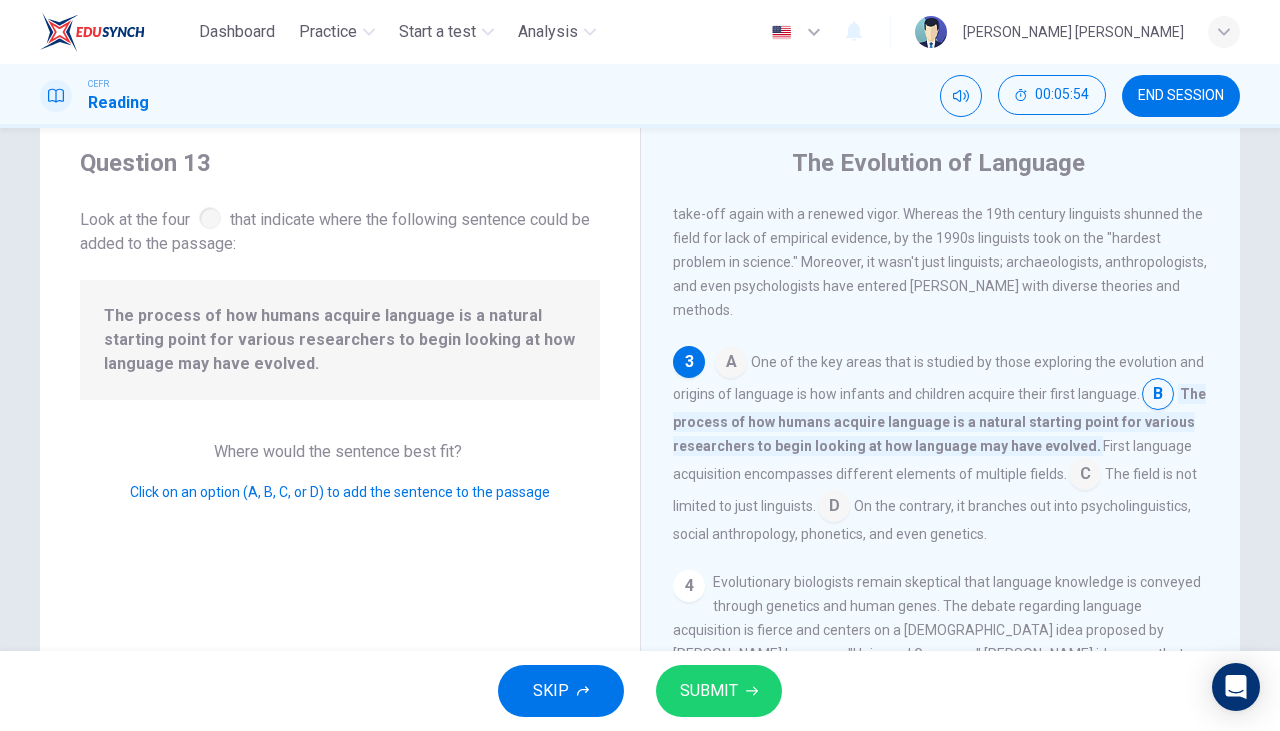 click on "SUBMIT" at bounding box center (709, 691) 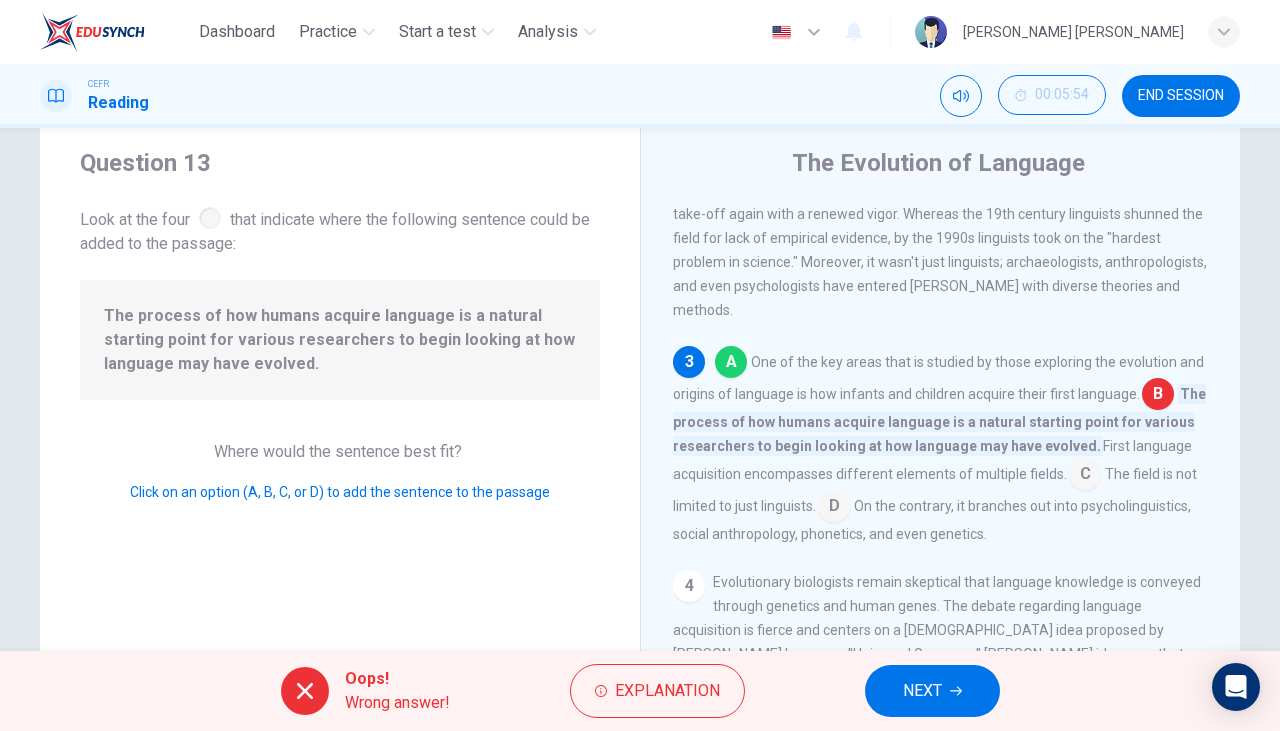 click on "NEXT" at bounding box center [922, 691] 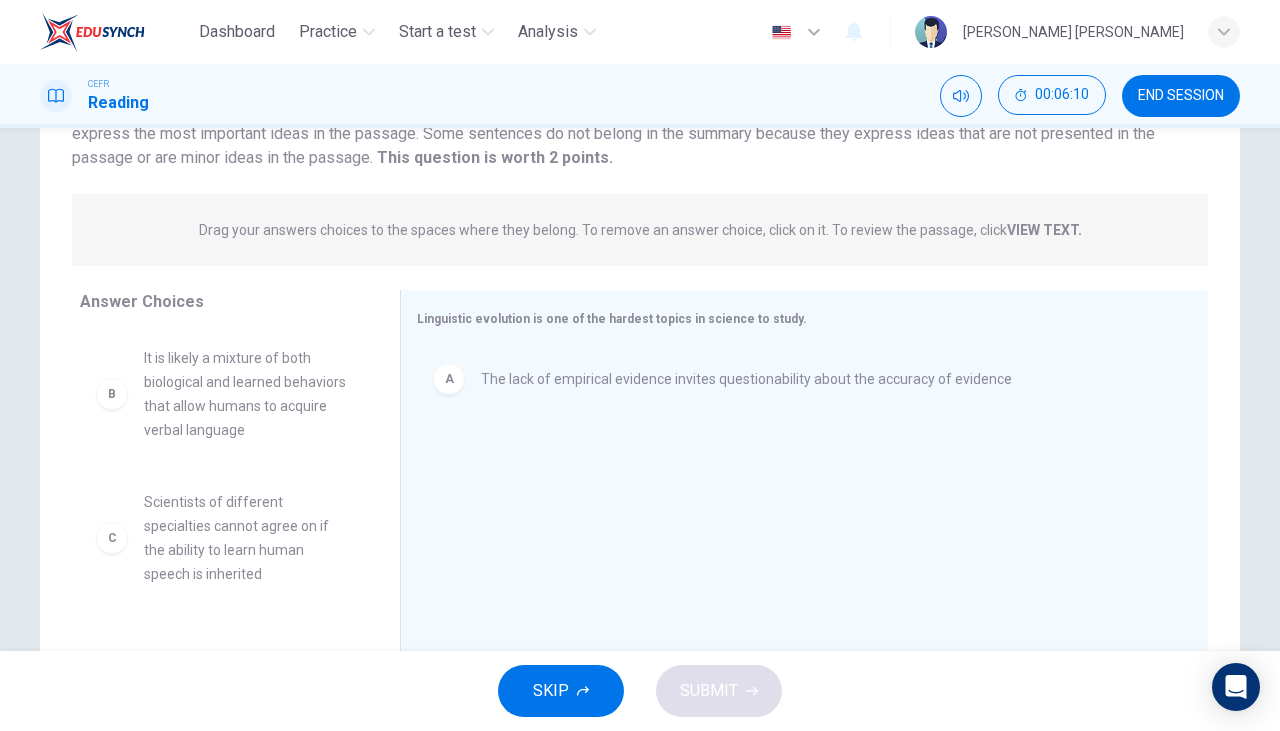 scroll, scrollTop: 252, scrollLeft: 0, axis: vertical 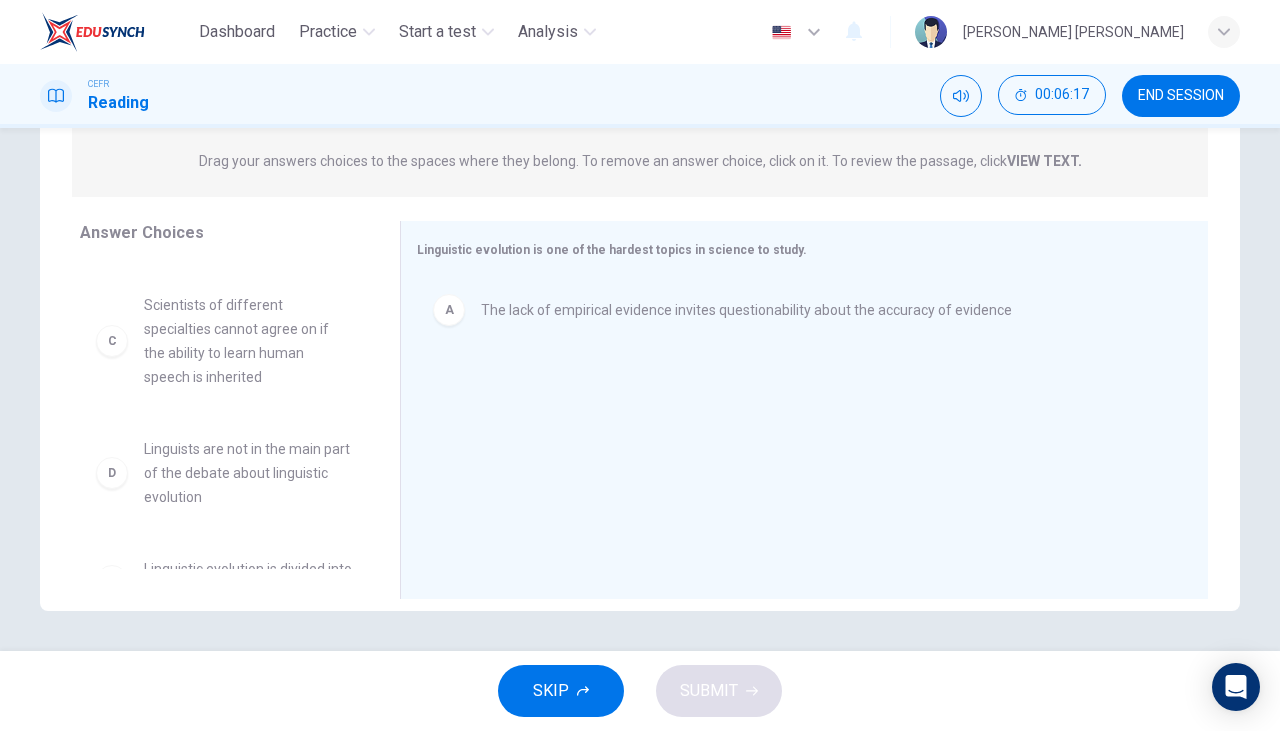 click on "Scientists of different specialties cannot agree on if the ability to learn human speech is inherited" at bounding box center (248, 341) 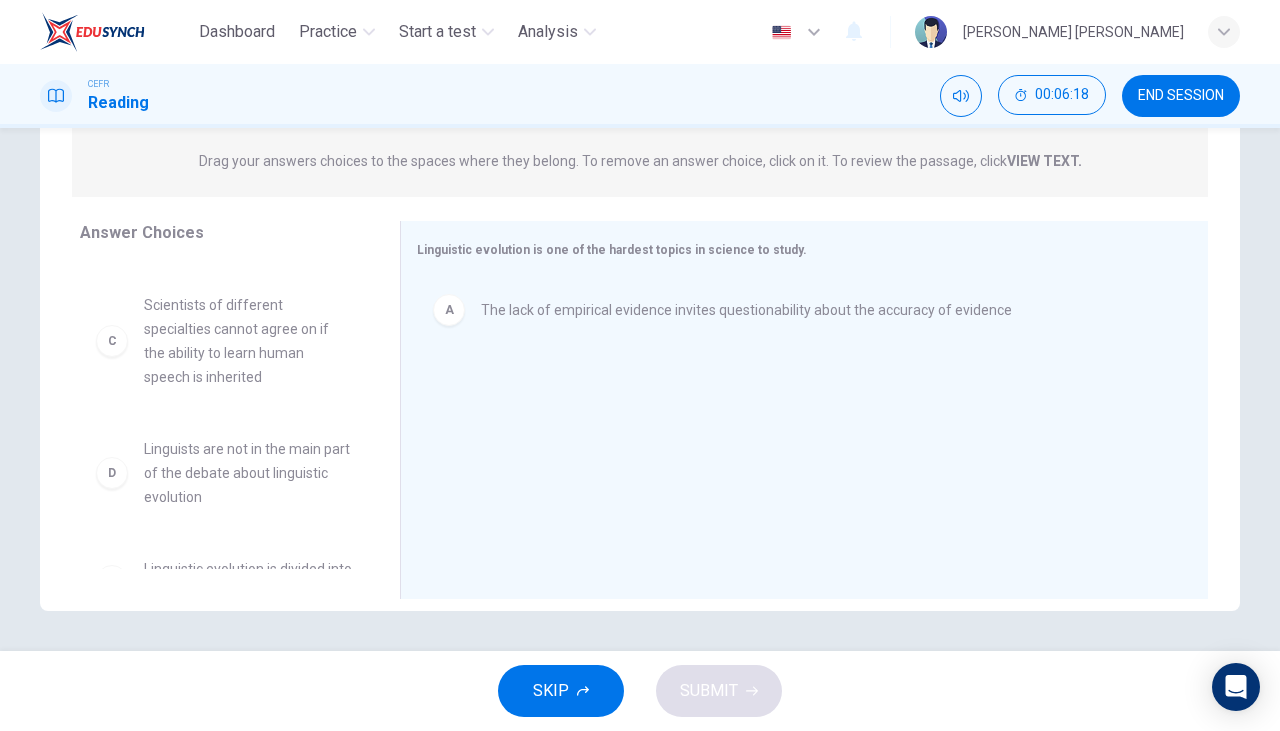 click on "Scientists of different specialties cannot agree on if the ability to learn human speech is inherited" at bounding box center (248, 341) 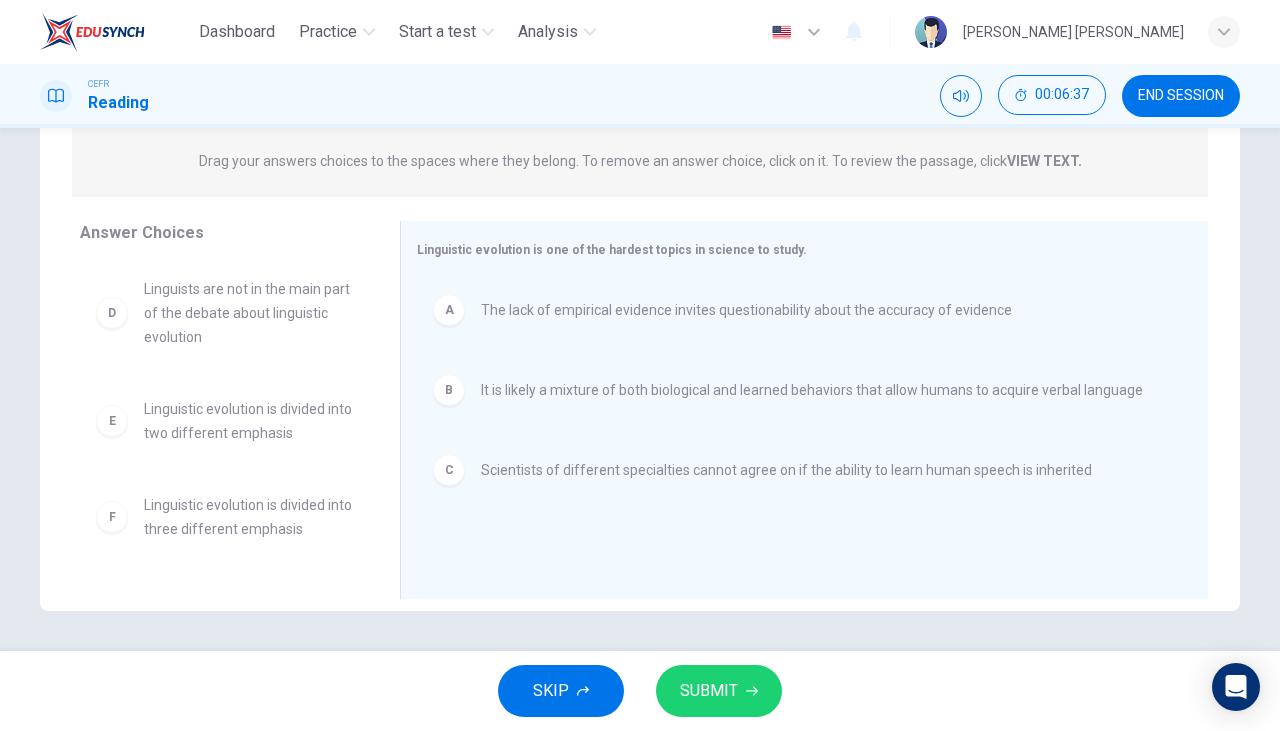 scroll, scrollTop: 0, scrollLeft: 0, axis: both 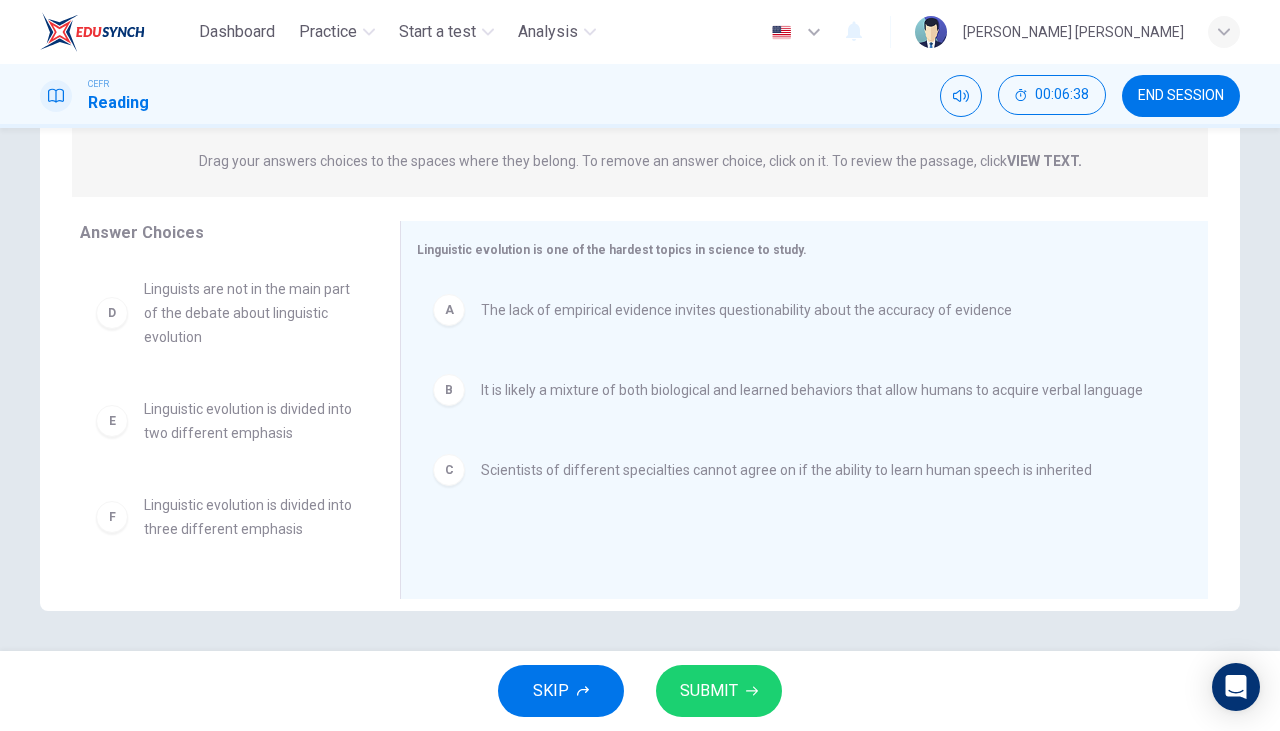 click on "SUBMIT" at bounding box center (709, 691) 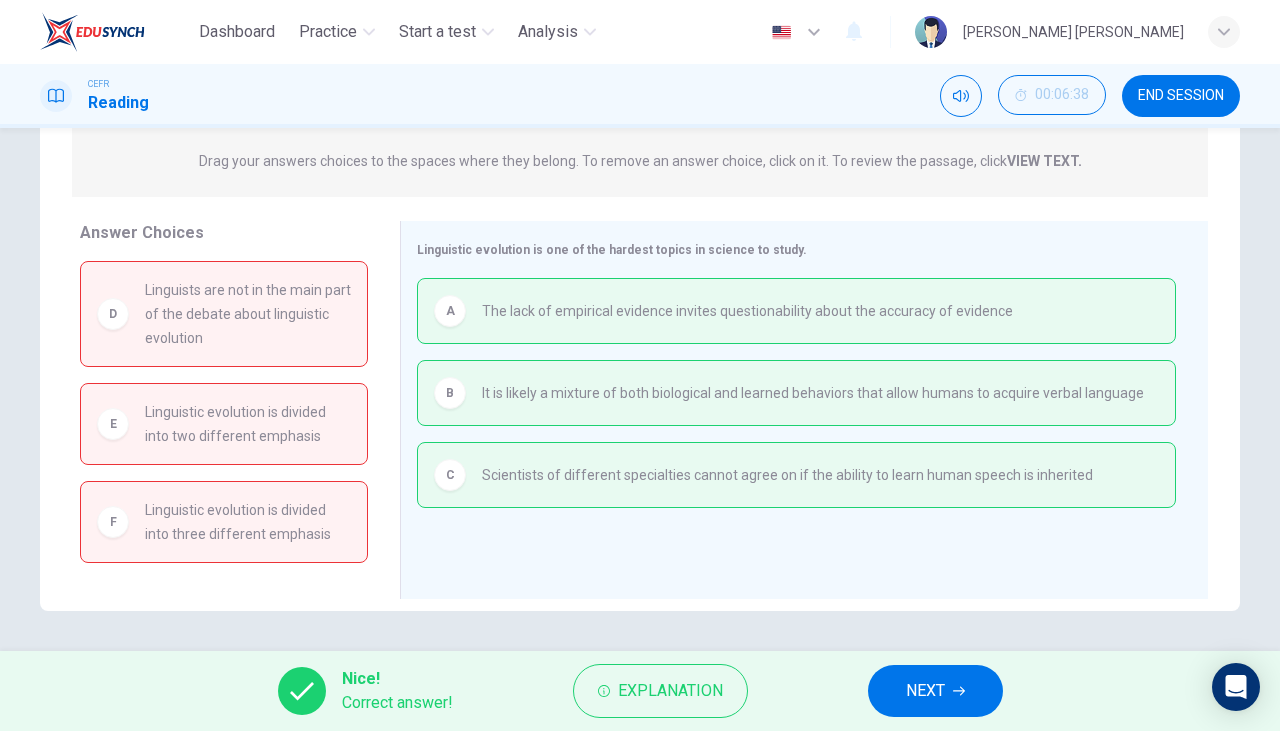 click 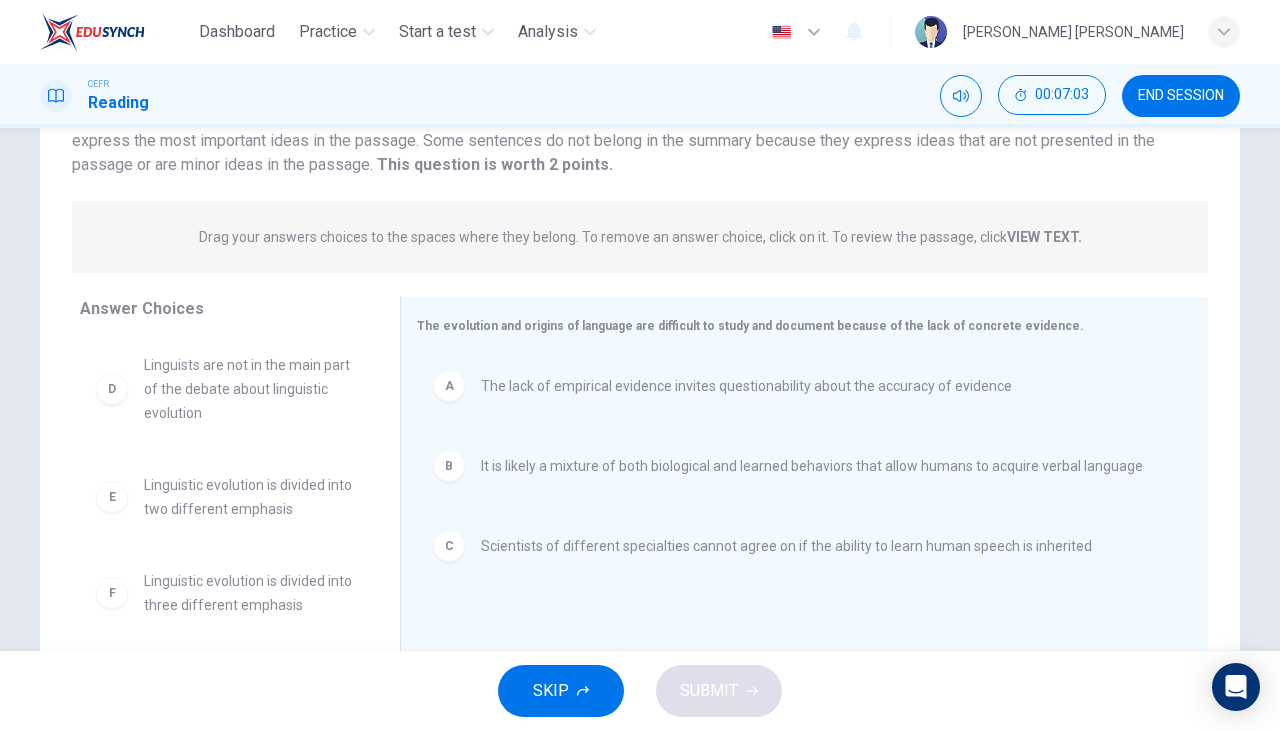 scroll, scrollTop: 252, scrollLeft: 0, axis: vertical 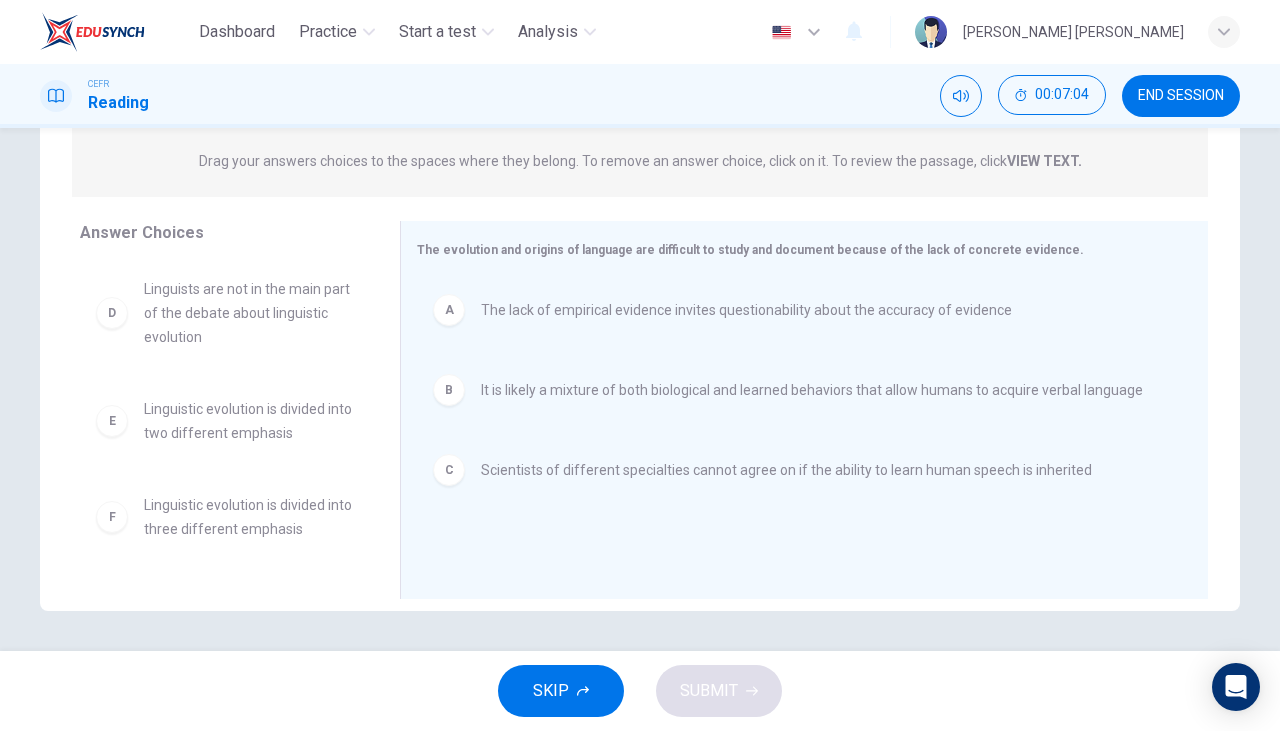 click on "It is likely a mixture of both biological and learned behaviors that allow humans to acquire verbal language" at bounding box center [812, 390] 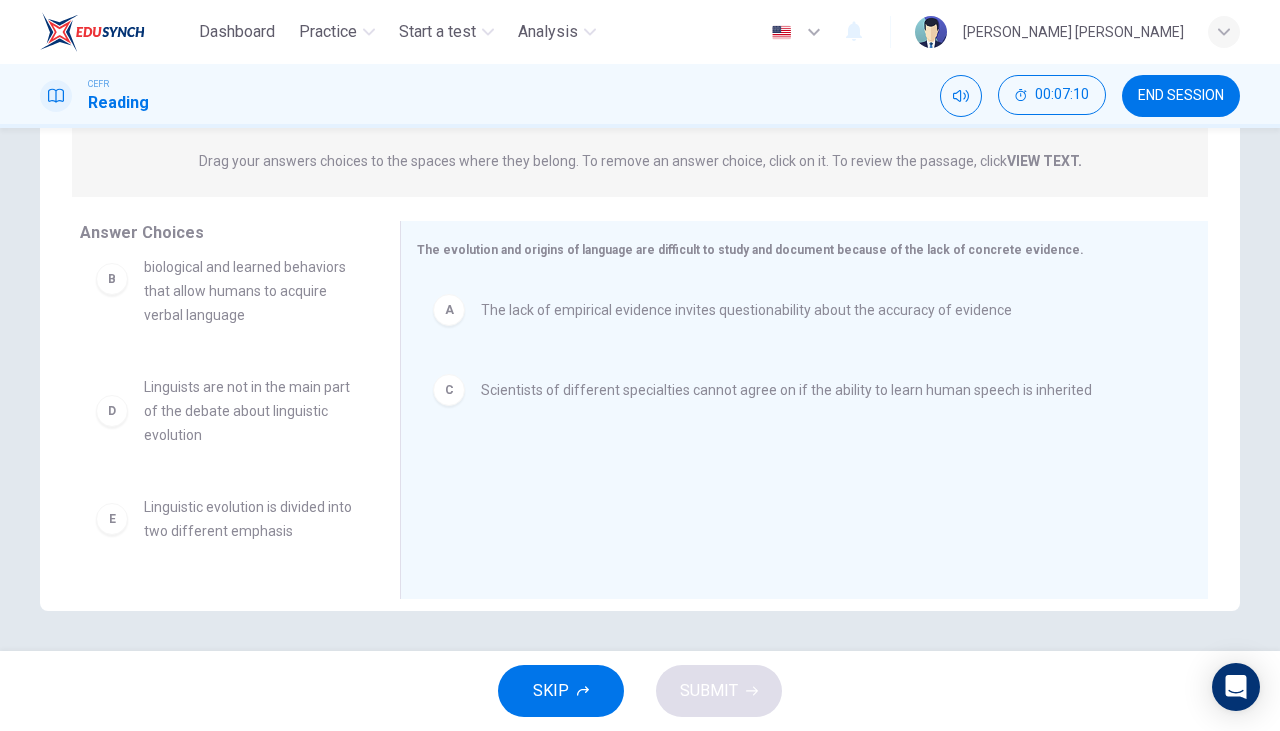 scroll, scrollTop: 0, scrollLeft: 0, axis: both 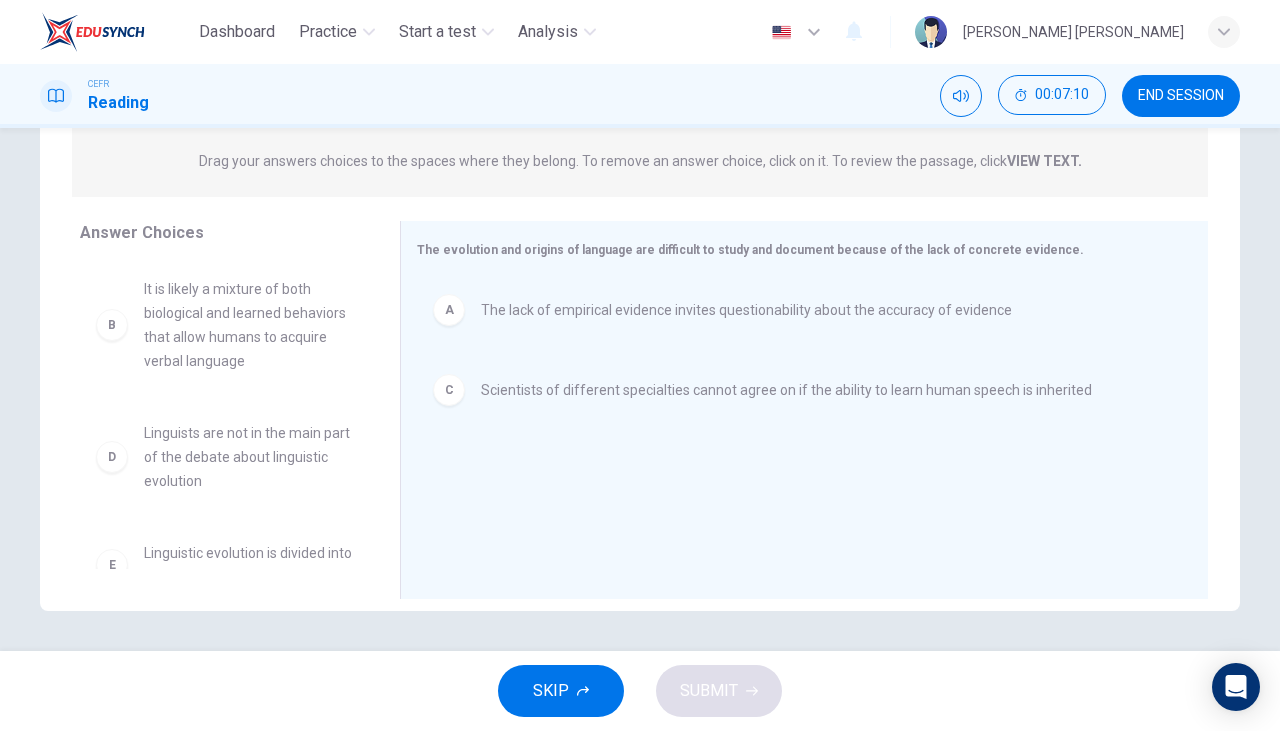 click on "It is likely a mixture of both biological and learned behaviors that allow humans to acquire verbal language" at bounding box center (248, 325) 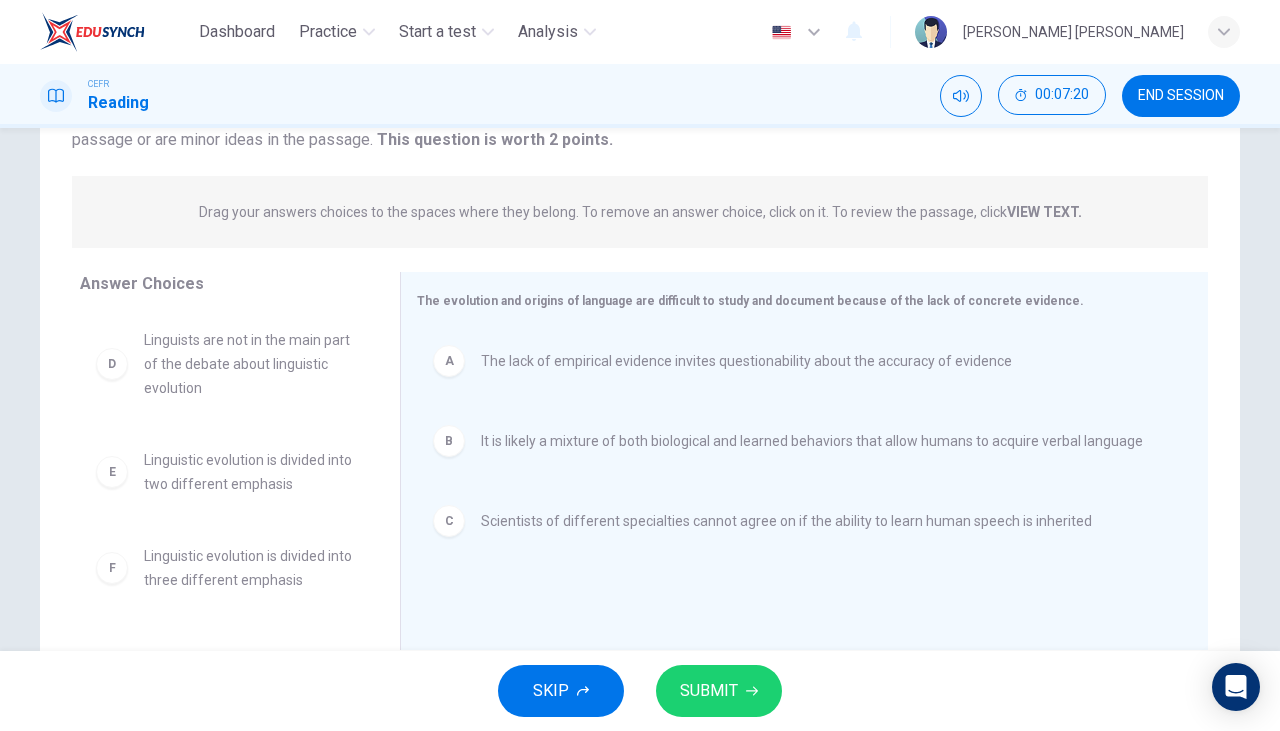 scroll, scrollTop: 252, scrollLeft: 0, axis: vertical 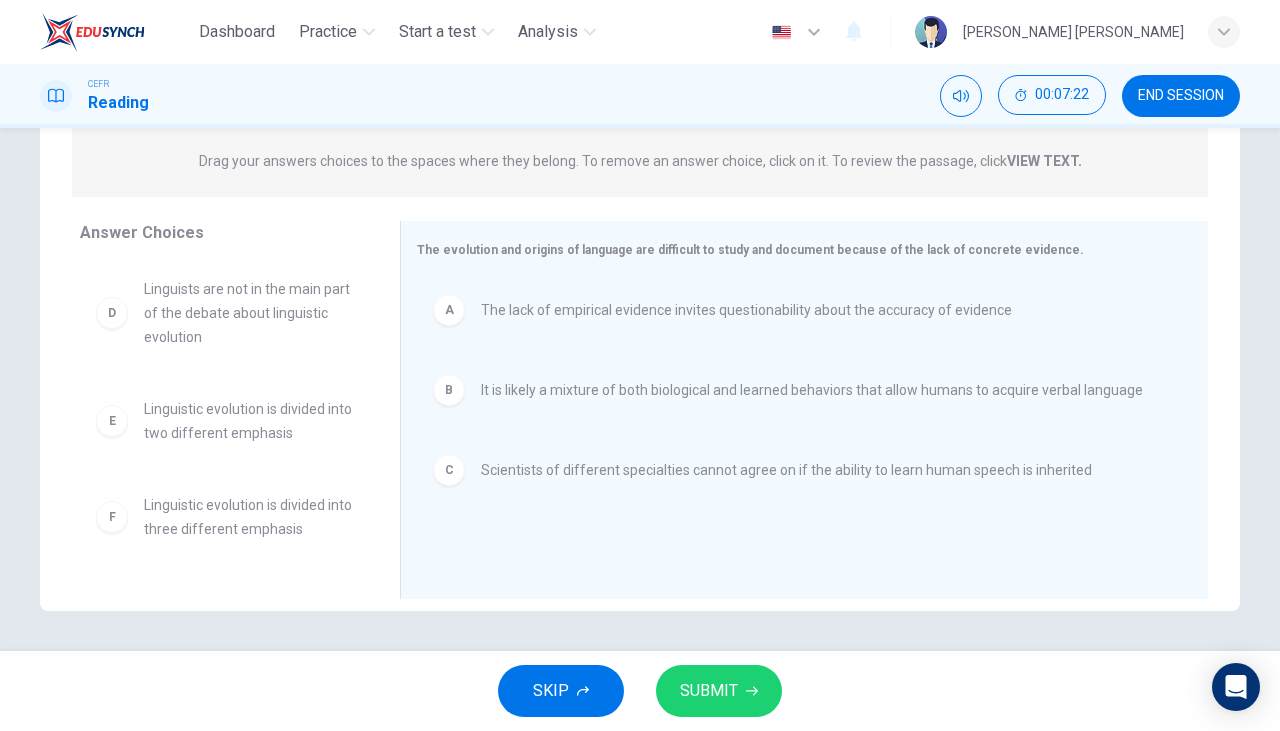 click on "SUBMIT" at bounding box center (709, 691) 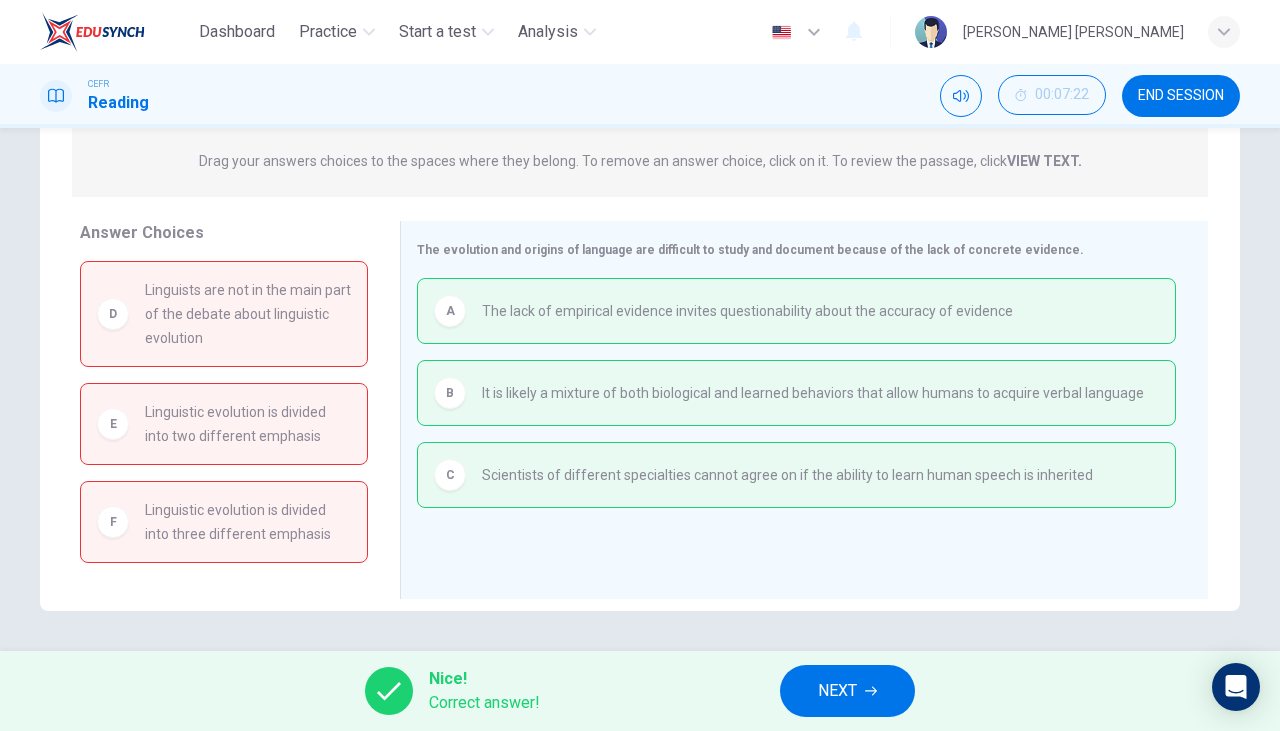 click 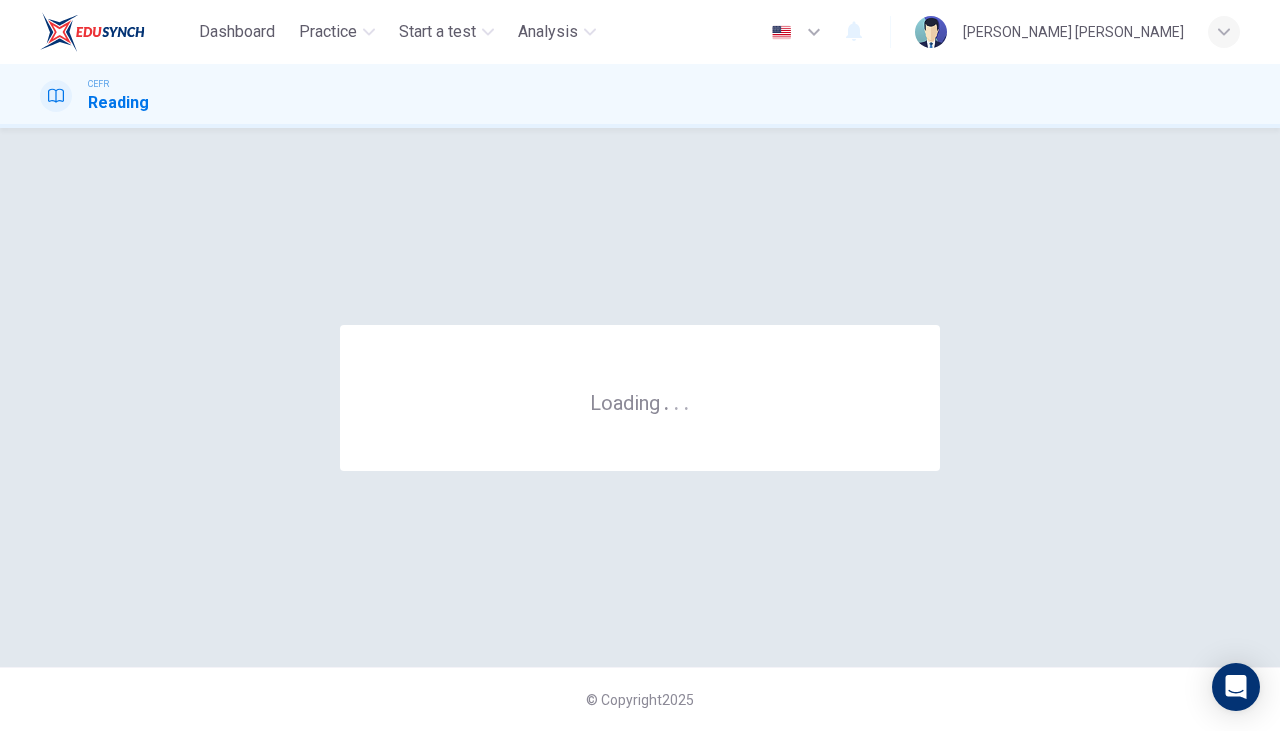 scroll, scrollTop: 0, scrollLeft: 0, axis: both 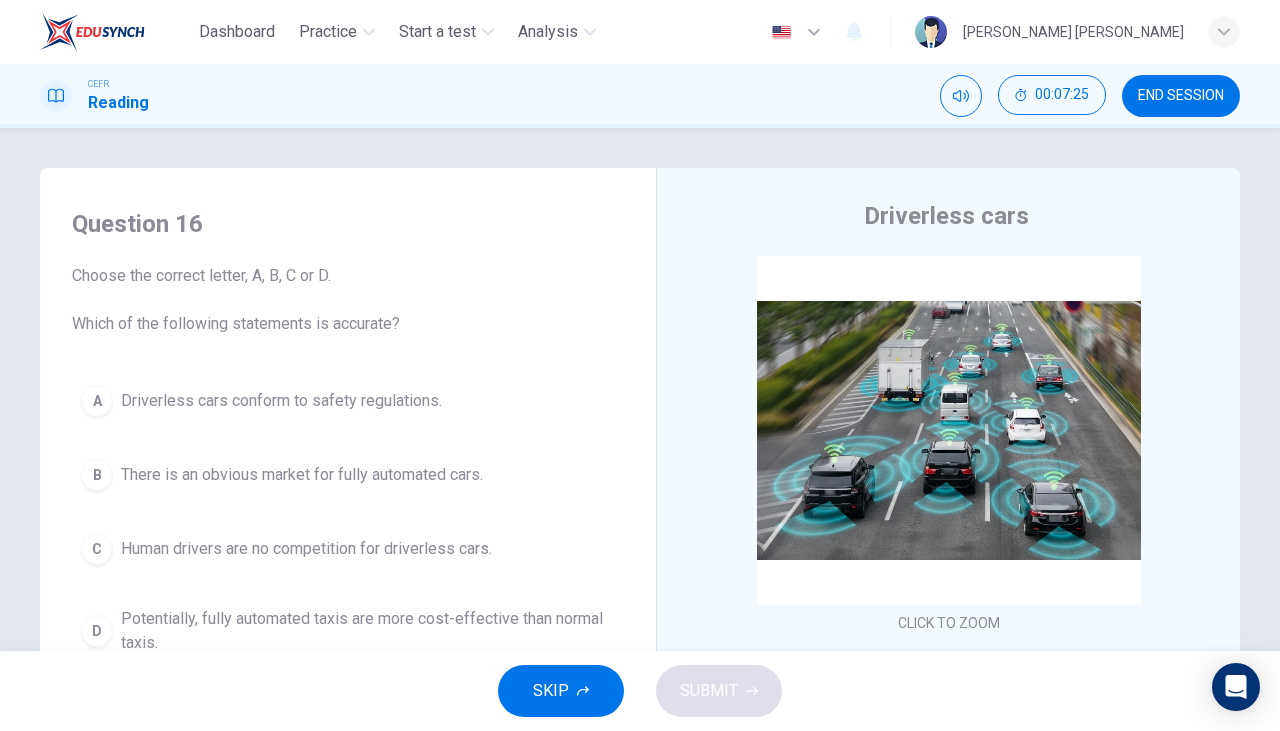 click on "END SESSION" at bounding box center (1181, 96) 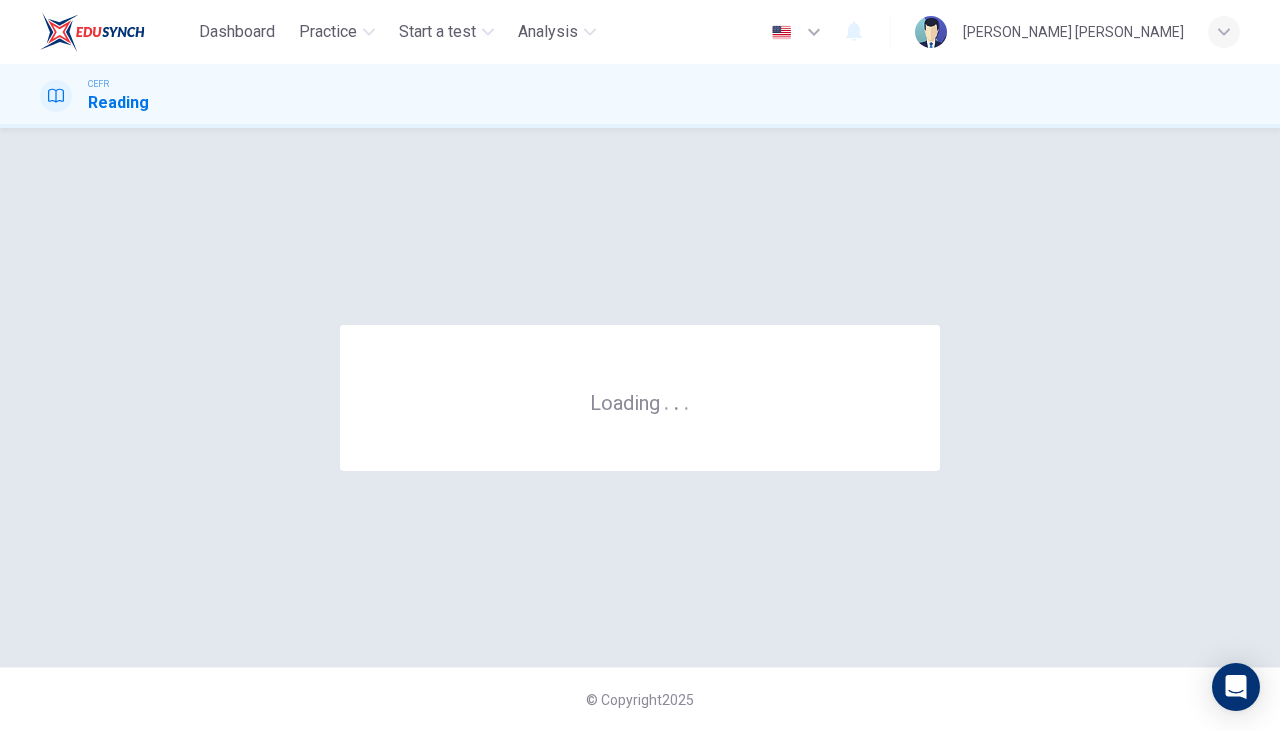 scroll, scrollTop: 0, scrollLeft: 0, axis: both 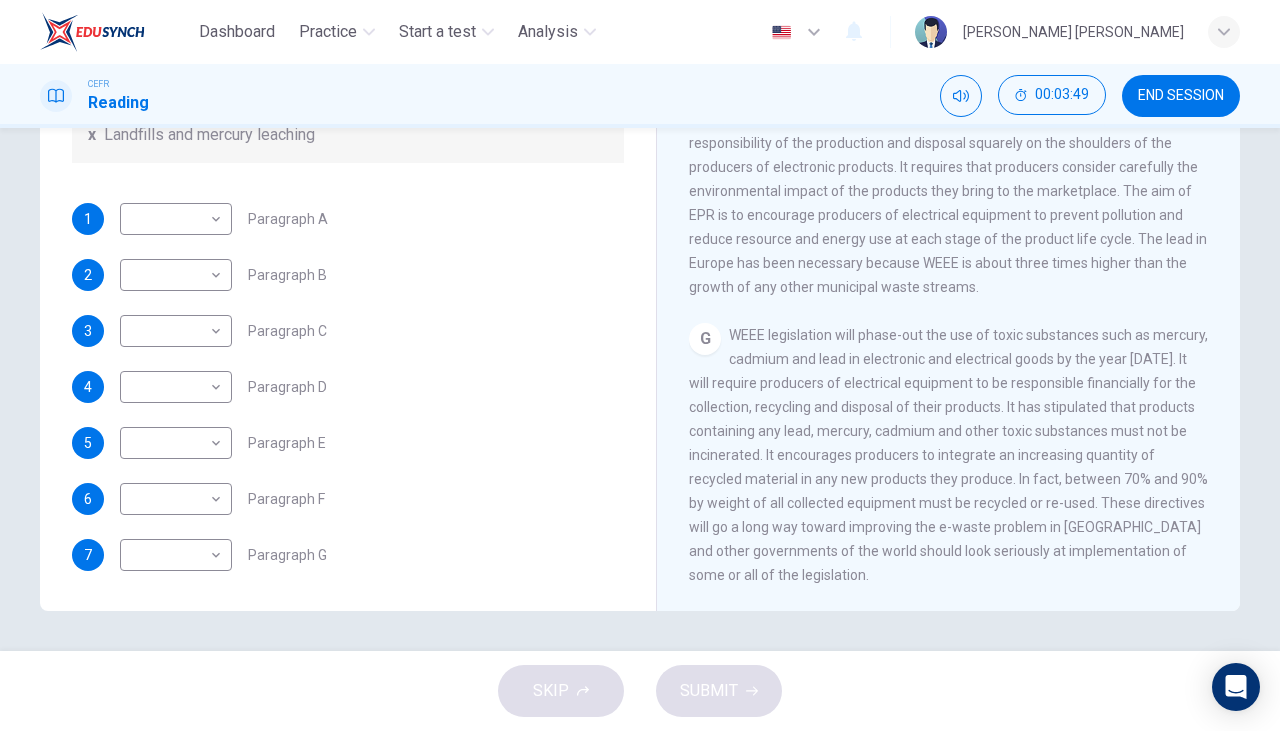 click on "Dashboard Practice Start a test Analysis English en ​ RISHMA HANI BINTI KHALID CEFR Reading 00:03:49 END SESSION Questions 1 - 7 The Reading Passage has 7 paragraphs,  A-G .
Choose the correct heading for each paragraph from the list of headings below.
Write the correct number,  i-x , in the boxes below. List of Headings i Exporting e-waste ii The hazards of burning computer junk iii Blame developed countries for e-waste iv Landfills are not satisfactory v Producer’s legal responsibility vi The dangers of computer circuit boards vii Electronic changes bring waste viii European e-waste laws ix The dangerous substances found in computers x Landfills and mercury leaching 1 ​ ​ Paragraph A 2 ​ ​ Paragraph B 3 ​ ​ Paragraph C 4 ​ ​ Paragraph D 5 ​ ​ Paragraph E 6 ​ ​ Paragraph F 7 ​ ​ Paragraph G The Intense Rate of Change in the World CLICK TO ZOOM Click to Zoom A B C D E F G SKIP SUBMIT EduSynch - Online Language Proficiency Testing
Dashboard Practice Start a test 2025" at bounding box center (640, 365) 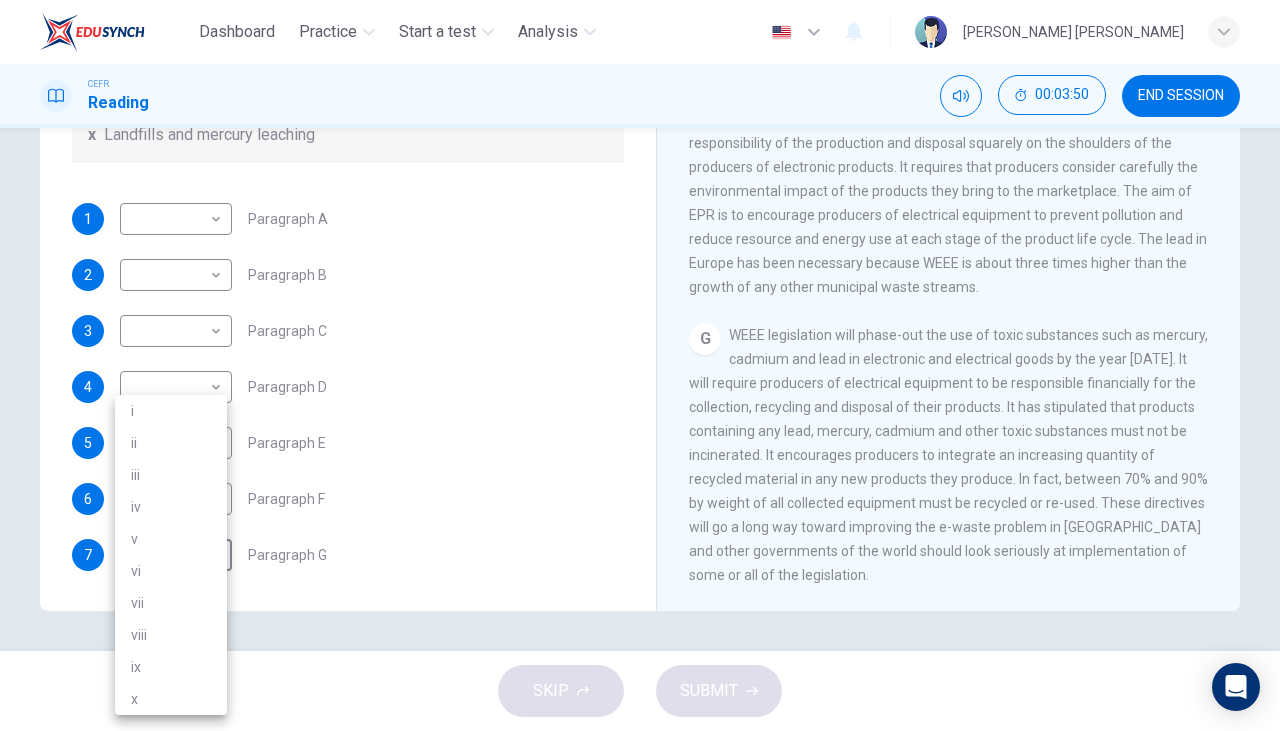 click on "v" at bounding box center (171, 539) 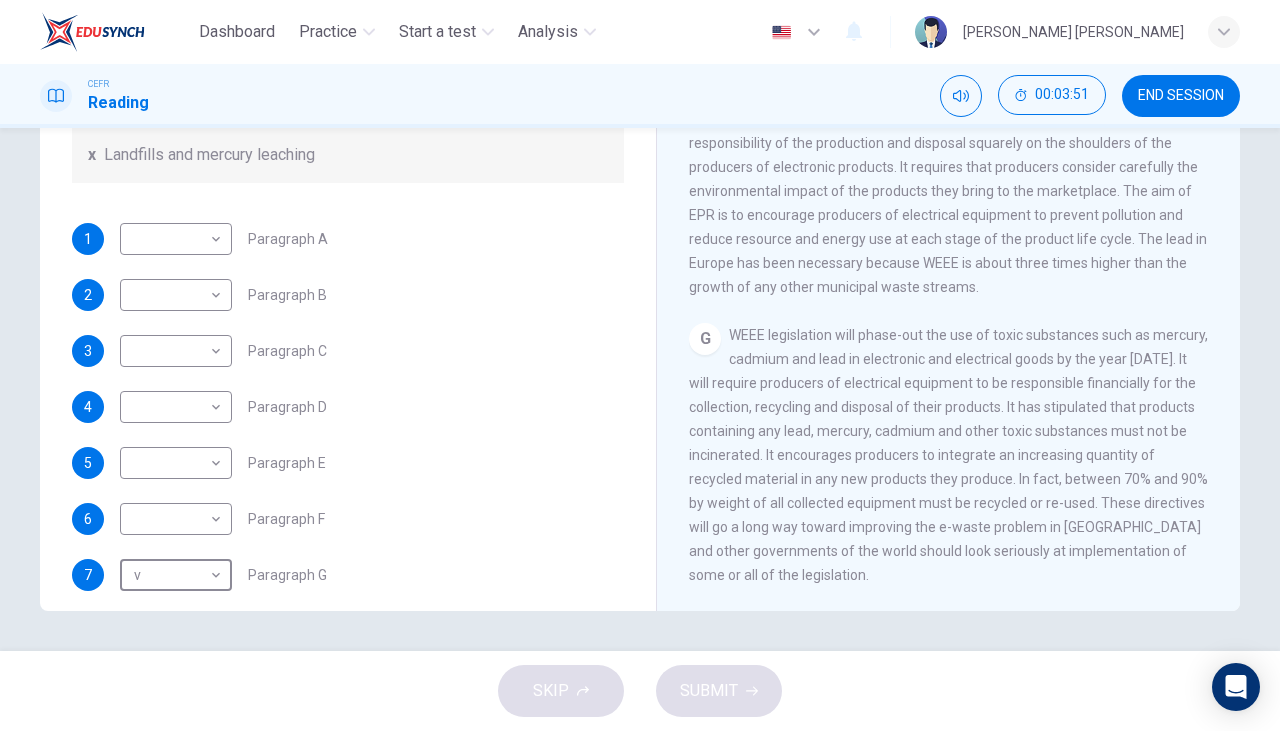 scroll, scrollTop: 441, scrollLeft: 0, axis: vertical 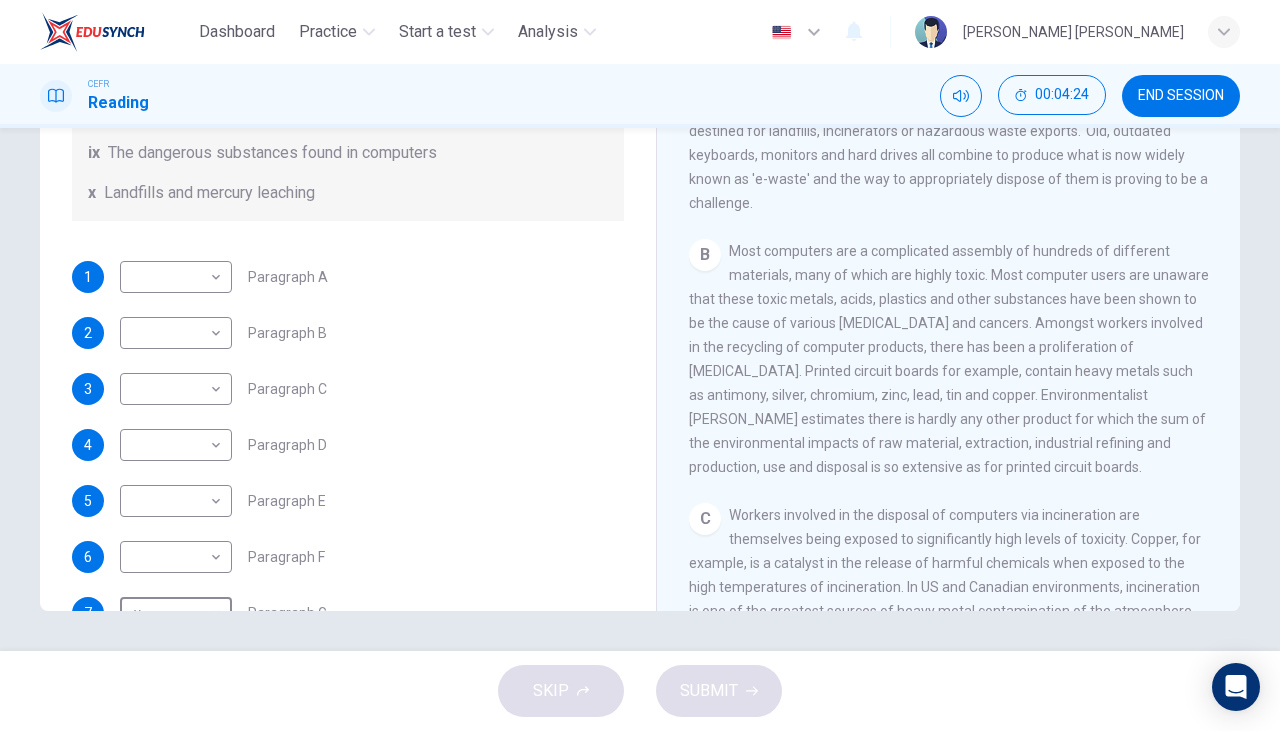 click on "Dashboard Practice Start a test Analysis English en ​ RISHMA HANI BINTI KHALID CEFR Reading 00:04:24 END SESSION Questions 1 - 7 The Reading Passage has 7 paragraphs,  A-G .
Choose the correct heading for each paragraph from the list of headings below.
Write the correct number,  i-x , in the boxes below. List of Headings i Exporting e-waste ii The hazards of burning computer junk iii Blame developed countries for e-waste iv Landfills are not satisfactory v Producer’s legal responsibility vi The dangers of computer circuit boards vii Electronic changes bring waste viii European e-waste laws ix The dangerous substances found in computers x Landfills and mercury leaching 1 ​ ​ Paragraph A 2 ​ ​ Paragraph B 3 ​ ​ Paragraph C 4 ​ ​ Paragraph D 5 ​ ​ Paragraph E 6 ​ ​ Paragraph F 7 v v ​ Paragraph G The Intense Rate of Change in the World CLICK TO ZOOM Click to Zoom A B C D E F G SKIP SUBMIT EduSynch - Online Language Proficiency Testing
Dashboard Practice Start a test 2025" at bounding box center [640, 365] 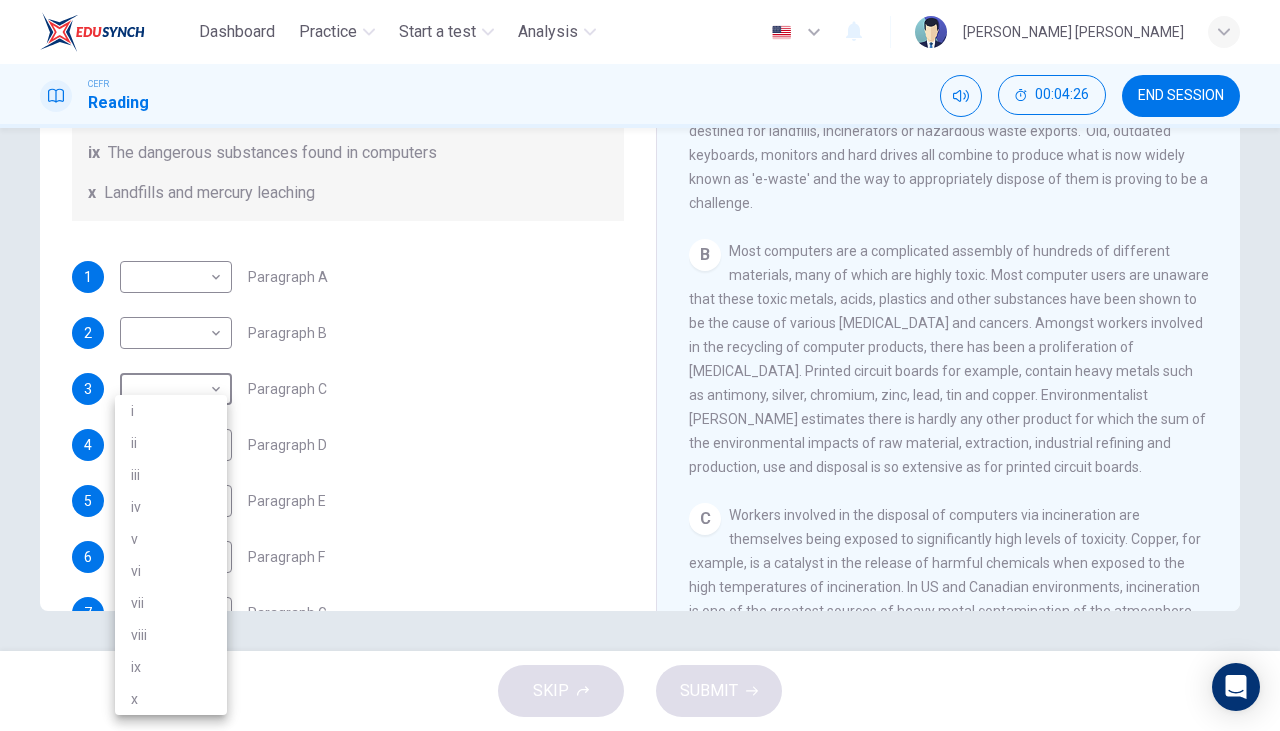 click on "ix" at bounding box center (171, 667) 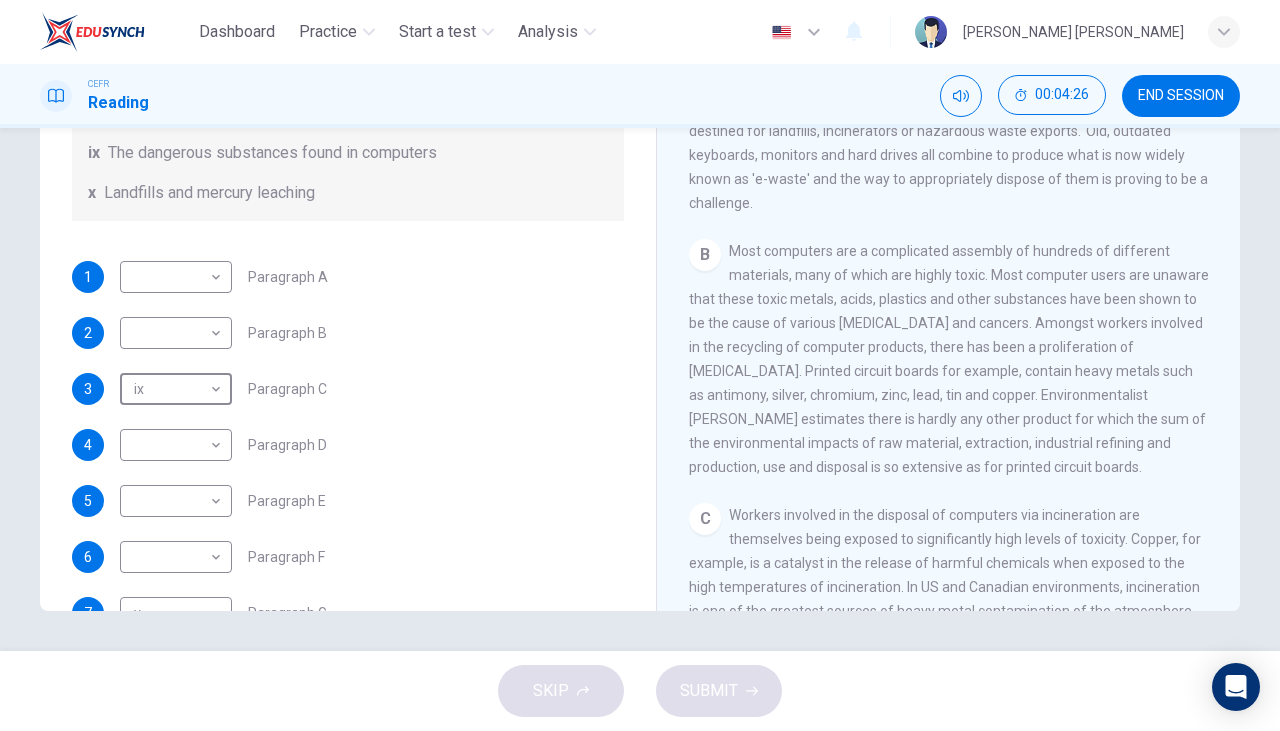 type on "ix" 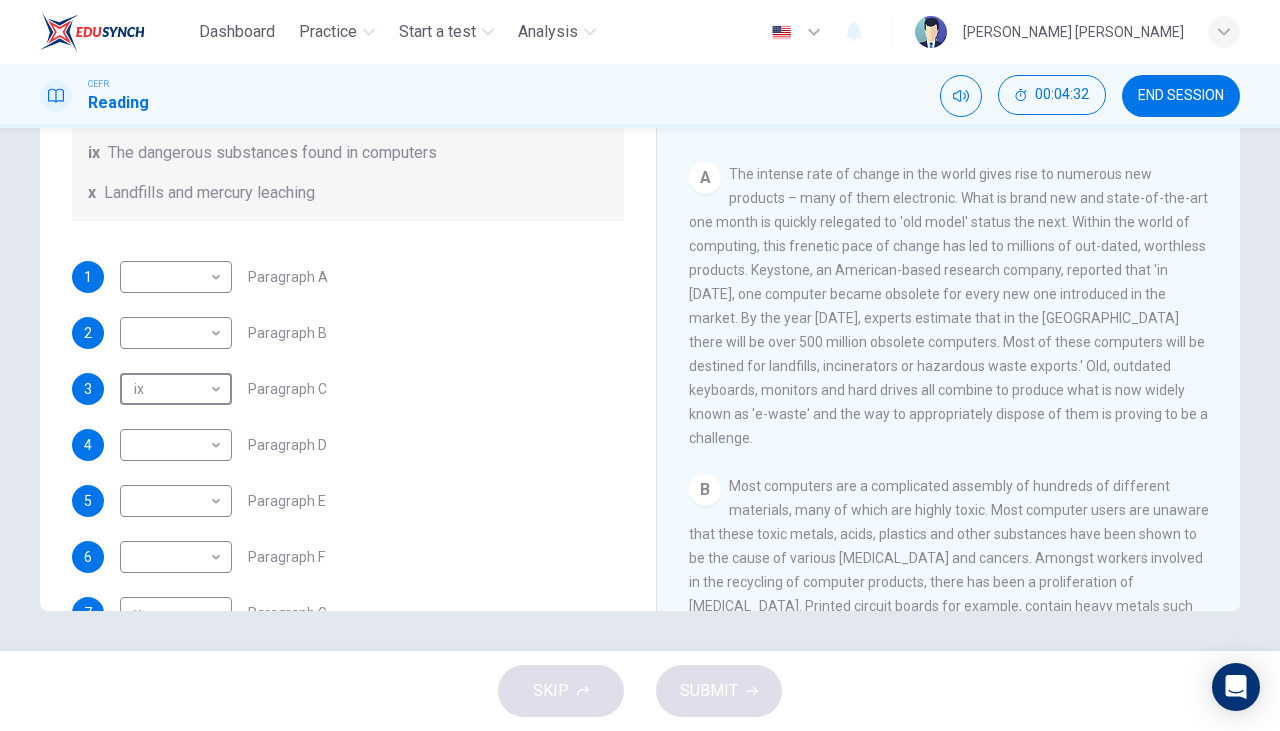 scroll, scrollTop: 267, scrollLeft: 0, axis: vertical 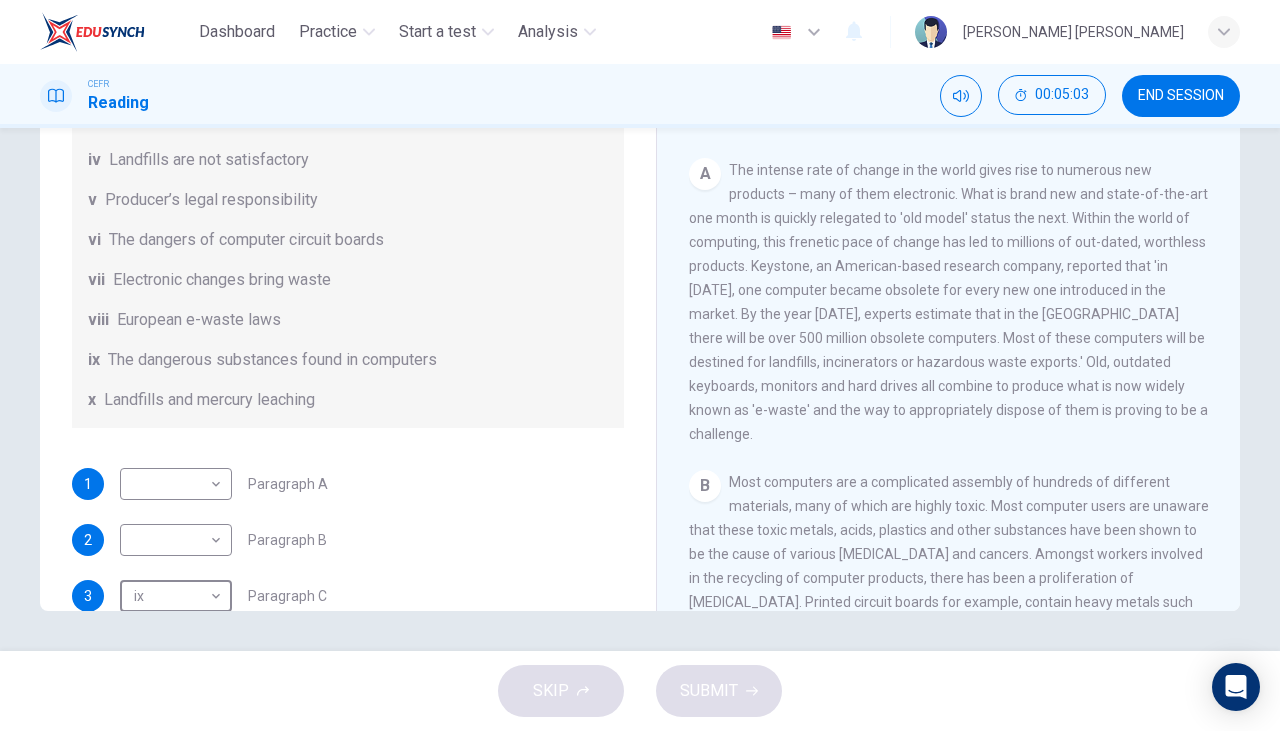 click on "Dashboard Practice Start a test Analysis English en ​ RISHMA HANI BINTI KHALID CEFR Reading 00:05:03 END SESSION Questions 1 - 7 The Reading Passage has 7 paragraphs,  A-G .
Choose the correct heading for each paragraph from the list of headings below.
Write the correct number,  i-x , in the boxes below. List of Headings i Exporting e-waste ii The hazards of burning computer junk iii Blame developed countries for e-waste iv Landfills are not satisfactory v Producer’s legal responsibility vi The dangers of computer circuit boards vii Electronic changes bring waste viii European e-waste laws ix The dangerous substances found in computers x Landfills and mercury leaching 1 ​ ​ Paragraph A 2 ​ ​ Paragraph B 3 ix ix ​ Paragraph C 4 ​ ​ Paragraph D 5 ​ ​ Paragraph E 6 ​ ​ Paragraph F 7 v v ​ Paragraph G The Intense Rate of Change in the World CLICK TO ZOOM Click to Zoom A B C D E F G SKIP SUBMIT EduSynch - Online Language Proficiency Testing
Dashboard Practice Start a test 2025" at bounding box center (640, 365) 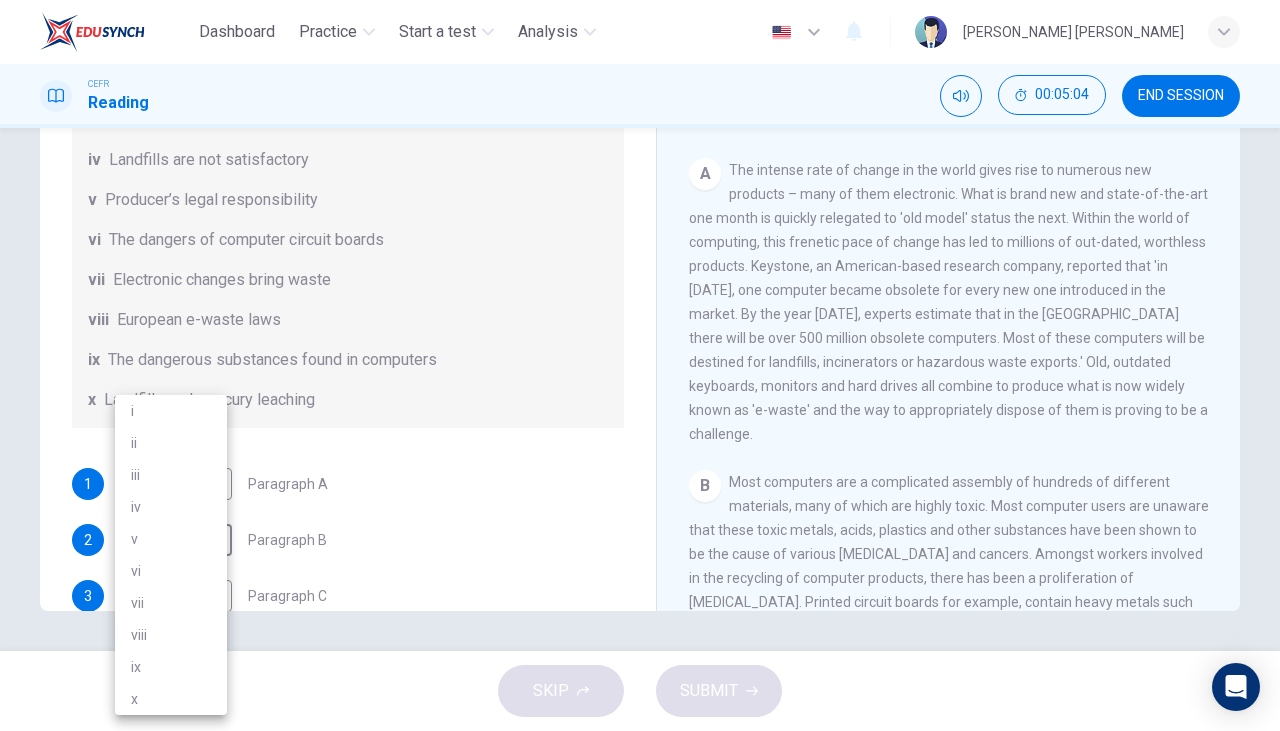 click on "ix" at bounding box center (171, 667) 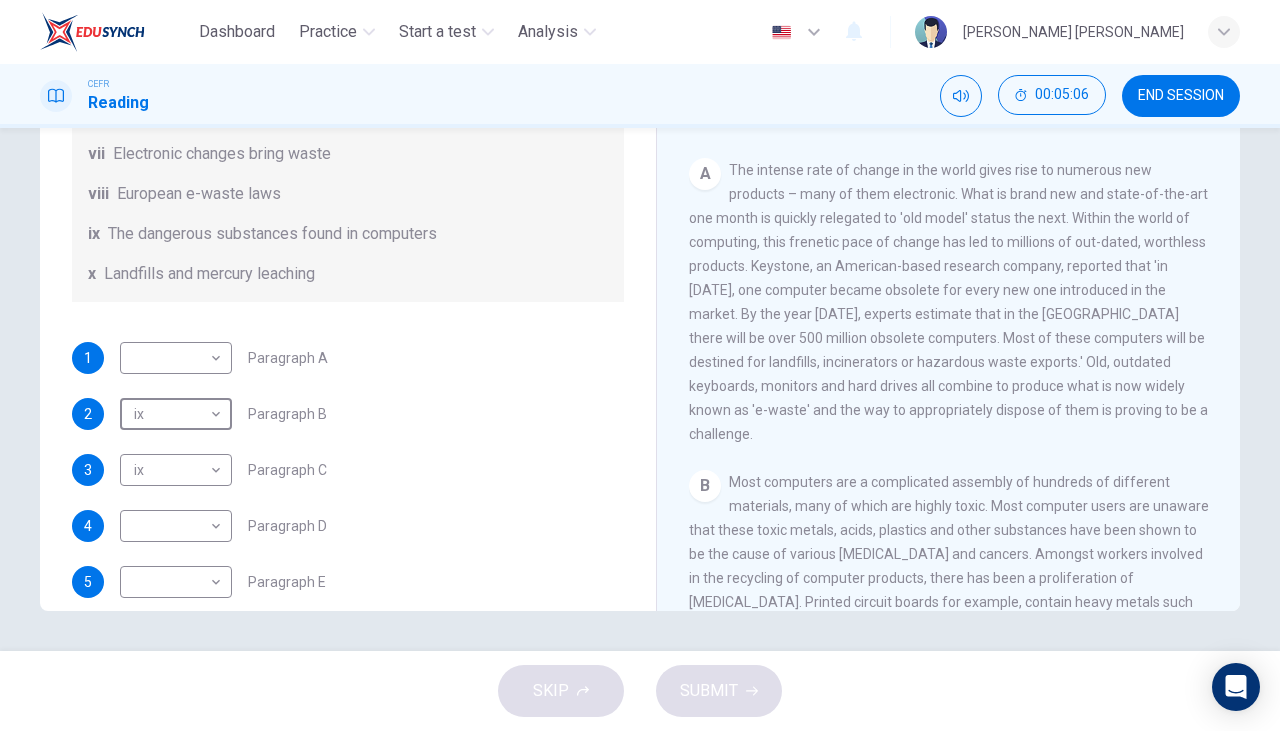 scroll, scrollTop: 337, scrollLeft: 0, axis: vertical 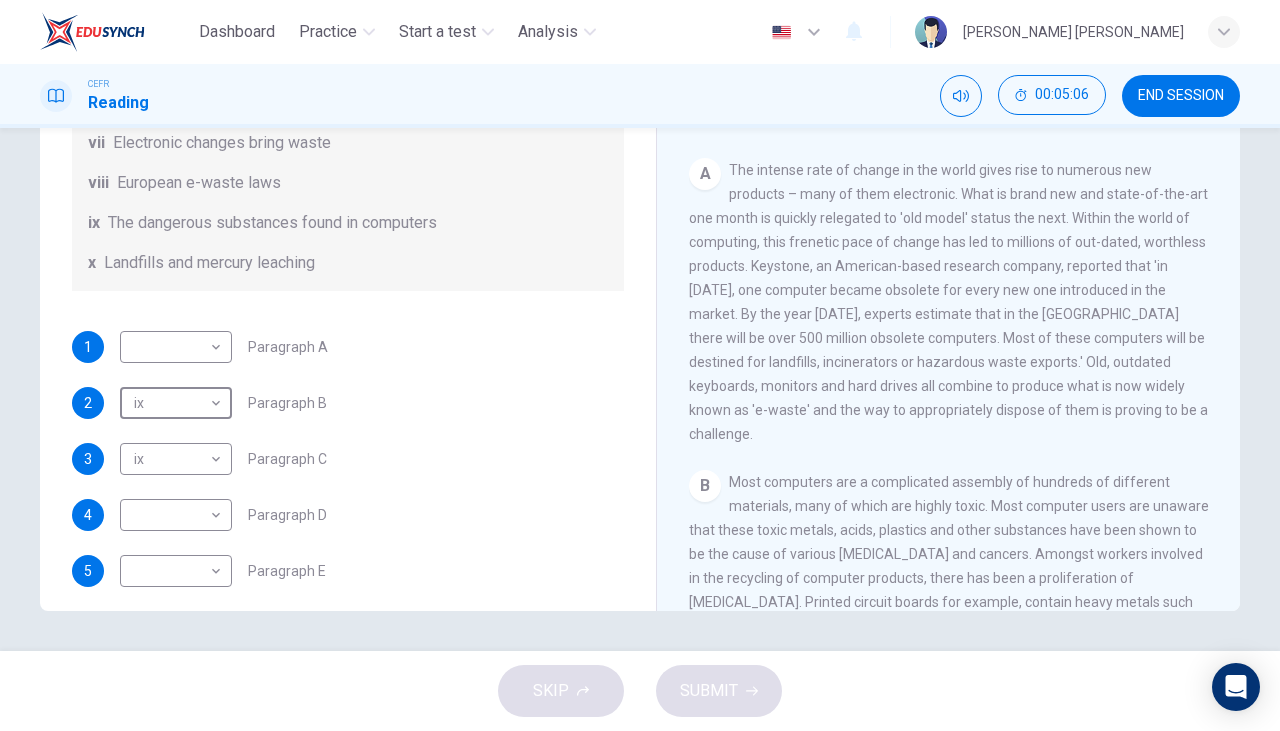click on "Dashboard Practice Start a test Analysis English en ​ RISHMA HANI BINTI KHALID CEFR Reading 00:05:06 END SESSION Questions 1 - 7 The Reading Passage has 7 paragraphs,  A-G .
Choose the correct heading for each paragraph from the list of headings below.
Write the correct number,  i-x , in the boxes below. List of Headings i Exporting e-waste ii The hazards of burning computer junk iii Blame developed countries for e-waste iv Landfills are not satisfactory v Producer’s legal responsibility vi The dangers of computer circuit boards vii Electronic changes bring waste viii European e-waste laws ix The dangerous substances found in computers x Landfills and mercury leaching 1 ​ ​ Paragraph A 2 ix ix ​ Paragraph B 3 ix ix ​ Paragraph C 4 ​ ​ Paragraph D 5 ​ ​ Paragraph E 6 ​ ​ Paragraph F 7 v v ​ Paragraph G The Intense Rate of Change in the World CLICK TO ZOOM Click to Zoom A B C D E F G SKIP SUBMIT EduSynch - Online Language Proficiency Testing
Dashboard Practice Start a test" at bounding box center (640, 365) 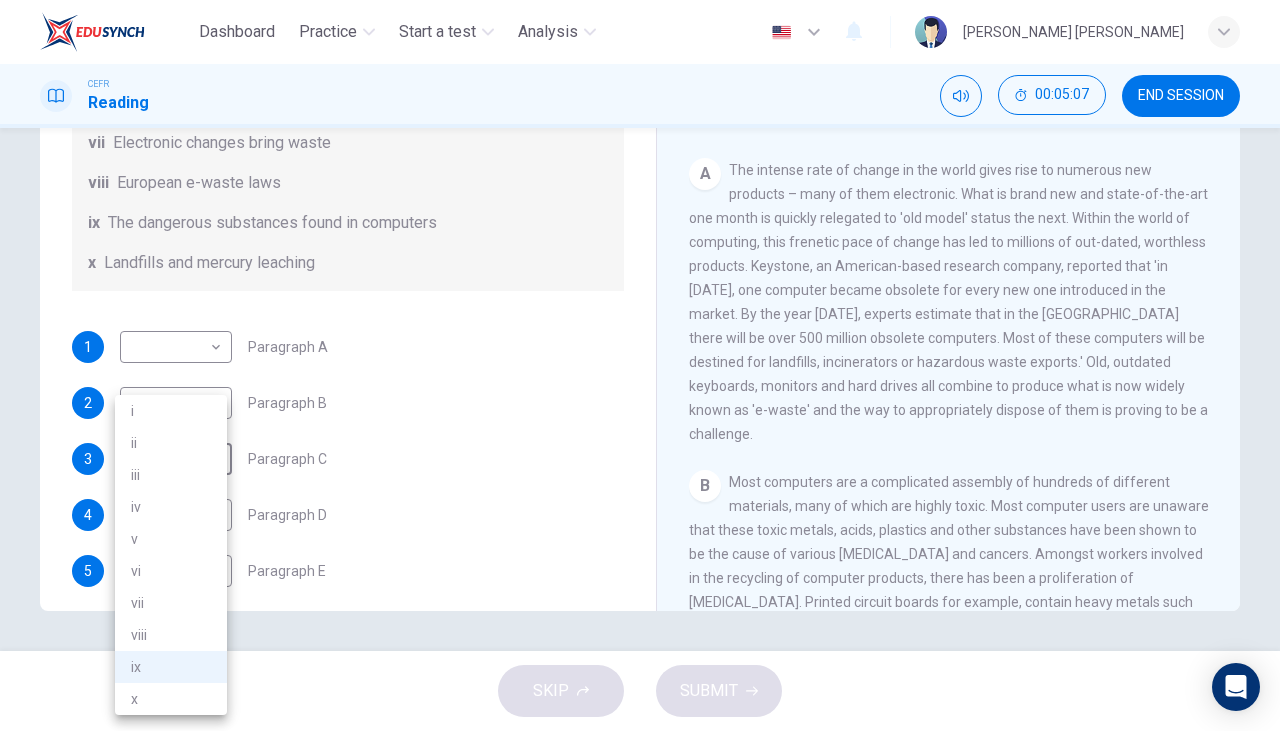 click on "vii" at bounding box center (171, 603) 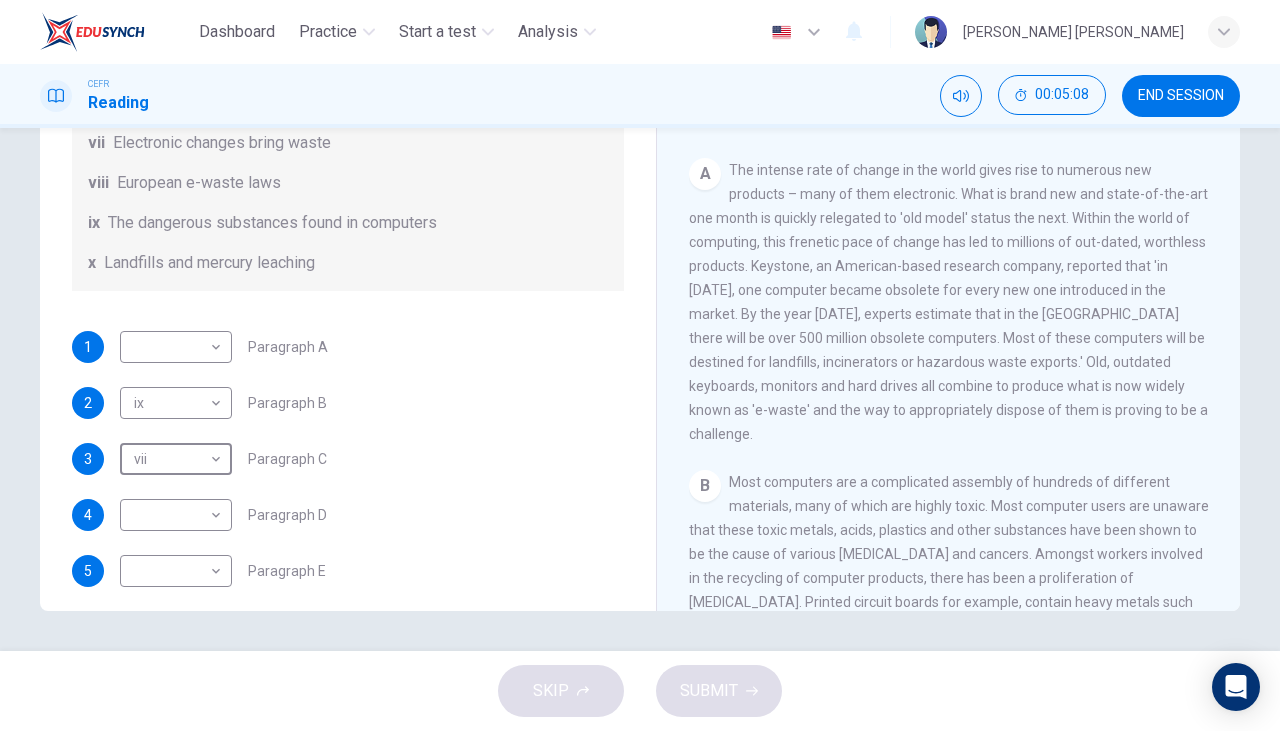 click on "Dashboard Practice Start a test Analysis English en ​ RISHMA HANI BINTI KHALID CEFR Reading 00:05:08 END SESSION Questions 1 - 7 The Reading Passage has 7 paragraphs,  A-G .
Choose the correct heading for each paragraph from the list of headings below.
Write the correct number,  i-x , in the boxes below. List of Headings i Exporting e-waste ii The hazards of burning computer junk iii Blame developed countries for e-waste iv Landfills are not satisfactory v Producer’s legal responsibility vi The dangers of computer circuit boards vii Electronic changes bring waste viii European e-waste laws ix The dangerous substances found in computers x Landfills and mercury leaching 1 ​ ​ Paragraph A 2 ix ix ​ Paragraph B 3 vii vii ​ Paragraph C 4 ​ ​ Paragraph D 5 ​ ​ Paragraph E 6 ​ ​ Paragraph F 7 v v ​ Paragraph G The Intense Rate of Change in the World CLICK TO ZOOM Click to Zoom A B C D E F G SKIP SUBMIT EduSynch - Online Language Proficiency Testing
Dashboard Practice Start a test" at bounding box center (640, 365) 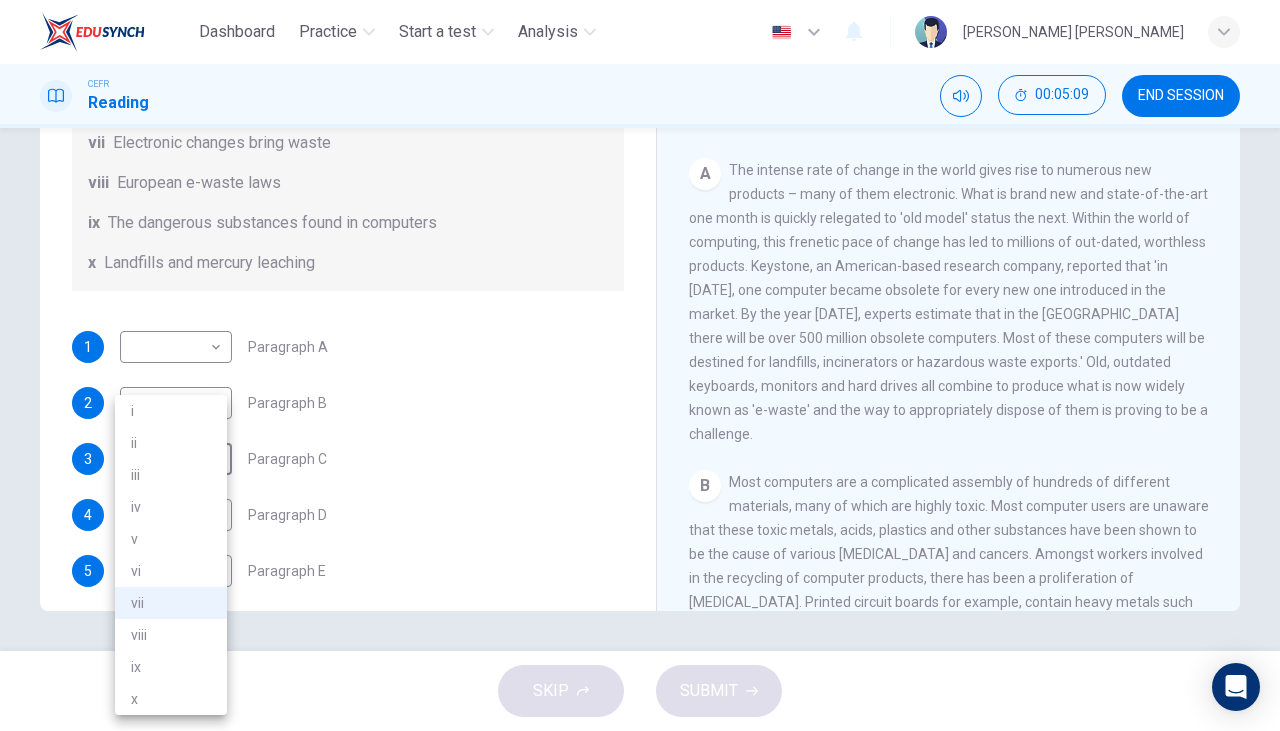 click on "vi" at bounding box center (171, 571) 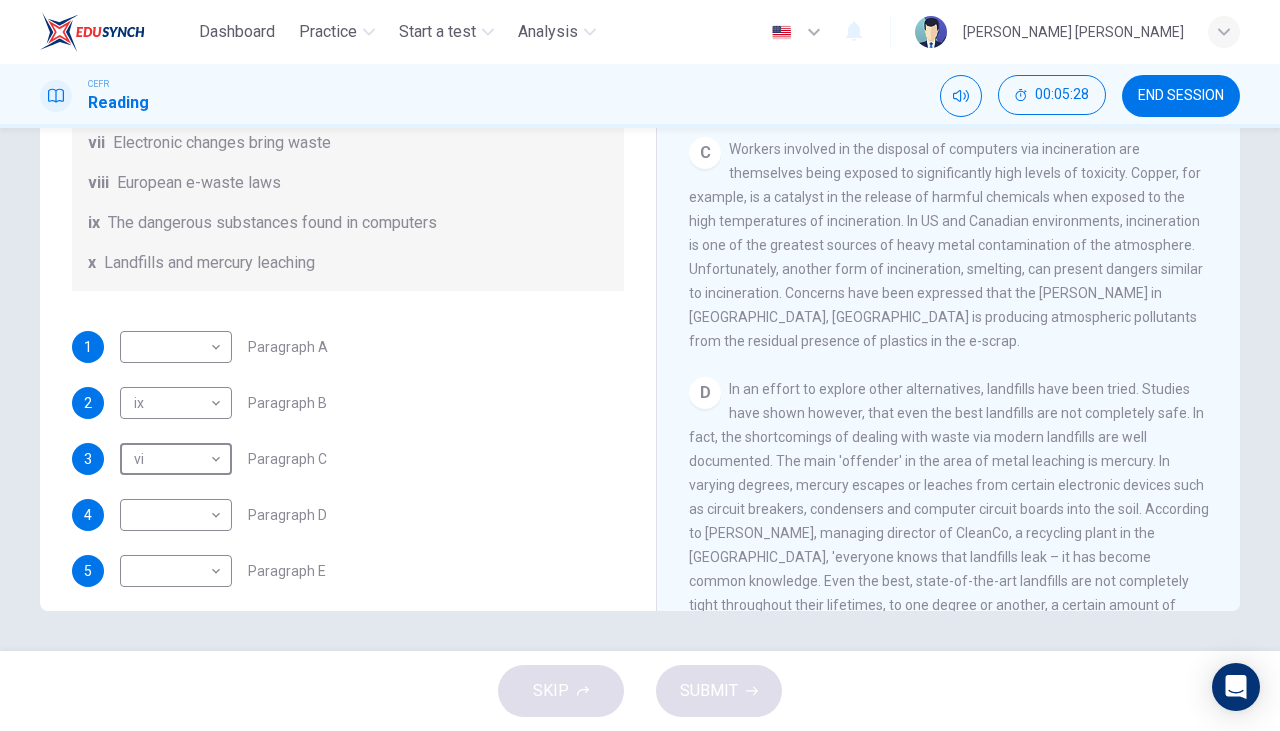 scroll, scrollTop: 865, scrollLeft: 0, axis: vertical 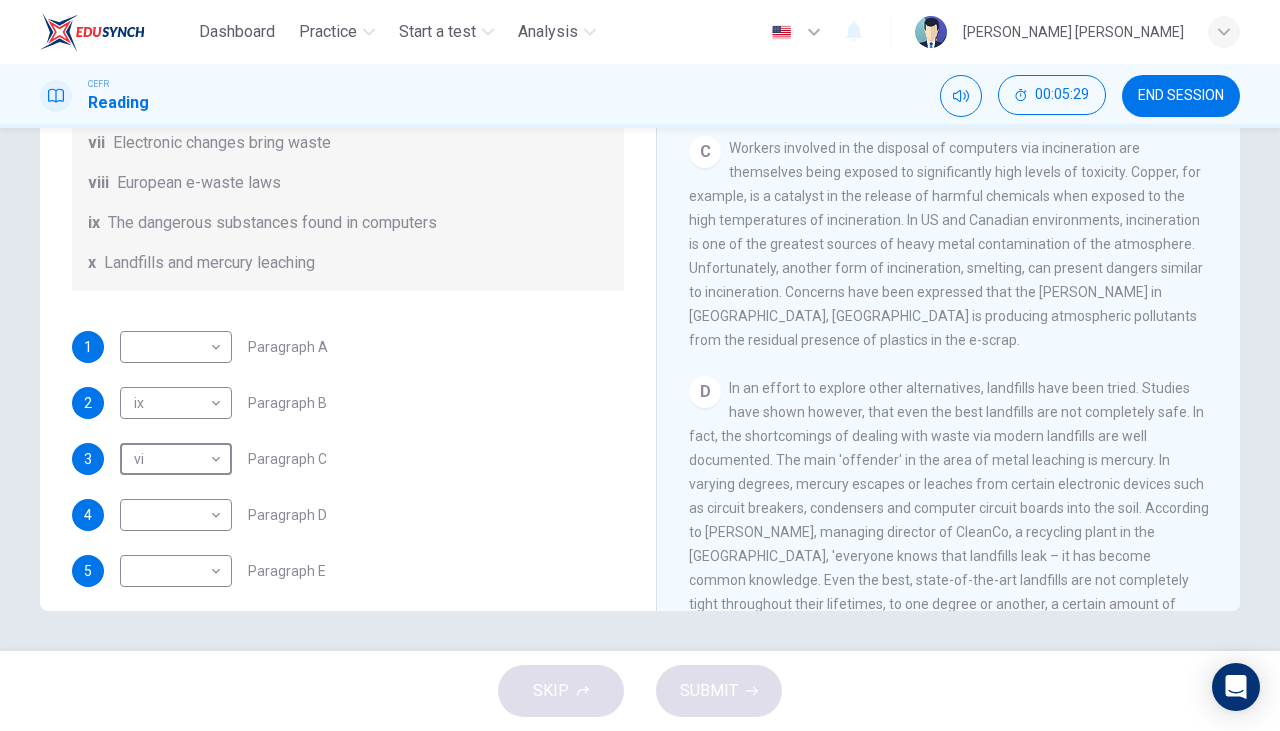 click on "Dashboard Practice Start a test Analysis English en ​ RISHMA HANI BINTI KHALID CEFR Reading 00:05:29 END SESSION Questions 1 - 7 The Reading Passage has 7 paragraphs,  A-G .
Choose the correct heading for each paragraph from the list of headings below.
Write the correct number,  i-x , in the boxes below. List of Headings i Exporting e-waste ii The hazards of burning computer junk iii Blame developed countries for e-waste iv Landfills are not satisfactory v Producer’s legal responsibility vi The dangers of computer circuit boards vii Electronic changes bring waste viii European e-waste laws ix The dangerous substances found in computers x Landfills and mercury leaching 1 ​ ​ Paragraph A 2 ix ix ​ Paragraph B 3 vi vi ​ Paragraph C 4 ​ ​ Paragraph D 5 ​ ​ Paragraph E 6 ​ ​ Paragraph F 7 v v ​ Paragraph G The Intense Rate of Change in the World CLICK TO ZOOM Click to Zoom A B C D E F G SKIP SUBMIT EduSynch - Online Language Proficiency Testing
Dashboard Practice Start a test" at bounding box center (640, 365) 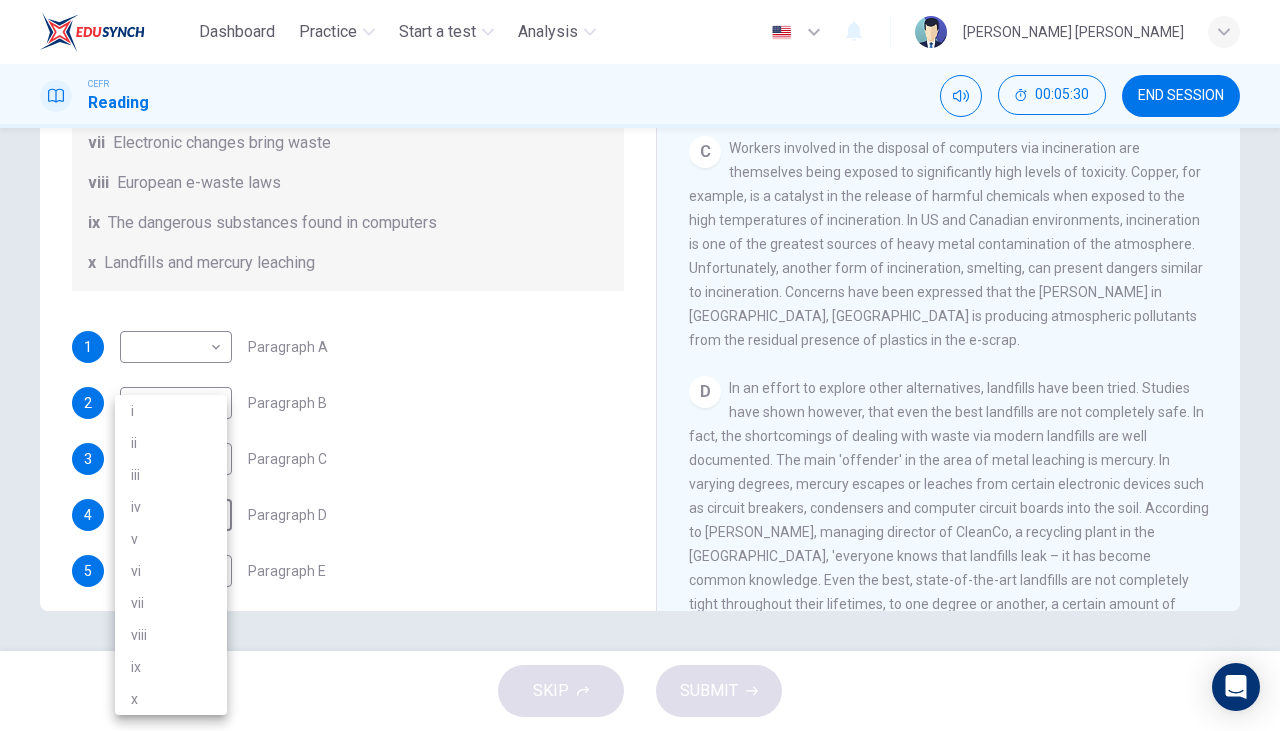 click on "vi" at bounding box center (171, 571) 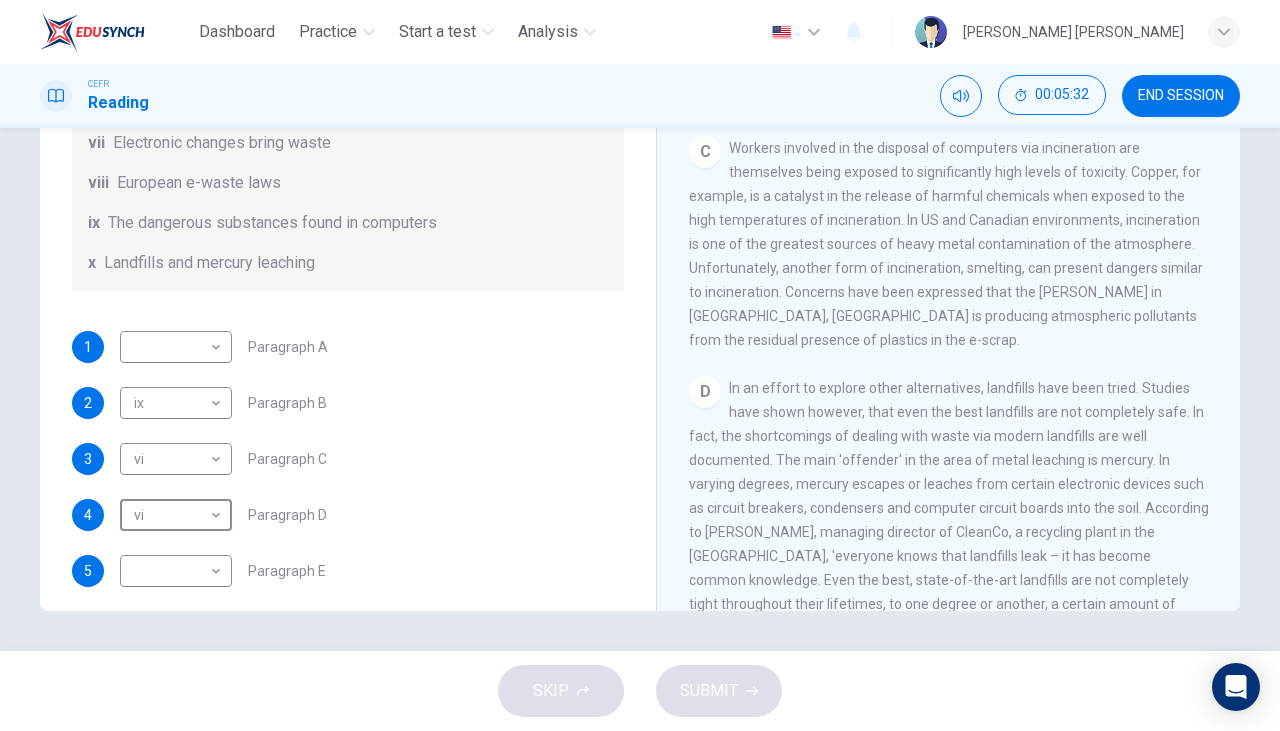 click on "Dashboard Practice Start a test Analysis English en ​ RISHMA HANI BINTI KHALID CEFR Reading 00:05:32 END SESSION Questions 1 - 7 The Reading Passage has 7 paragraphs,  A-G .
Choose the correct heading for each paragraph from the list of headings below.
Write the correct number,  i-x , in the boxes below. List of Headings i Exporting e-waste ii The hazards of burning computer junk iii Blame developed countries for e-waste iv Landfills are not satisfactory v Producer’s legal responsibility vi The dangers of computer circuit boards vii Electronic changes bring waste viii European e-waste laws ix The dangerous substances found in computers x Landfills and mercury leaching 1 ​ ​ Paragraph A 2 ix ix ​ Paragraph B 3 vi vi ​ Paragraph C 4 vi vi ​ Paragraph D 5 ​ ​ Paragraph E 6 ​ ​ Paragraph F 7 v v ​ Paragraph G The Intense Rate of Change in the World CLICK TO ZOOM Click to Zoom A B C D E F G SKIP SUBMIT EduSynch - Online Language Proficiency Testing
Dashboard Practice Start a test" at bounding box center (640, 365) 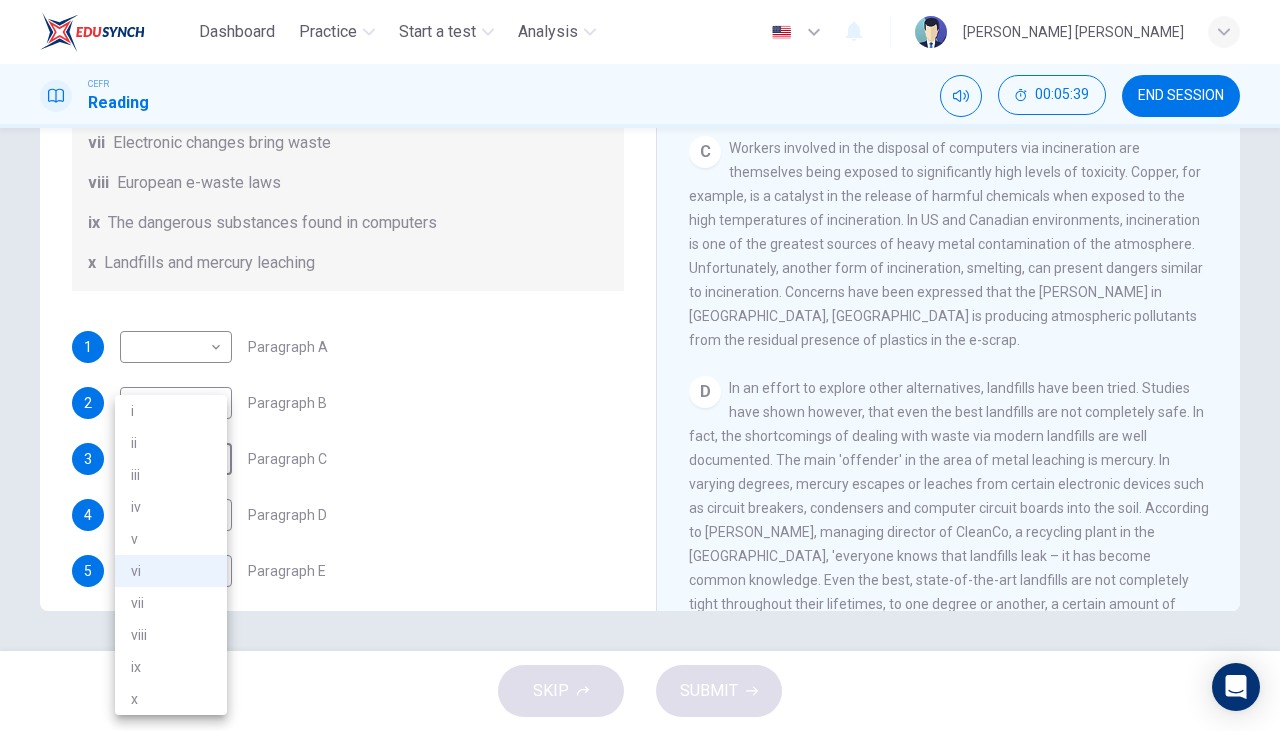 click at bounding box center [640, 365] 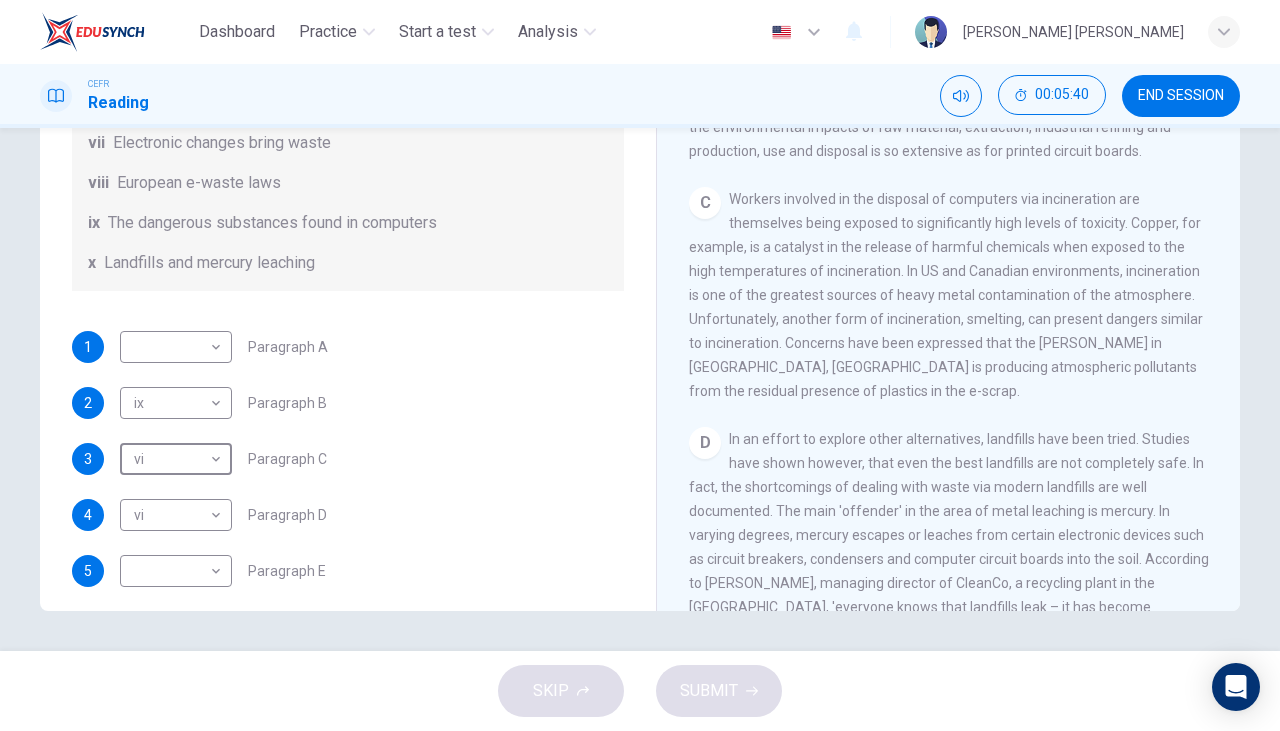 scroll, scrollTop: 809, scrollLeft: 0, axis: vertical 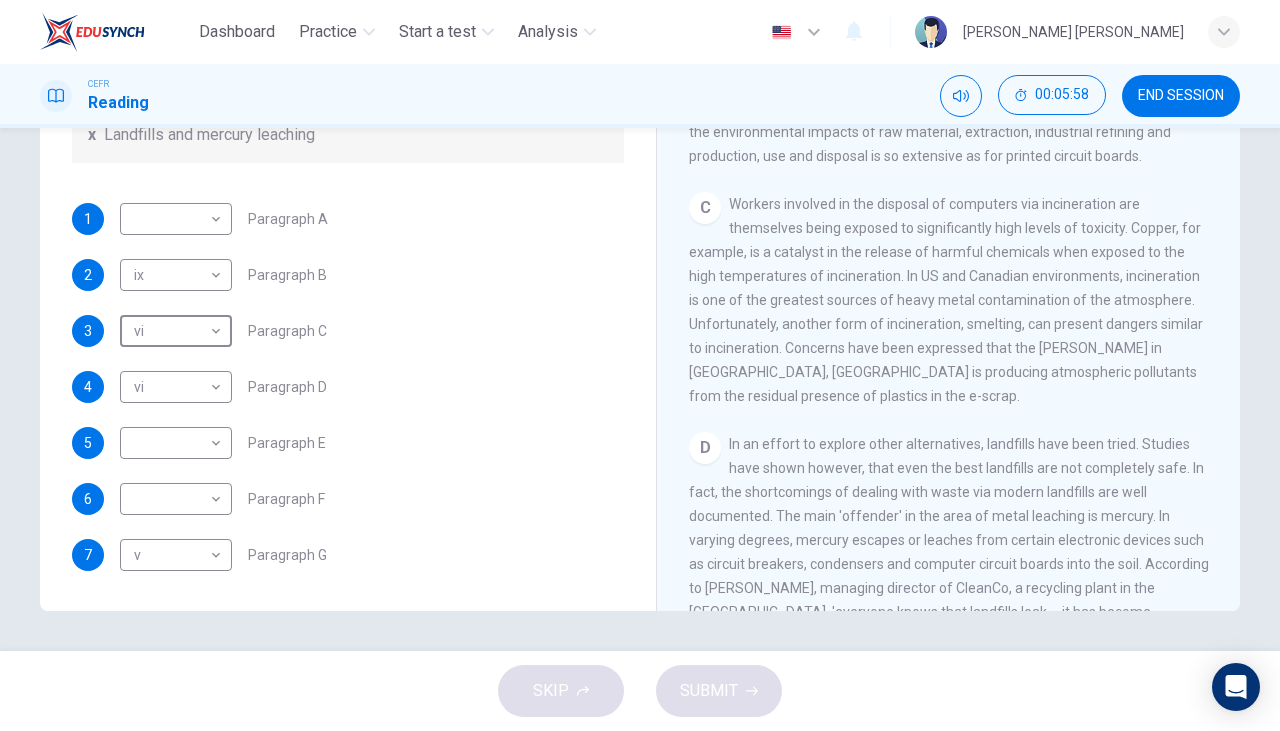 click on "Dashboard Practice Start a test Analysis English en ​ RISHMA HANI BINTI KHALID CEFR Reading 00:05:58 END SESSION Questions 1 - 7 The Reading Passage has 7 paragraphs,  A-G .
Choose the correct heading for each paragraph from the list of headings below.
Write the correct number,  i-x , in the boxes below. List of Headings i Exporting e-waste ii The hazards of burning computer junk iii Blame developed countries for e-waste iv Landfills are not satisfactory v Producer’s legal responsibility vi The dangers of computer circuit boards vii Electronic changes bring waste viii European e-waste laws ix The dangerous substances found in computers x Landfills and mercury leaching 1 ​ ​ Paragraph A 2 ix ix ​ Paragraph B 3 vi vi ​ Paragraph C 4 vi vi ​ Paragraph D 5 ​ ​ Paragraph E 6 ​ ​ Paragraph F 7 v v ​ Paragraph G The Intense Rate of Change in the World CLICK TO ZOOM Click to Zoom A B C D E F G SKIP SUBMIT EduSynch - Online Language Proficiency Testing
Dashboard Practice Start a test" at bounding box center (640, 365) 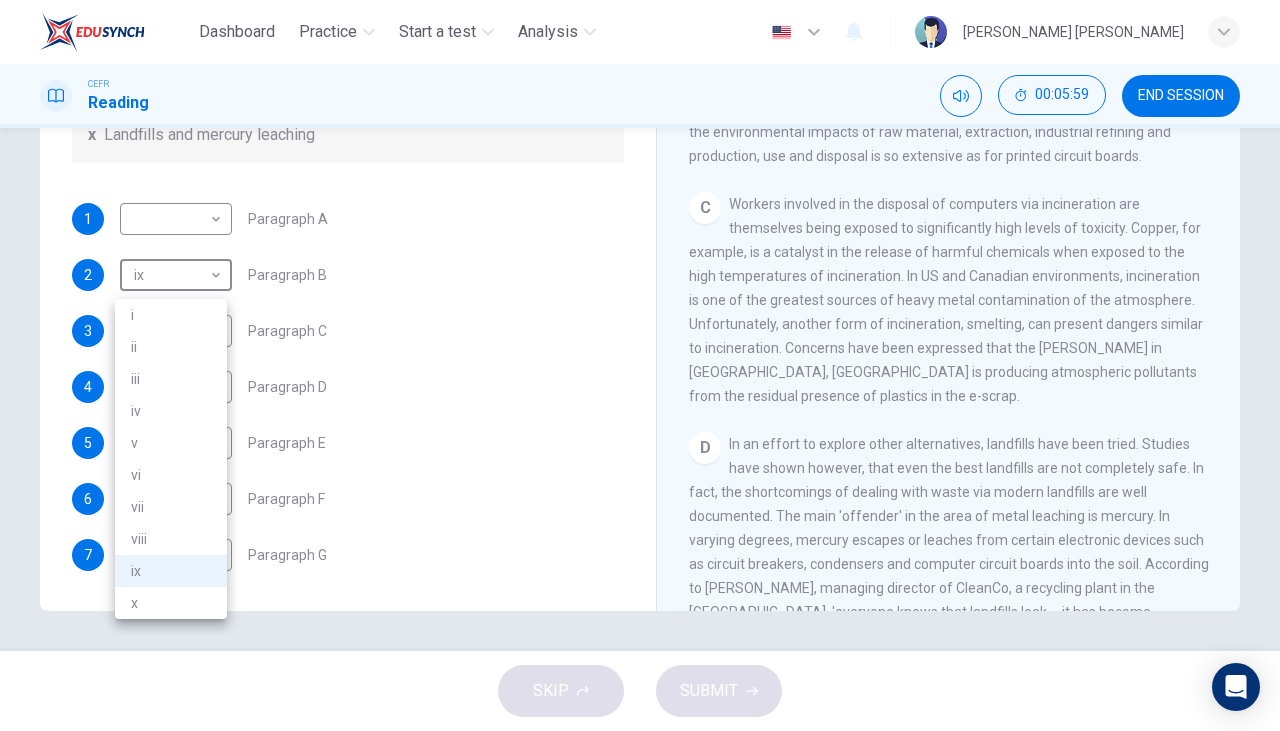 click at bounding box center [640, 365] 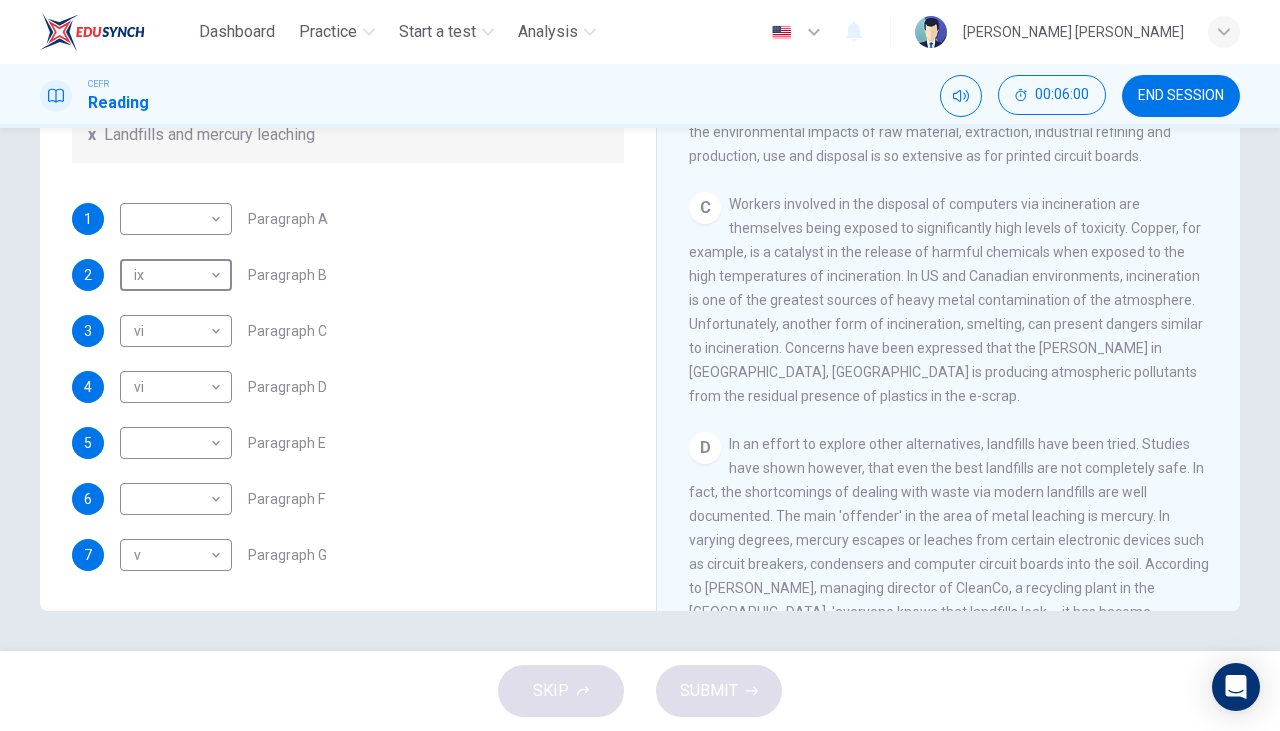 click on "Dashboard Practice Start a test Analysis English en ​ RISHMA HANI BINTI KHALID CEFR Reading 00:06:00 END SESSION Questions 1 - 7 The Reading Passage has 7 paragraphs,  A-G .
Choose the correct heading for each paragraph from the list of headings below.
Write the correct number,  i-x , in the boxes below. List of Headings i Exporting e-waste ii The hazards of burning computer junk iii Blame developed countries for e-waste iv Landfills are not satisfactory v Producer’s legal responsibility vi The dangers of computer circuit boards vii Electronic changes bring waste viii European e-waste laws ix The dangerous substances found in computers x Landfills and mercury leaching 1 ​ ​ Paragraph A 2 ix ix ​ Paragraph B 3 vi vi ​ Paragraph C 4 vi vi ​ Paragraph D 5 ​ ​ Paragraph E 6 ​ ​ Paragraph F 7 v v ​ Paragraph G The Intense Rate of Change in the World CLICK TO ZOOM Click to Zoom A B C D E F G SKIP SUBMIT EduSynch - Online Language Proficiency Testing
Dashboard Practice Start a test" at bounding box center [640, 365] 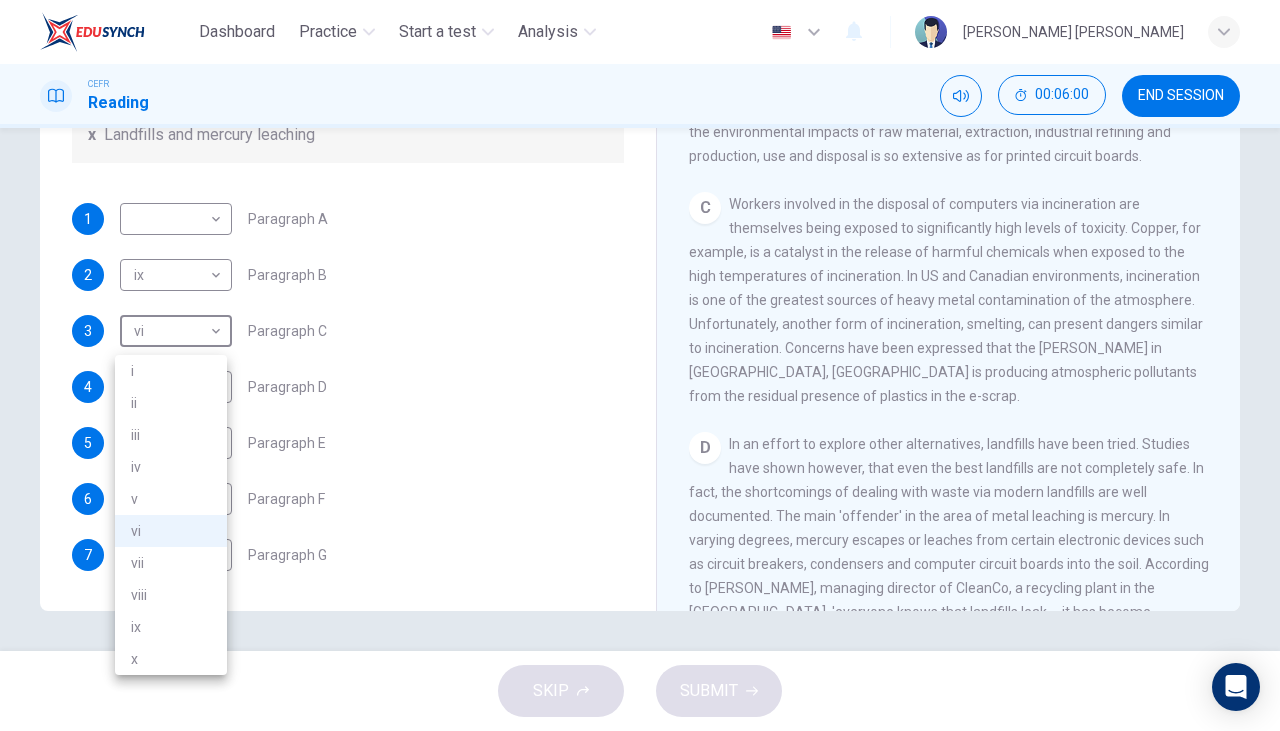 click on "iii" at bounding box center (171, 435) 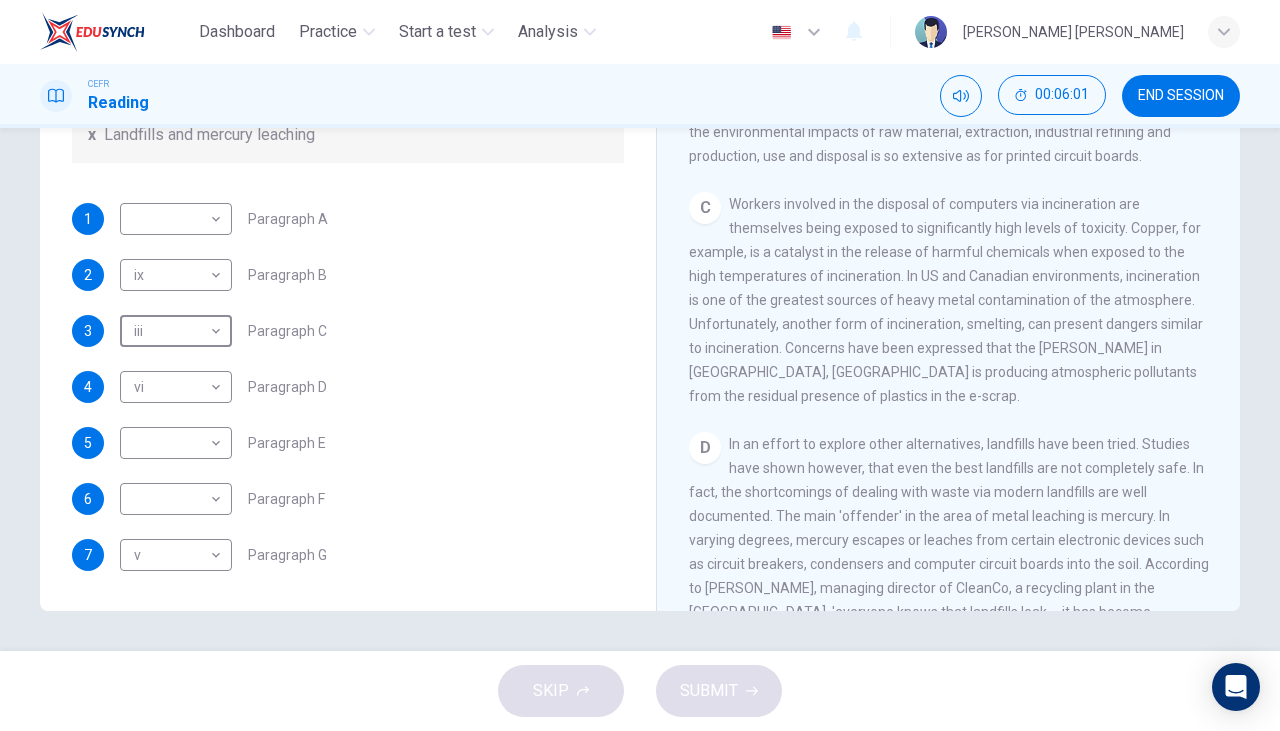 type on "iii" 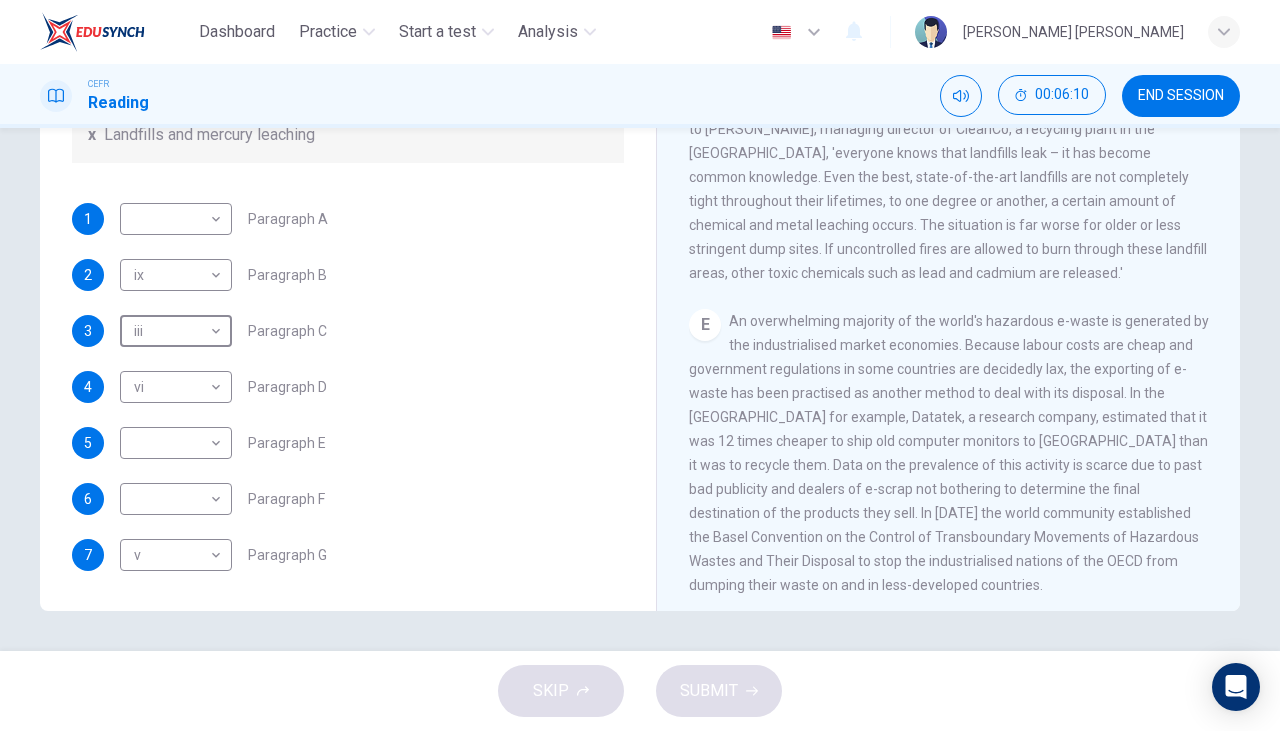 scroll, scrollTop: 488, scrollLeft: 0, axis: vertical 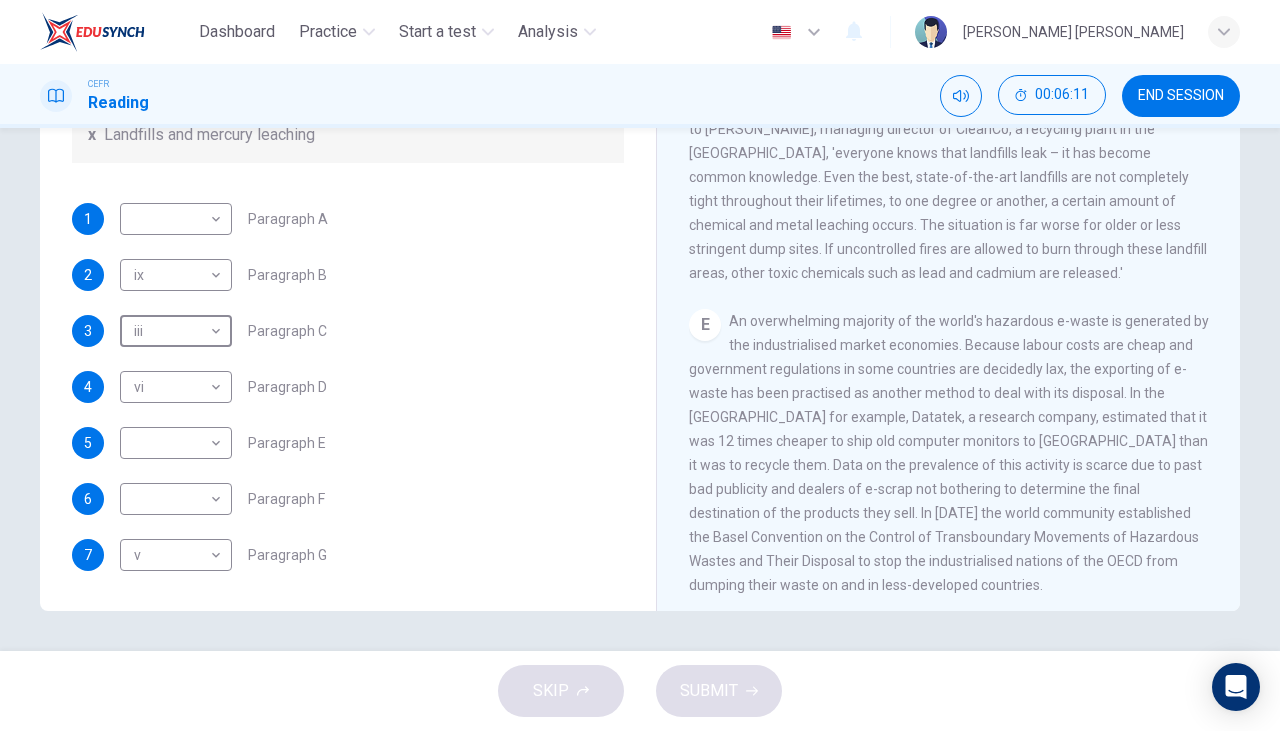 click on "Dashboard Practice Start a test Analysis English en ​ RISHMA HANI BINTI KHALID CEFR Reading 00:06:11 END SESSION Questions 1 - 7 The Reading Passage has 7 paragraphs,  A-G .
Choose the correct heading for each paragraph from the list of headings below.
Write the correct number,  i-x , in the boxes below. List of Headings i Exporting e-waste ii The hazards of burning computer junk iii Blame developed countries for e-waste iv Landfills are not satisfactory v Producer’s legal responsibility vi The dangers of computer circuit boards vii Electronic changes bring waste viii European e-waste laws ix The dangerous substances found in computers x Landfills and mercury leaching 1 ​ ​ Paragraph A 2 ix ix ​ Paragraph B 3 iii iii ​ Paragraph C 4 vi vi ​ Paragraph D 5 ​ ​ Paragraph E 6 ​ ​ Paragraph F 7 v v ​ Paragraph G The Intense Rate of Change in the World CLICK TO ZOOM Click to Zoom A B C D E F G SKIP SUBMIT EduSynch - Online Language Proficiency Testing
Dashboard Practice Analysis" at bounding box center (640, 365) 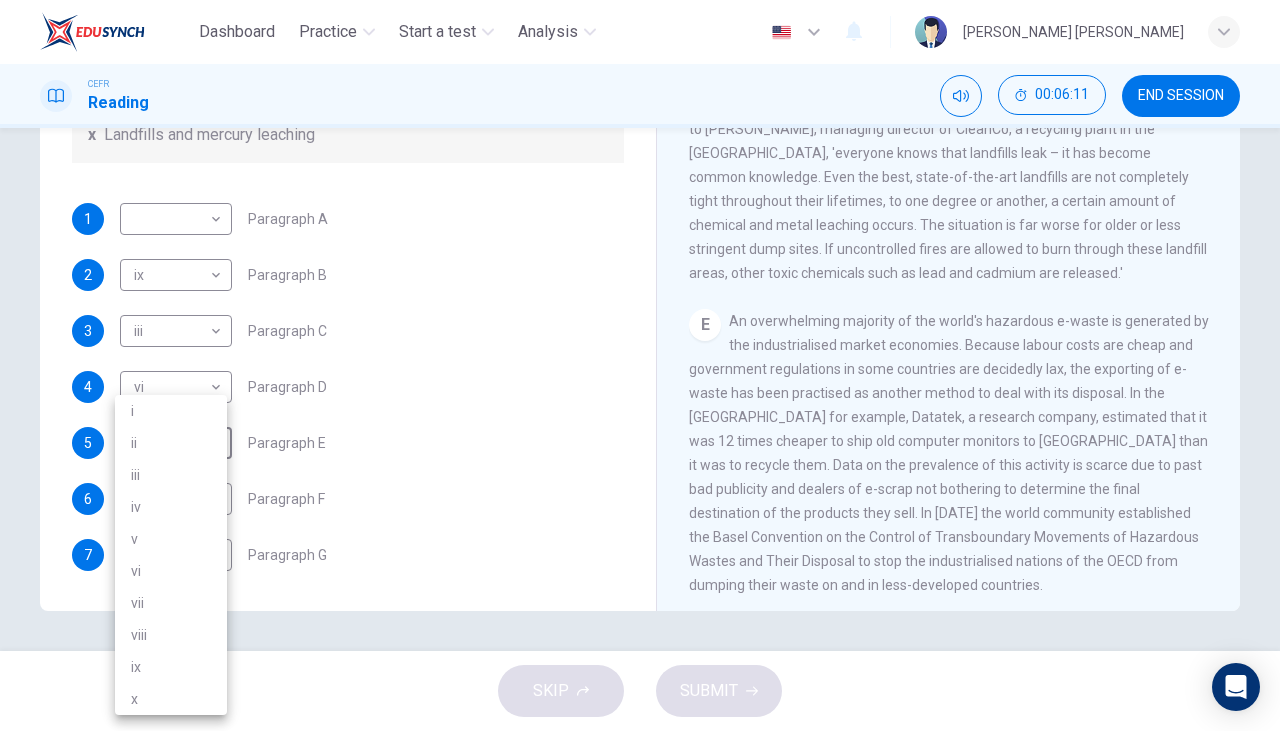 click on "ii" at bounding box center [171, 443] 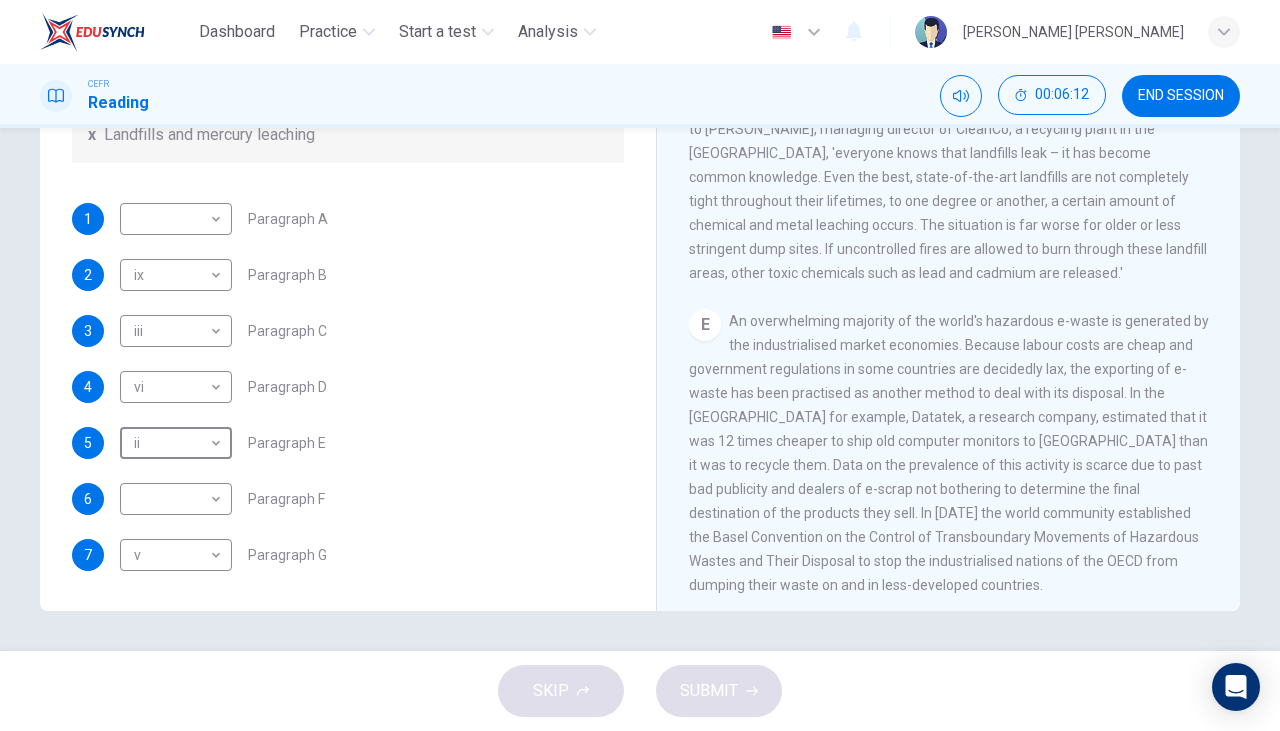 type on "ii" 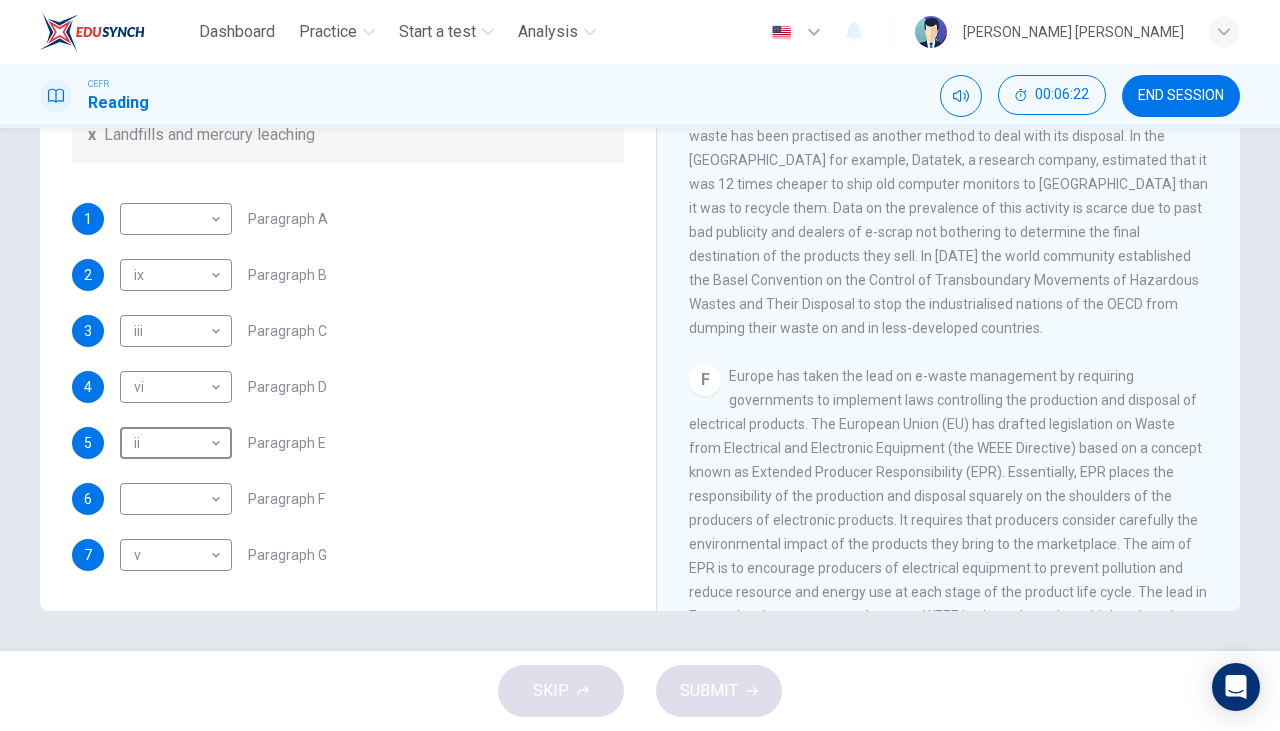 scroll, scrollTop: 1527, scrollLeft: 0, axis: vertical 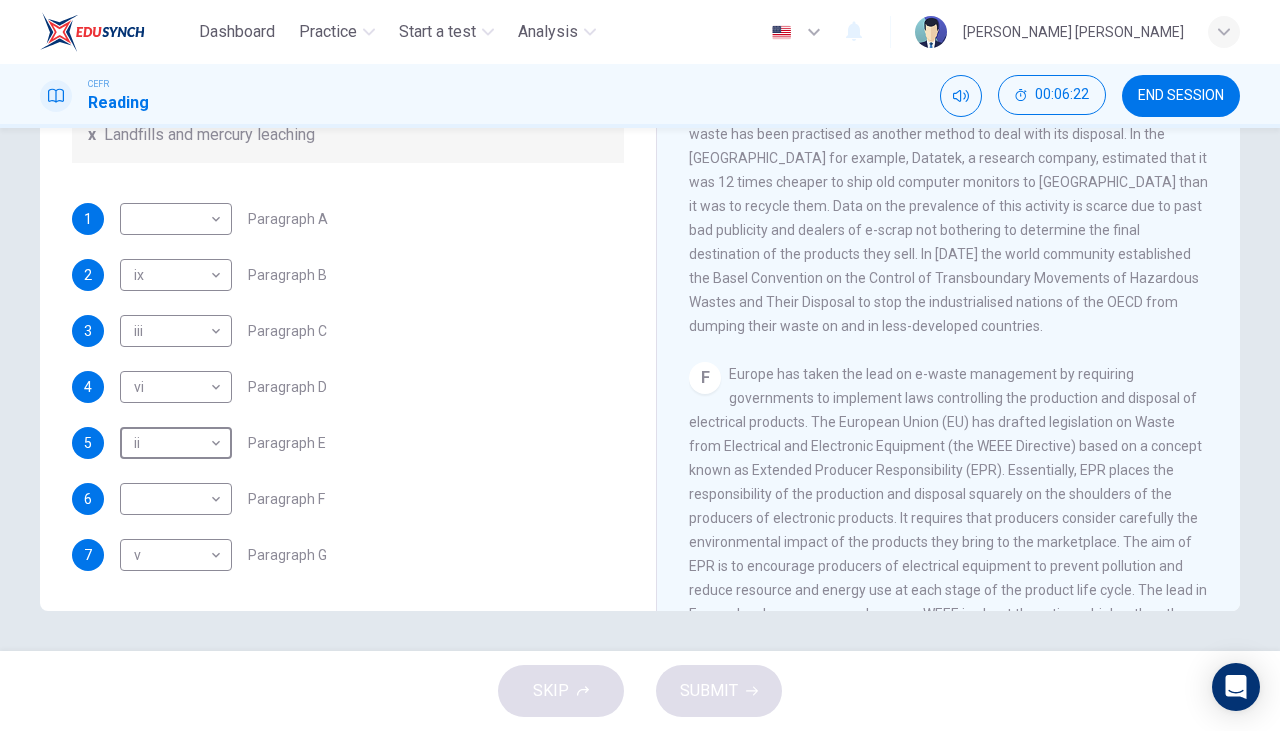 click on "Dashboard Practice Start a test Analysis English en ​ RISHMA HANI BINTI KHALID CEFR Reading 00:06:22 END SESSION Questions 1 - 7 The Reading Passage has 7 paragraphs,  A-G .
Choose the correct heading for each paragraph from the list of headings below.
Write the correct number,  i-x , in the boxes below. List of Headings i Exporting e-waste ii The hazards of burning computer junk iii Blame developed countries for e-waste iv Landfills are not satisfactory v Producer’s legal responsibility vi The dangers of computer circuit boards vii Electronic changes bring waste viii European e-waste laws ix The dangerous substances found in computers x Landfills and mercury leaching 1 ​ ​ Paragraph A 2 ix ix ​ Paragraph B 3 iii iii ​ Paragraph C 4 vi vi ​ Paragraph D 5 ii ii ​ Paragraph E 6 ​ ​ Paragraph F 7 v v ​ Paragraph G The Intense Rate of Change in the World CLICK TO ZOOM Click to Zoom A B C D E F G SKIP SUBMIT EduSynch - Online Language Proficiency Testing
Dashboard Practice Analysis" at bounding box center (640, 365) 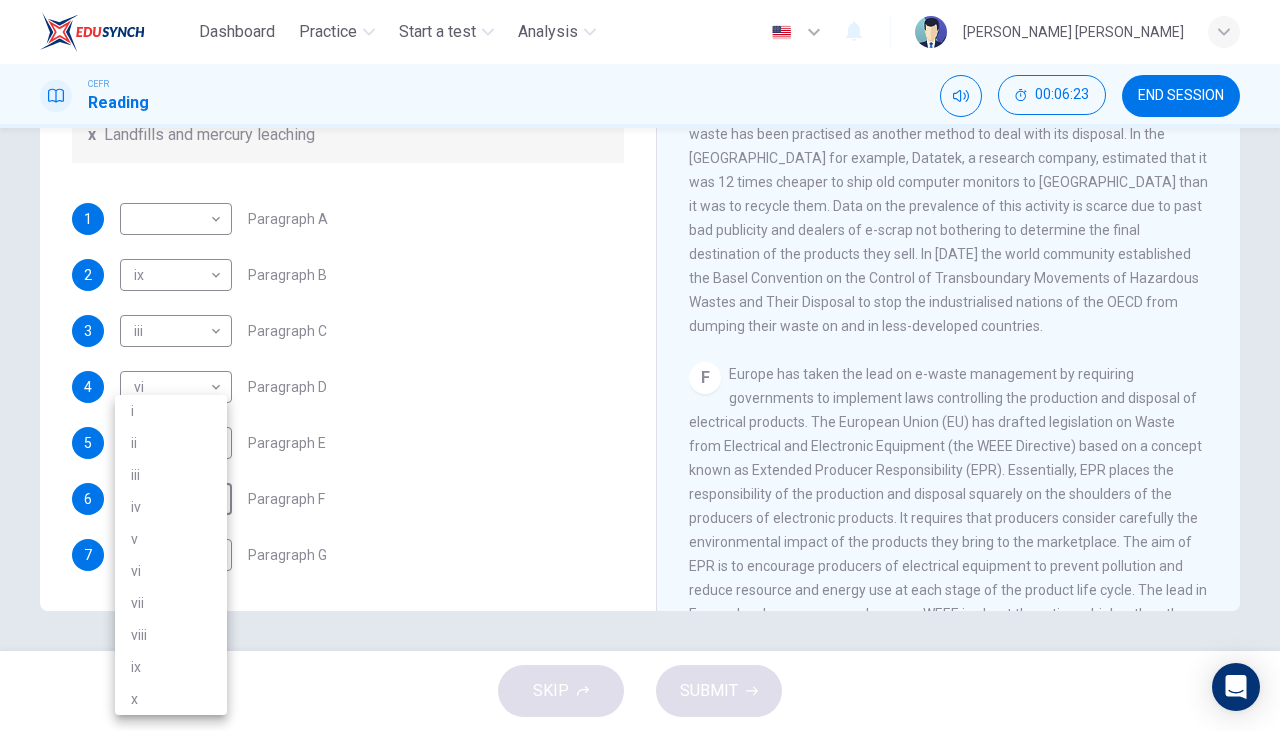 click at bounding box center [640, 365] 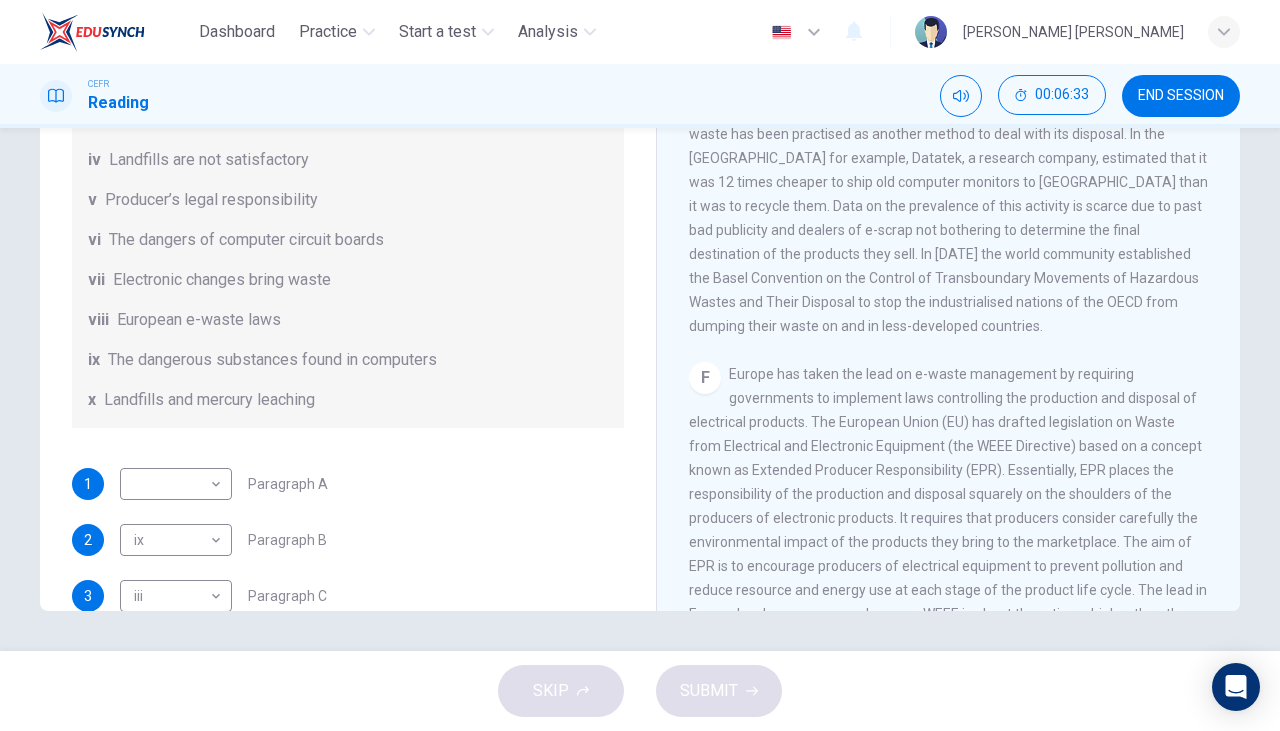 scroll, scrollTop: 488, scrollLeft: 0, axis: vertical 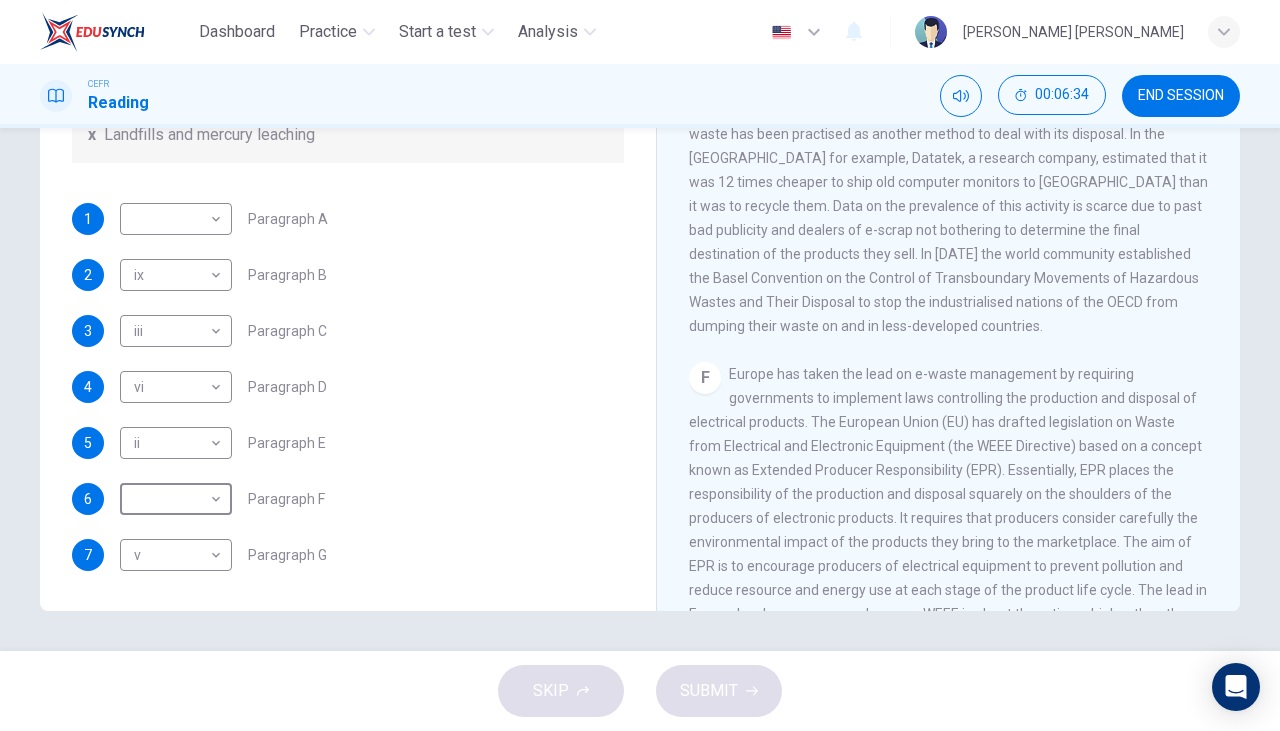click on "Dashboard Practice Start a test Analysis English en ​ RISHMA HANI BINTI KHALID CEFR Reading 00:06:34 END SESSION Questions 1 - 7 The Reading Passage has 7 paragraphs,  A-G .
Choose the correct heading for each paragraph from the list of headings below.
Write the correct number,  i-x , in the boxes below. List of Headings i Exporting e-waste ii The hazards of burning computer junk iii Blame developed countries for e-waste iv Landfills are not satisfactory v Producer’s legal responsibility vi The dangers of computer circuit boards vii Electronic changes bring waste viii European e-waste laws ix The dangerous substances found in computers x Landfills and mercury leaching 1 ​ ​ Paragraph A 2 ix ix ​ Paragraph B 3 iii iii ​ Paragraph C 4 vi vi ​ Paragraph D 5 ii ii ​ Paragraph E 6 ​ ​ Paragraph F 7 v v ​ Paragraph G The Intense Rate of Change in the World CLICK TO ZOOM Click to Zoom A B C D E F G SKIP SUBMIT EduSynch - Online Language Proficiency Testing
Dashboard Practice Analysis" at bounding box center [640, 365] 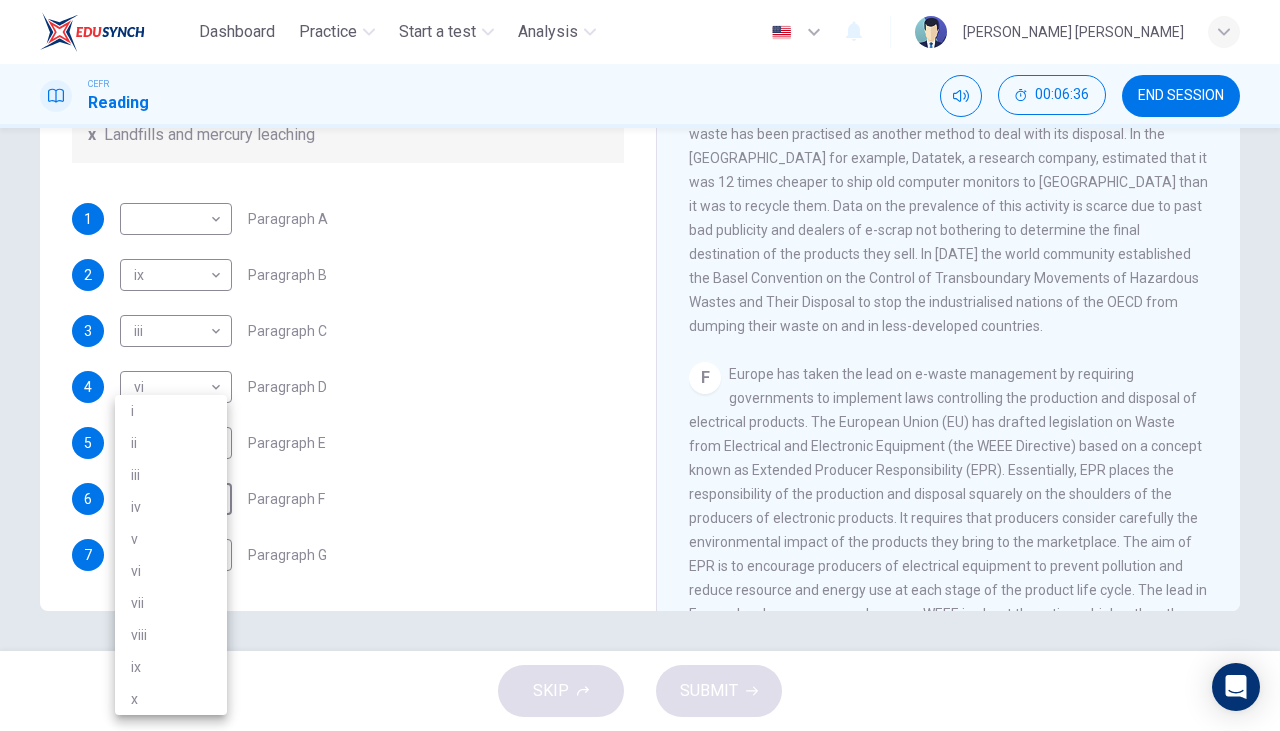 click on "vii" at bounding box center [171, 603] 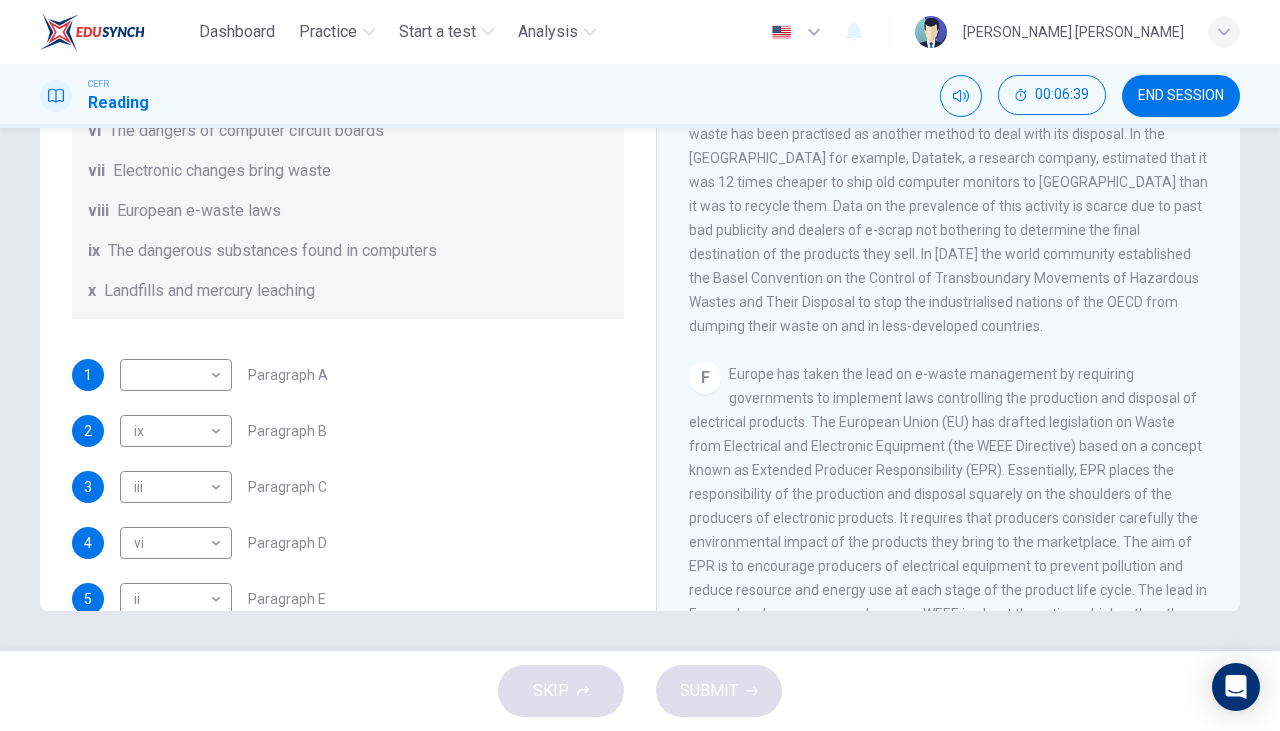 scroll, scrollTop: 488, scrollLeft: 0, axis: vertical 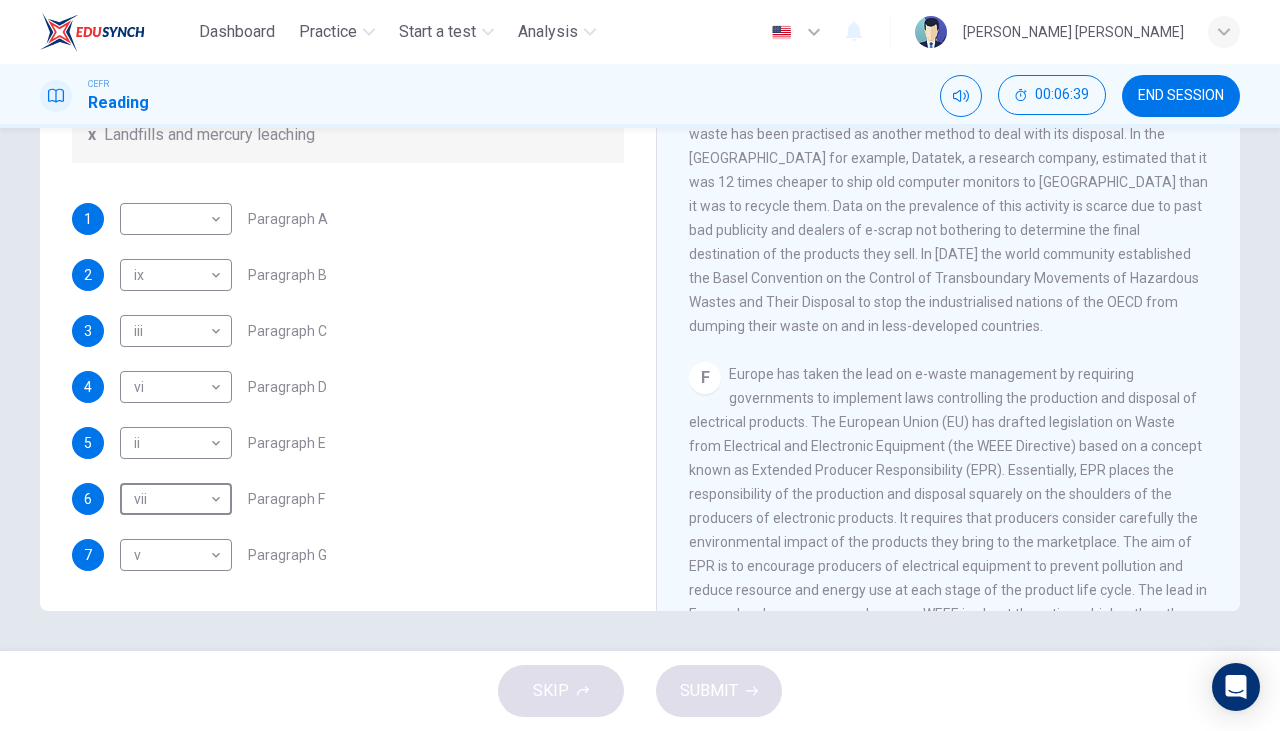 click on "Dashboard Practice Start a test Analysis English en ​ RISHMA HANI BINTI KHALID CEFR Reading 00:06:39 END SESSION Questions 1 - 7 The Reading Passage has 7 paragraphs,  A-G .
Choose the correct heading for each paragraph from the list of headings below.
Write the correct number,  i-x , in the boxes below. List of Headings i Exporting e-waste ii The hazards of burning computer junk iii Blame developed countries for e-waste iv Landfills are not satisfactory v Producer’s legal responsibility vi The dangers of computer circuit boards vii Electronic changes bring waste viii European e-waste laws ix The dangerous substances found in computers x Landfills and mercury leaching 1 ​ ​ Paragraph A 2 ix ix ​ Paragraph B 3 iii iii ​ Paragraph C 4 vi vi ​ Paragraph D 5 ii ii ​ Paragraph E 6 vii vii ​ Paragraph F 7 v v ​ Paragraph G The Intense Rate of Change in the World CLICK TO ZOOM Click to Zoom A B C D E F G SKIP SUBMIT EduSynch - Online Language Proficiency Testing
Dashboard Practice 2025" at bounding box center [640, 365] 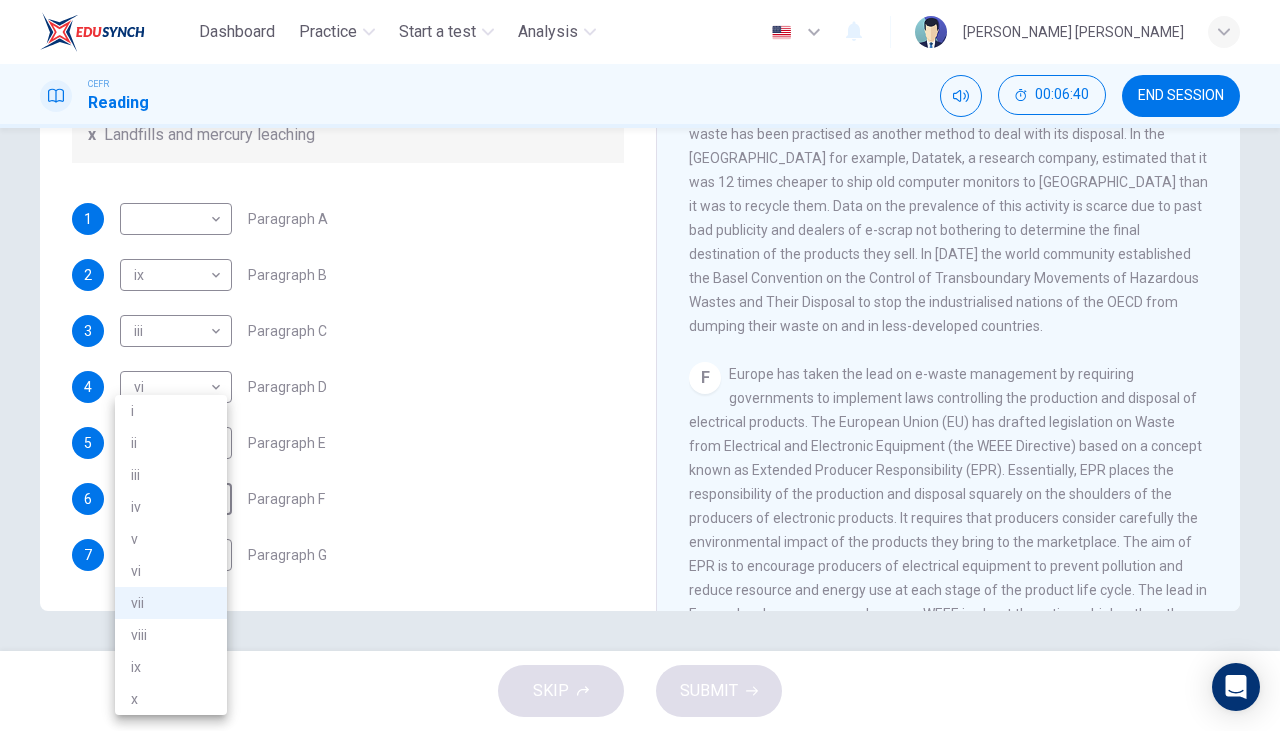 click on "viii" at bounding box center (171, 635) 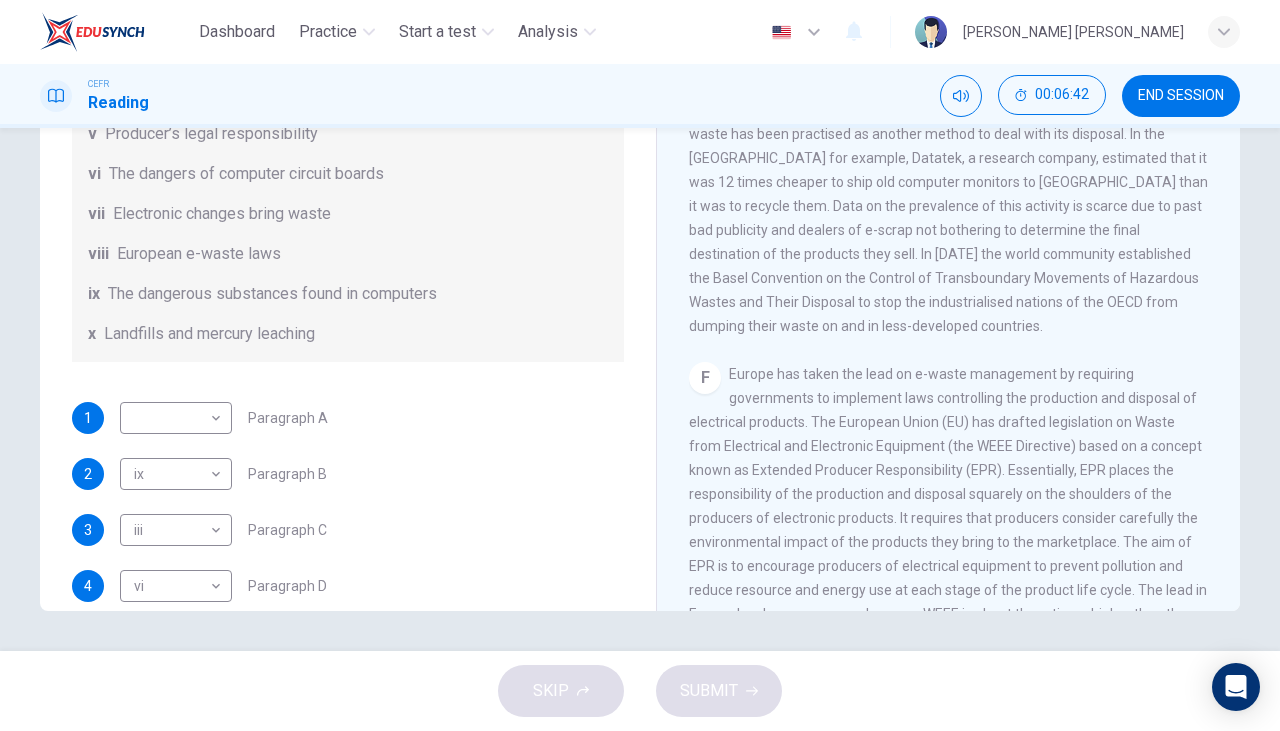 scroll, scrollTop: 253, scrollLeft: 0, axis: vertical 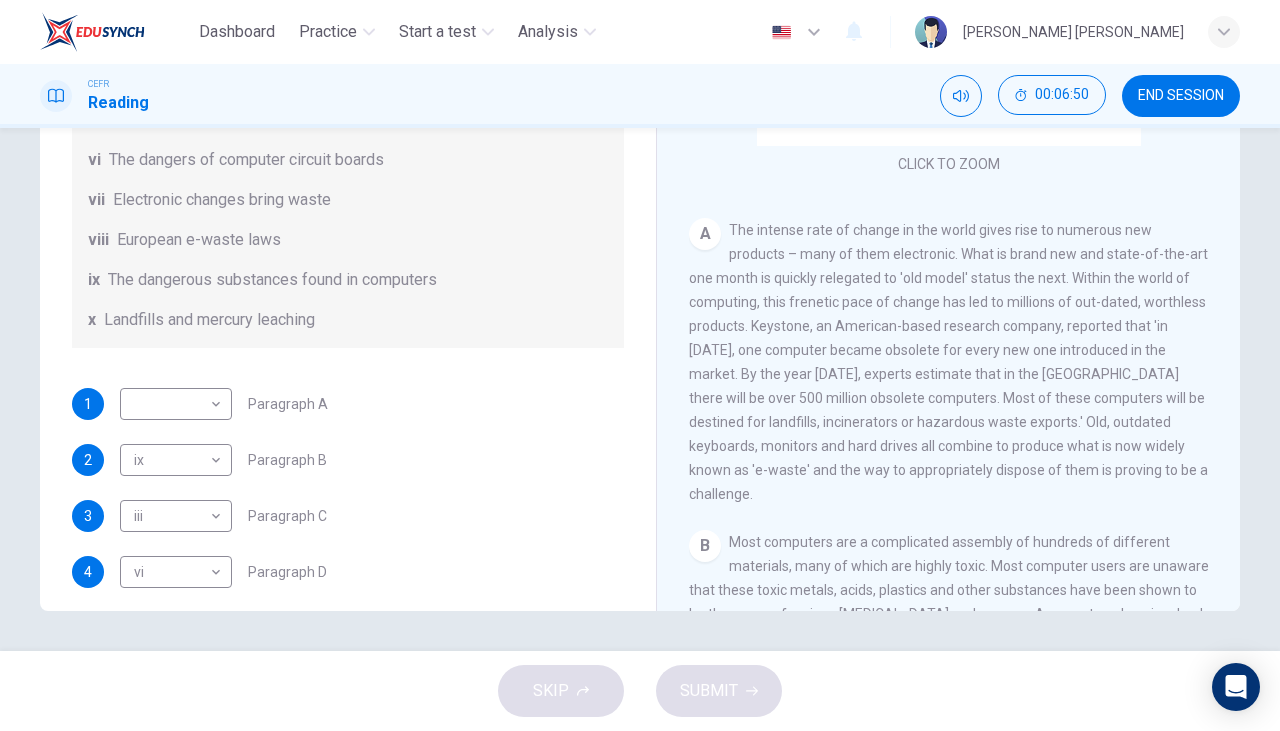 click on "Dashboard Practice Start a test Analysis English en ​ RISHMA HANI BINTI KHALID CEFR Reading 00:06:50 END SESSION Questions 1 - 7 The Reading Passage has 7 paragraphs,  A-G .
Choose the correct heading for each paragraph from the list of headings below.
Write the correct number,  i-x , in the boxes below. List of Headings i Exporting e-waste ii The hazards of burning computer junk iii Blame developed countries for e-waste iv Landfills are not satisfactory v Producer’s legal responsibility vi The dangers of computer circuit boards vii Electronic changes bring waste viii European e-waste laws ix The dangerous substances found in computers x Landfills and mercury leaching 1 ​ ​ Paragraph A 2 ix ix ​ Paragraph B 3 iii iii ​ Paragraph C 4 vi vi ​ Paragraph D 5 ii ii ​ Paragraph E 6 viii viii ​ Paragraph F 7 v v ​ Paragraph G The Intense Rate of Change in the World CLICK TO ZOOM Click to Zoom A B C D E F G SKIP SUBMIT EduSynch - Online Language Proficiency Testing
Dashboard Practice" at bounding box center (640, 365) 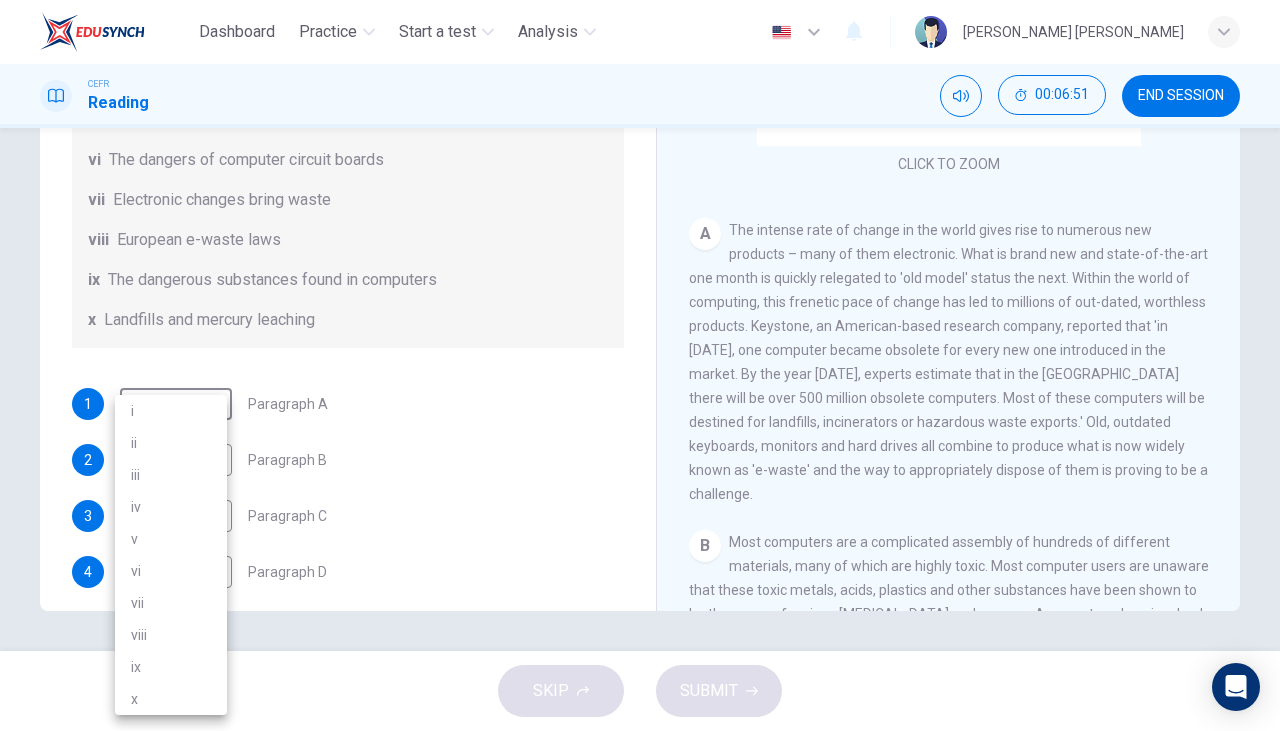 click on "i" at bounding box center (171, 411) 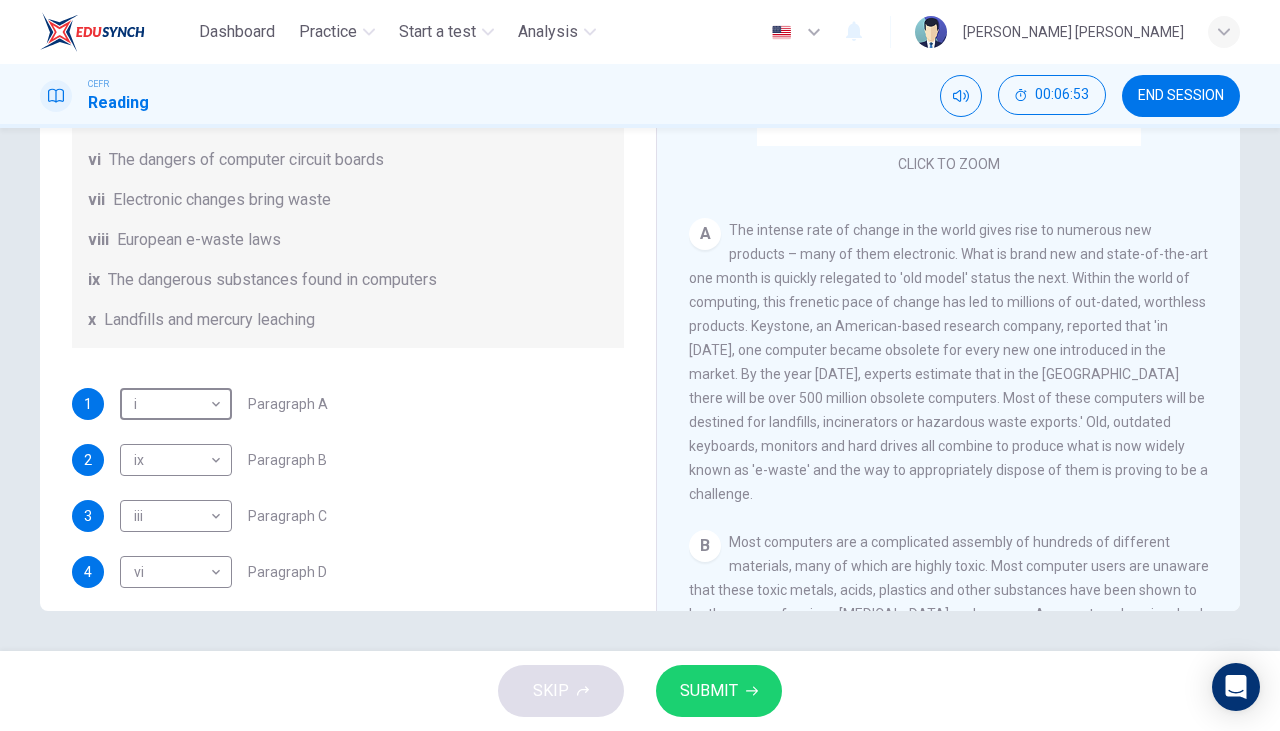scroll, scrollTop: 488, scrollLeft: 0, axis: vertical 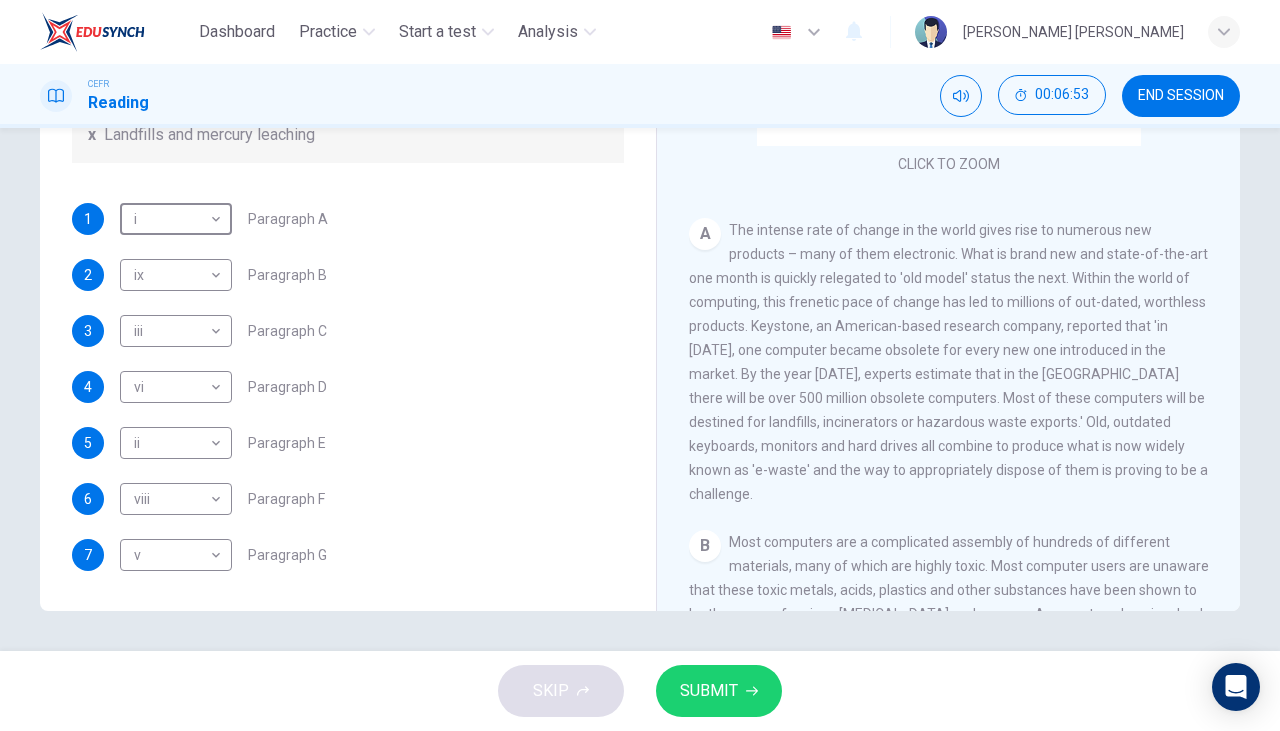 click 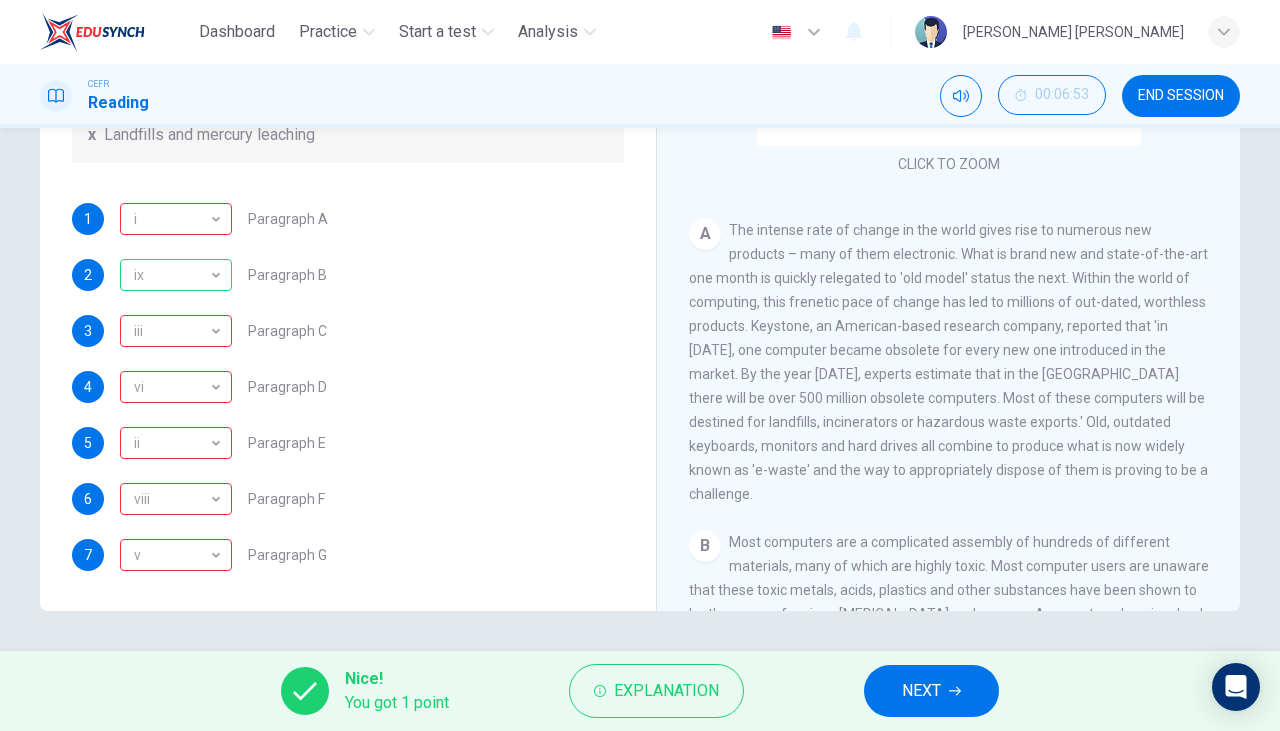click 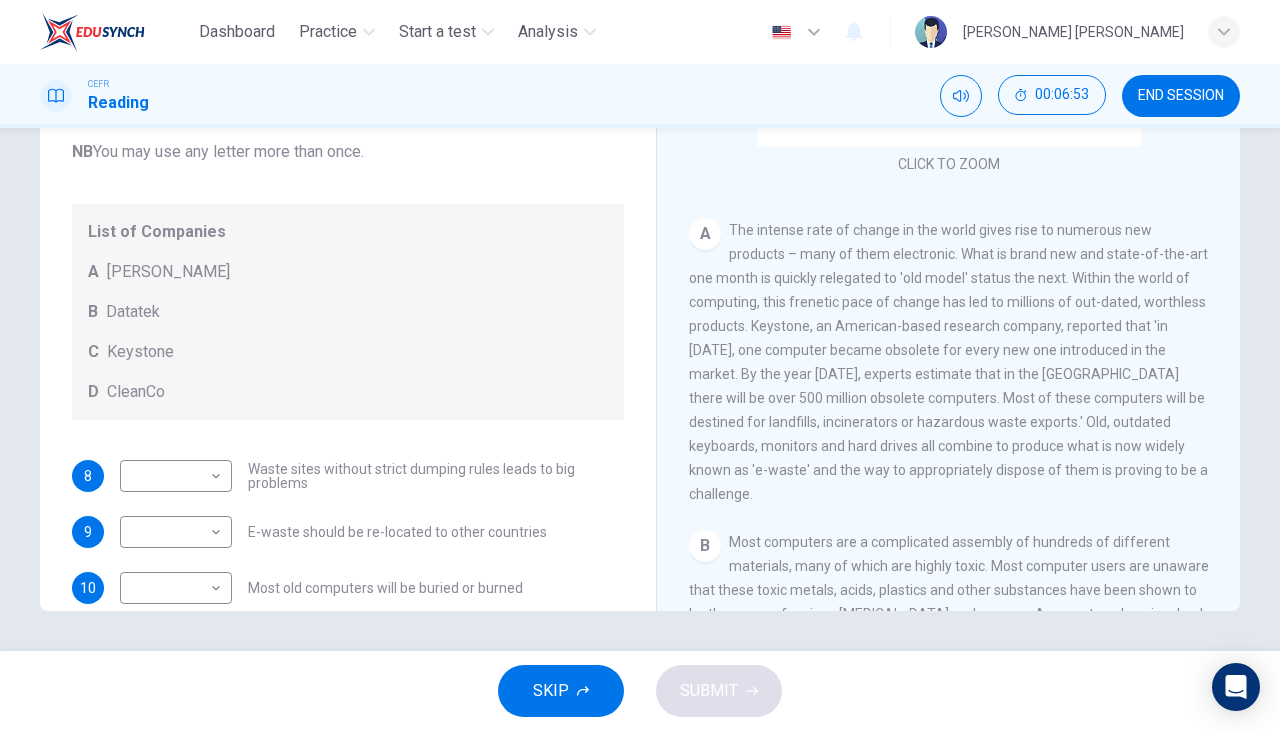 scroll, scrollTop: 0, scrollLeft: 0, axis: both 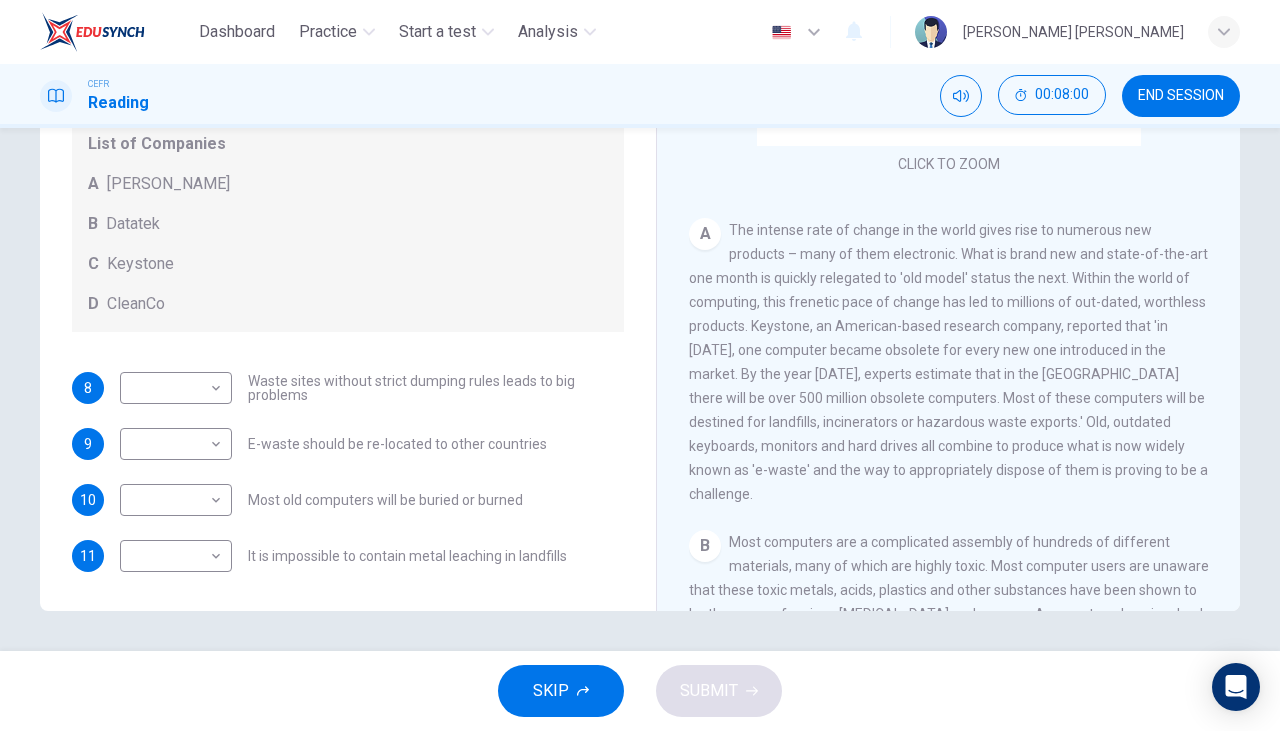 click on "Dashboard Practice Start a test Analysis English en ​ RISHMA HANI BINTI KHALID CEFR Reading 00:08:00 END SESSION Questions 8 - 11 Look at the following list of statements and the list of
companies below.
Match each statement with the correct company. Write the correct letter A-D in the boxes below on your answer sheet.
NB  You may use any letter more than once. List of Companies A Noranda Smelter B Datatek C Keystone D CleanCo 8 ​ ​ Waste sites without strict dumping rules leads to big problems 9 ​ ​ E-waste should be re-located to other countries 10 ​ ​ Most old computers will be buried or burned 11 ​ ​ It is impossible to contain metal leaching in landfills The Intense Rate of Change in the World CLICK TO ZOOM Click to Zoom A B C D E F G SKIP SUBMIT EduSynch - Online Language Proficiency Testing
Dashboard Practice Start a test Analysis Notifications © Copyright  2025" at bounding box center (640, 365) 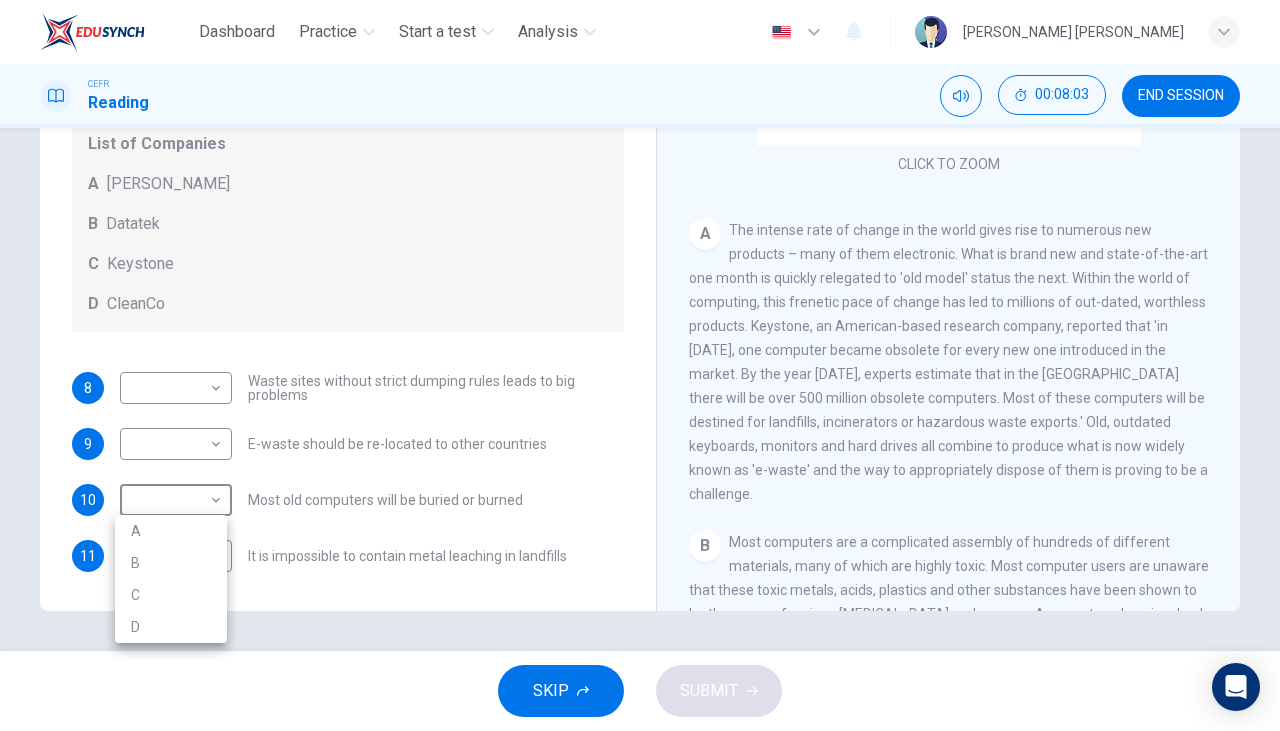 click on "C" at bounding box center (171, 595) 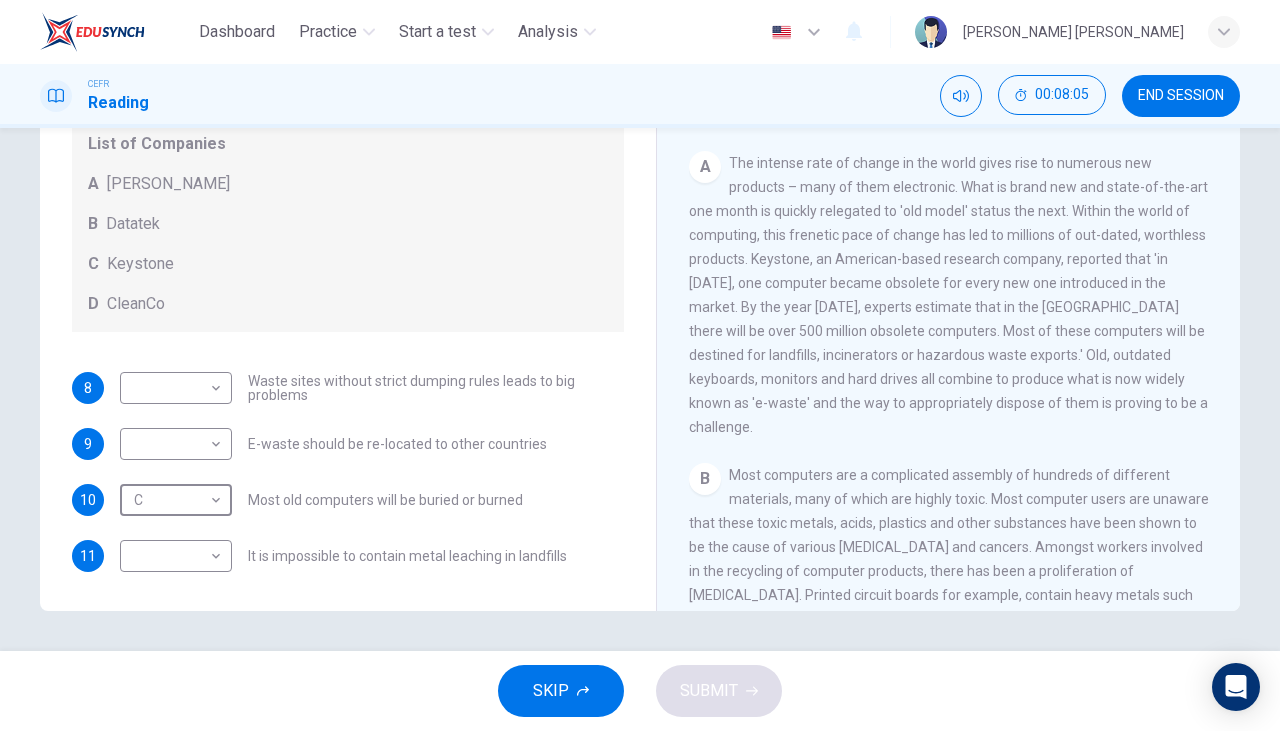 scroll, scrollTop: 378, scrollLeft: 0, axis: vertical 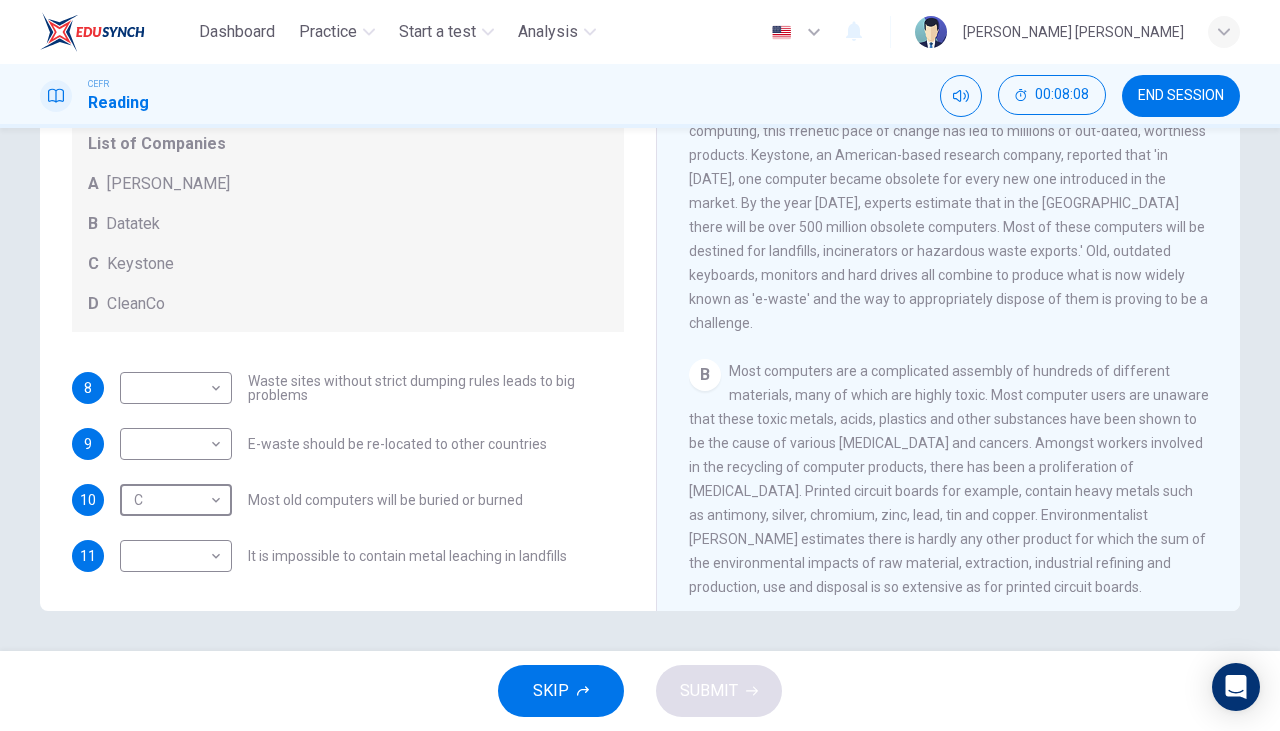 click on "B Most computers are a complicated assembly of hundreds of different materials, many of which are highly toxic. Most computer users are unaware that these toxic metals, acids, plastics and other substances have been shown to be the cause of various blood diseases and cancers. Amongst workers involved in the recycling of computer products, there has been a proliferation of blood diseases. Printed circuit boards for example, contain heavy metals such as antimony, silver, chromium, zinc, lead, tin and copper. Environmentalist Kieran Shaw estimates there is hardly any other product for which the sum of the environmental impacts of raw material, extraction, industrial refining and production, use and disposal is so extensive as for printed circuit boards." at bounding box center [949, 479] 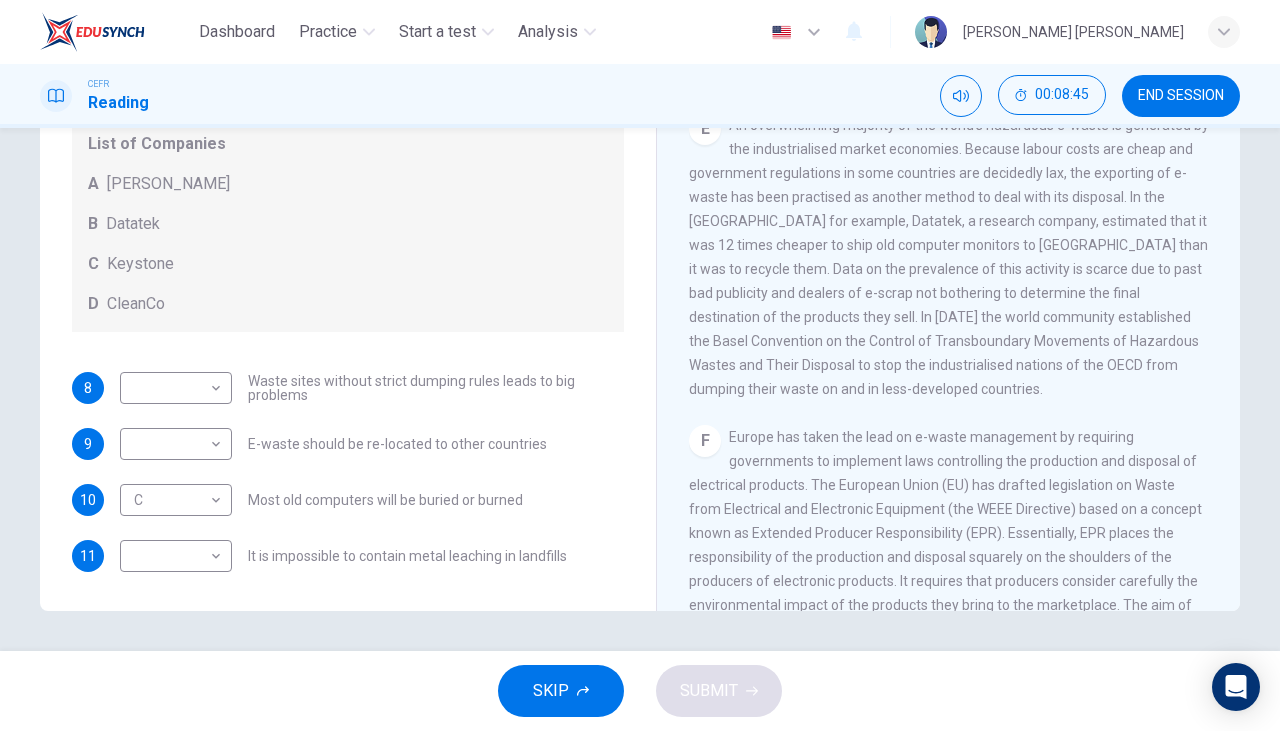 scroll, scrollTop: 1464, scrollLeft: 0, axis: vertical 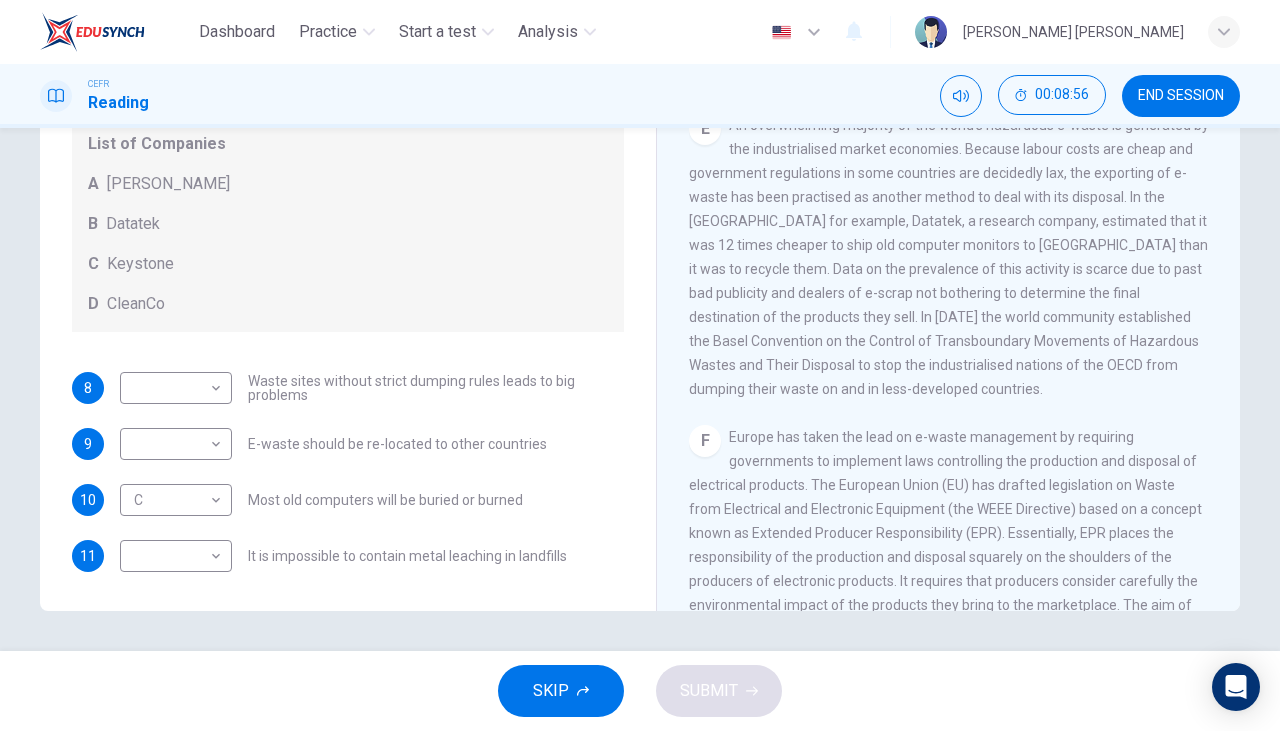 click on "Dashboard Practice Start a test Analysis English en ​ RISHMA HANI BINTI KHALID CEFR Reading 00:08:56 END SESSION Questions 8 - 11 Look at the following list of statements and the list of
companies below.
Match each statement with the correct company. Write the correct letter A-D in the boxes below on your answer sheet.
NB  You may use any letter more than once. List of Companies A Noranda Smelter B Datatek C Keystone D CleanCo 8 ​ ​ Waste sites without strict dumping rules leads to big problems 9 ​ ​ E-waste should be re-located to other countries 10 C C ​ Most old computers will be buried or burned 11 ​ ​ It is impossible to contain metal leaching in landfills The Intense Rate of Change in the World CLICK TO ZOOM Click to Zoom A B C D E F G SKIP SUBMIT EduSynch - Online Language Proficiency Testing
Dashboard Practice Start a test Analysis Notifications © Copyright  2025" at bounding box center (640, 365) 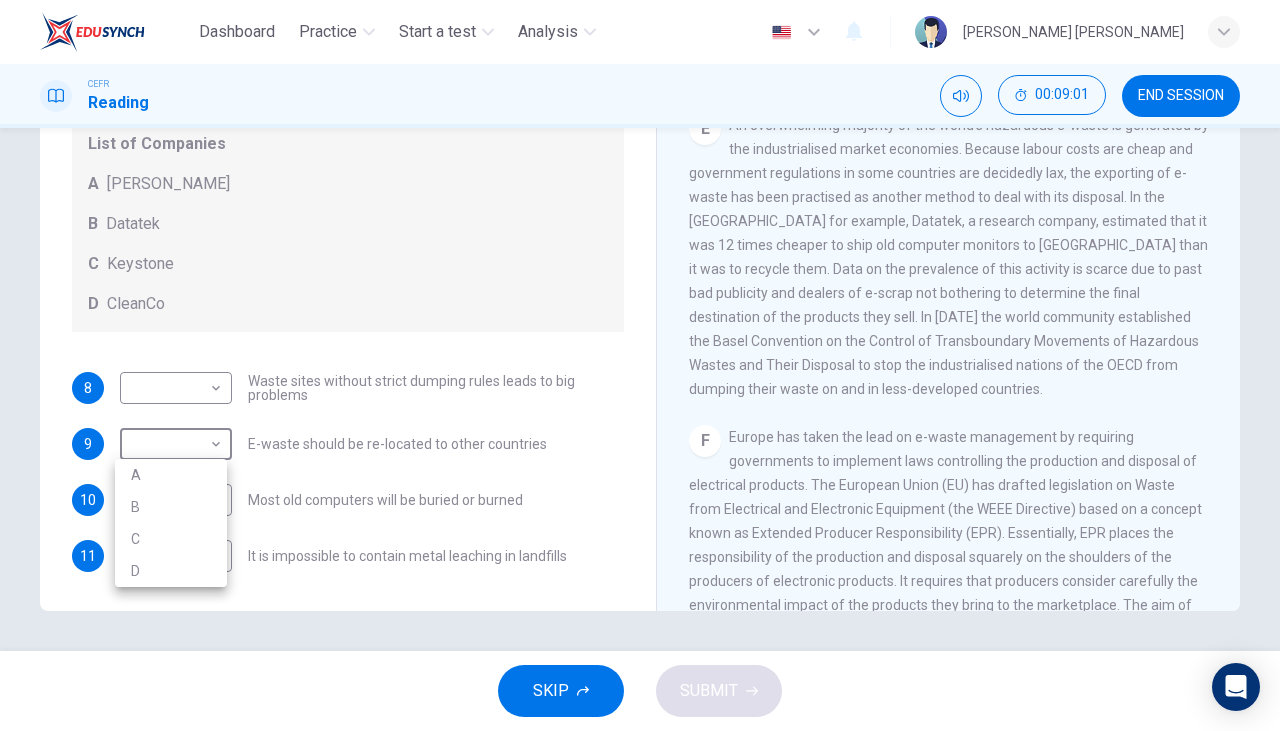 click on "B" at bounding box center (171, 507) 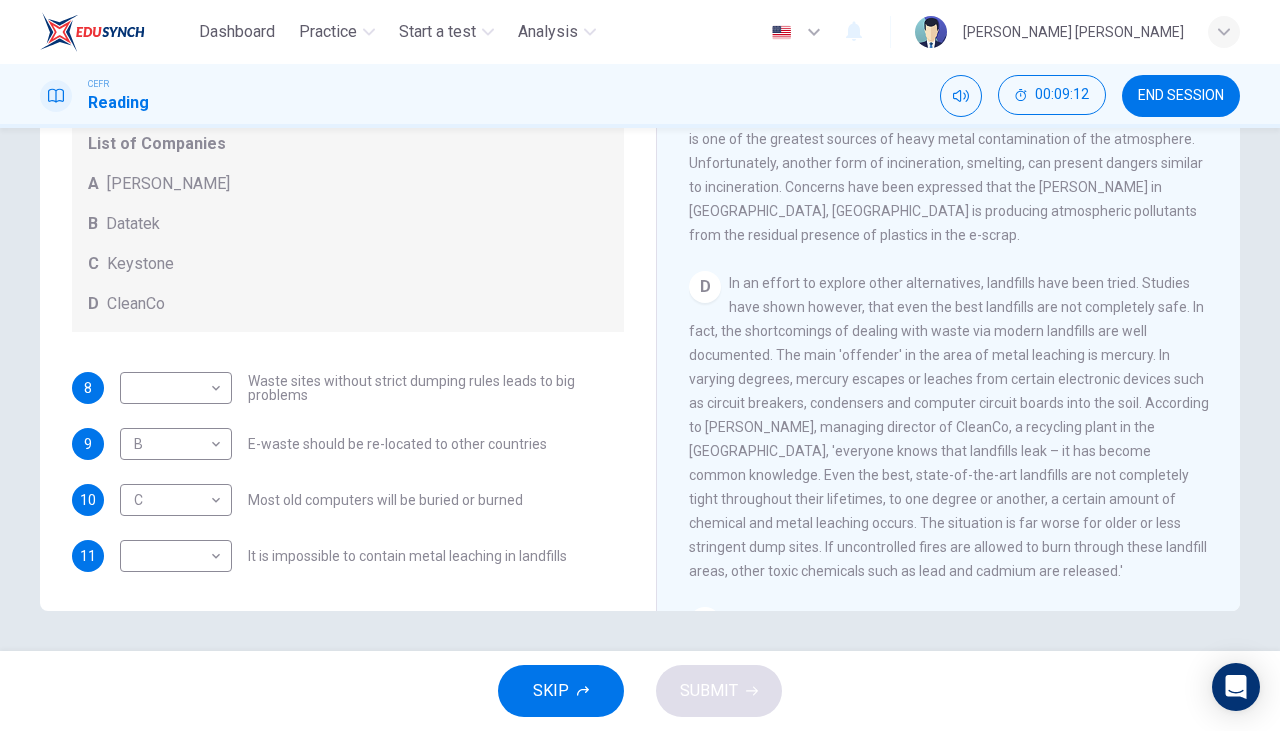 scroll, scrollTop: 975, scrollLeft: 0, axis: vertical 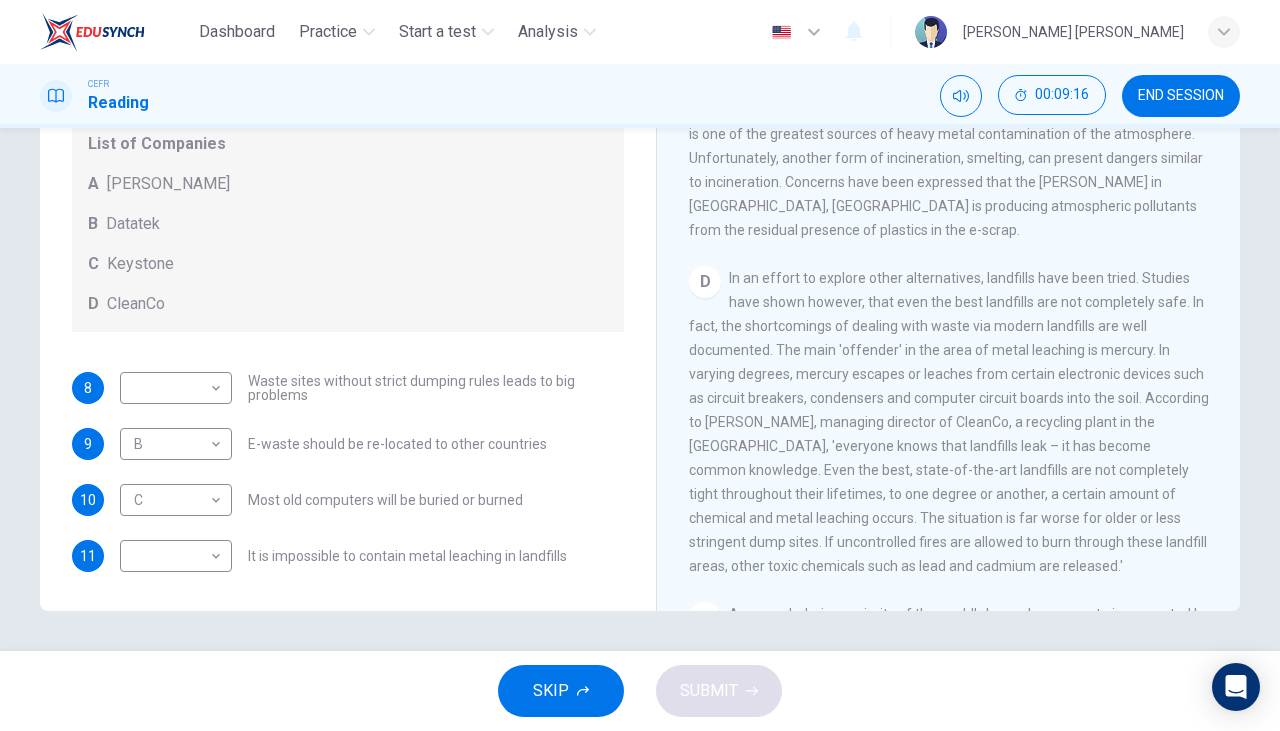 click on "Dashboard Practice Start a test Analysis English en ​ RISHMA HANI BINTI KHALID CEFR Reading 00:09:16 END SESSION Questions 8 - 11 Look at the following list of statements and the list of
companies below.
Match each statement with the correct company. Write the correct letter A-D in the boxes below on your answer sheet.
NB  You may use any letter more than once. List of Companies A Noranda Smelter B Datatek C Keystone D CleanCo 8 ​ ​ Waste sites without strict dumping rules leads to big problems 9 B B ​ E-waste should be re-located to other countries 10 C C ​ Most old computers will be buried or burned 11 ​ ​ It is impossible to contain metal leaching in landfills The Intense Rate of Change in the World CLICK TO ZOOM Click to Zoom A B C D E F G SKIP SUBMIT EduSynch - Online Language Proficiency Testing
Dashboard Practice Start a test Analysis Notifications © Copyright  2025" at bounding box center [640, 365] 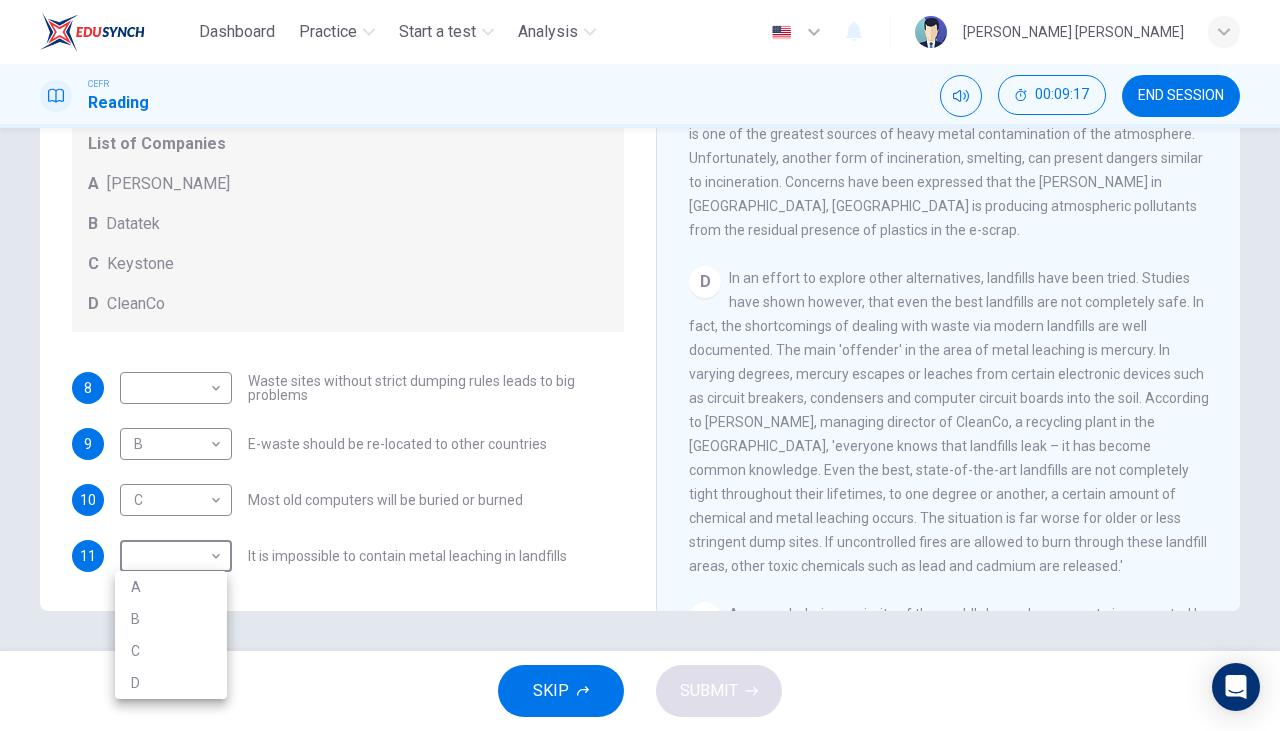 click on "D" at bounding box center [171, 683] 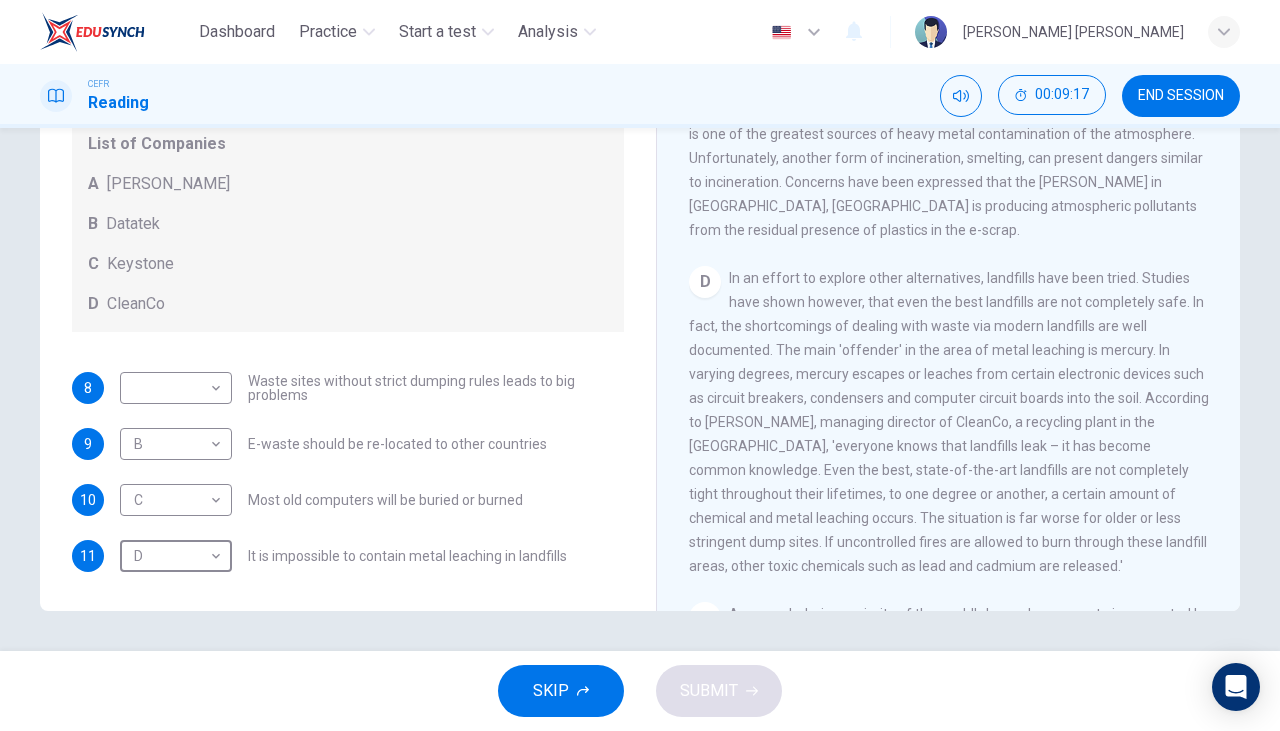 type on "D" 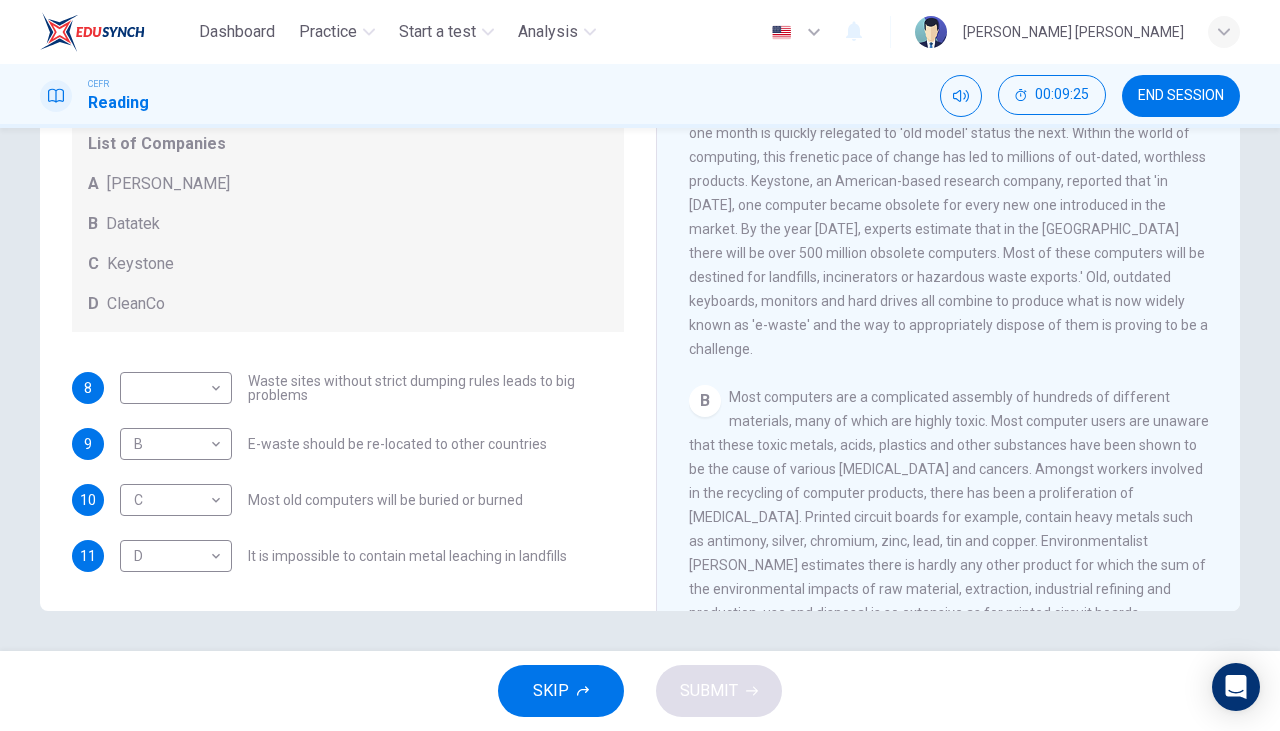 scroll, scrollTop: 844, scrollLeft: 0, axis: vertical 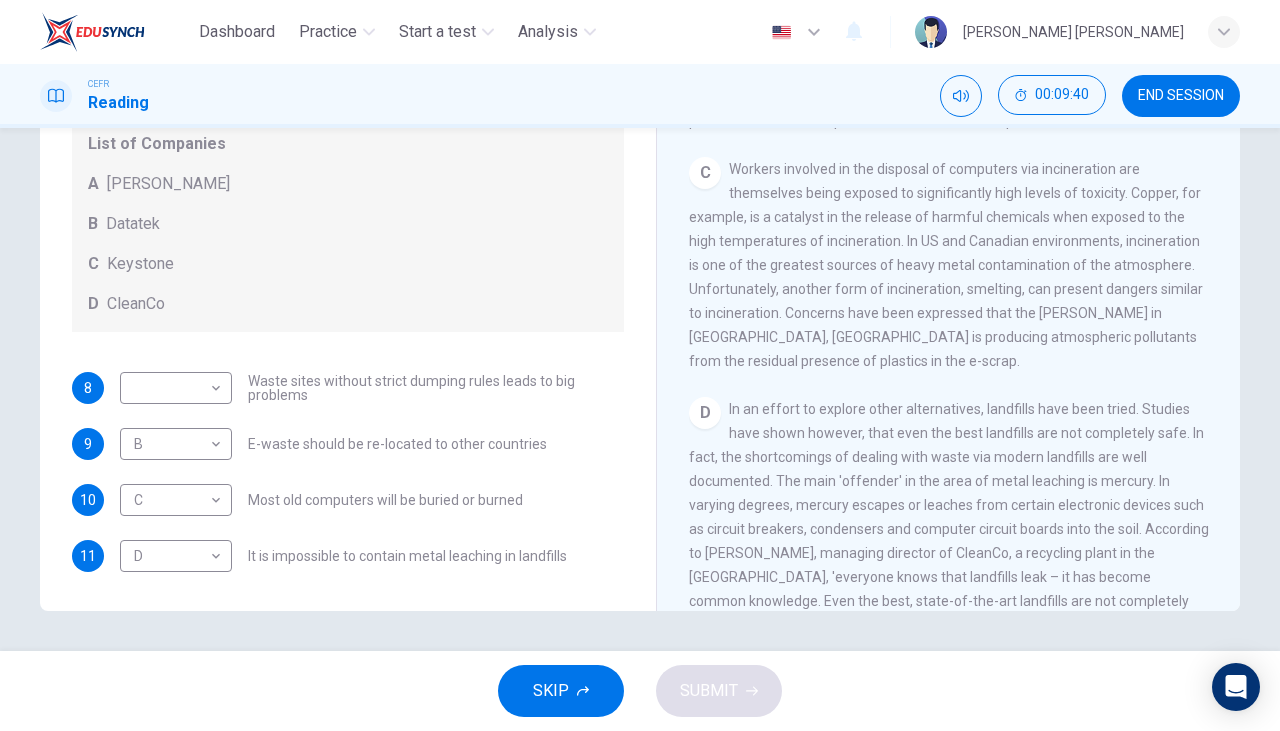 click on "Dashboard Practice Start a test Analysis English en ​ RISHMA HANI BINTI KHALID CEFR Reading 00:09:40 END SESSION Questions 8 - 11 Look at the following list of statements and the list of
companies below.
Match each statement with the correct company. Write the correct letter A-D in the boxes below on your answer sheet.
NB  You may use any letter more than once. List of Companies A Noranda Smelter B Datatek C Keystone D CleanCo 8 ​ ​ Waste sites without strict dumping rules leads to big problems 9 B B ​ E-waste should be re-located to other countries 10 C C ​ Most old computers will be buried or burned 11 D D ​ It is impossible to contain metal leaching in landfills The Intense Rate of Change in the World CLICK TO ZOOM Click to Zoom A B C D E F G SKIP SUBMIT EduSynch - Online Language Proficiency Testing
Dashboard Practice Start a test Analysis Notifications © Copyright  2025" at bounding box center (640, 365) 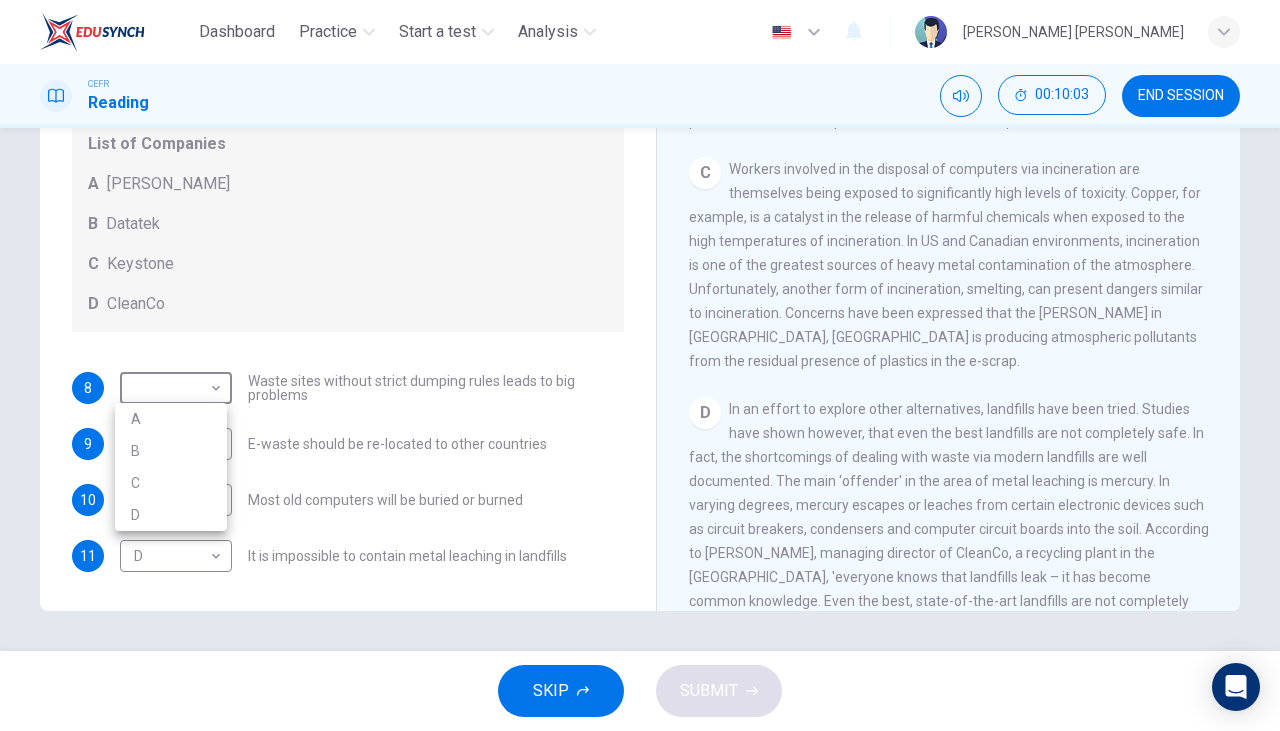click at bounding box center [640, 365] 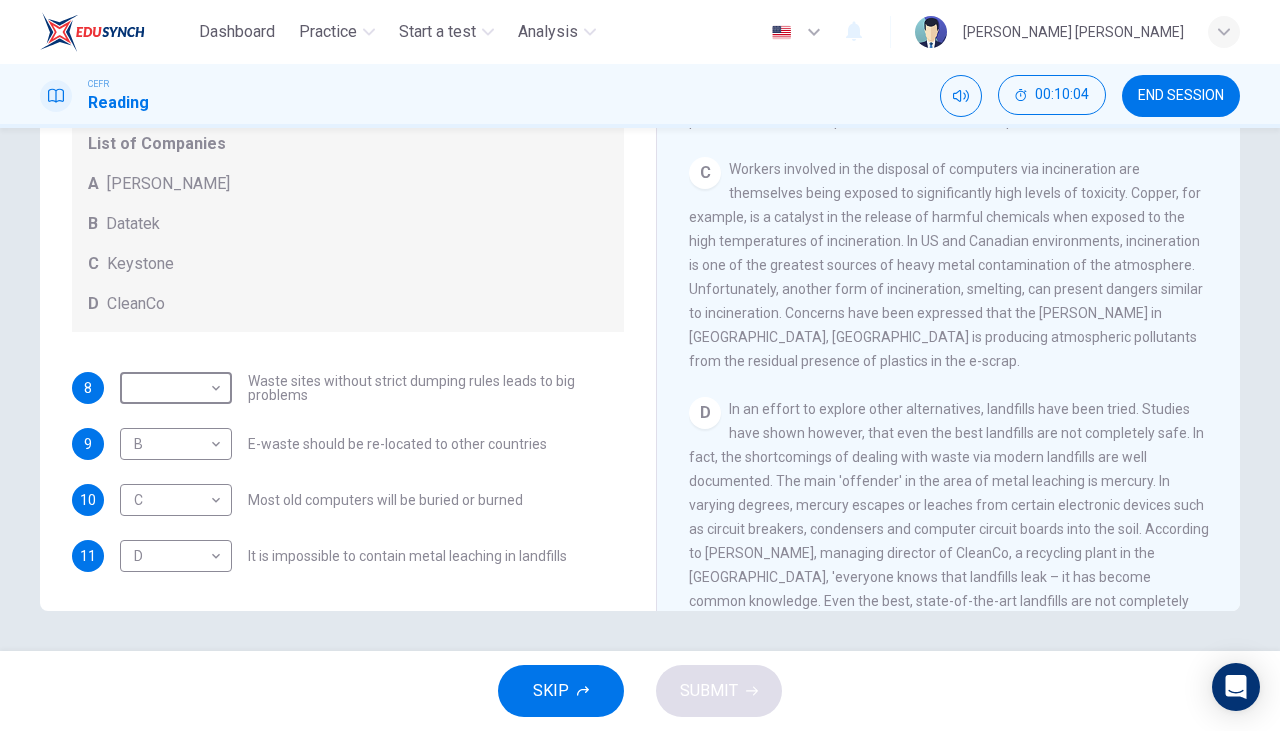 click on "Dashboard Practice Start a test Analysis English en ​ RISHMA HANI BINTI KHALID CEFR Reading 00:10:04 END SESSION Questions 8 - 11 Look at the following list of statements and the list of
companies below.
Match each statement with the correct company. Write the correct letter A-D in the boxes below on your answer sheet.
NB  You may use any letter more than once. List of Companies A Noranda Smelter B Datatek C Keystone D CleanCo 8 ​ ​ Waste sites without strict dumping rules leads to big problems 9 B B ​ E-waste should be re-located to other countries 10 C C ​ Most old computers will be buried or burned 11 D D ​ It is impossible to contain metal leaching in landfills The Intense Rate of Change in the World CLICK TO ZOOM Click to Zoom A B C D E F G SKIP SUBMIT EduSynch - Online Language Proficiency Testing
Dashboard Practice Start a test Analysis Notifications © Copyright  2025" at bounding box center (640, 365) 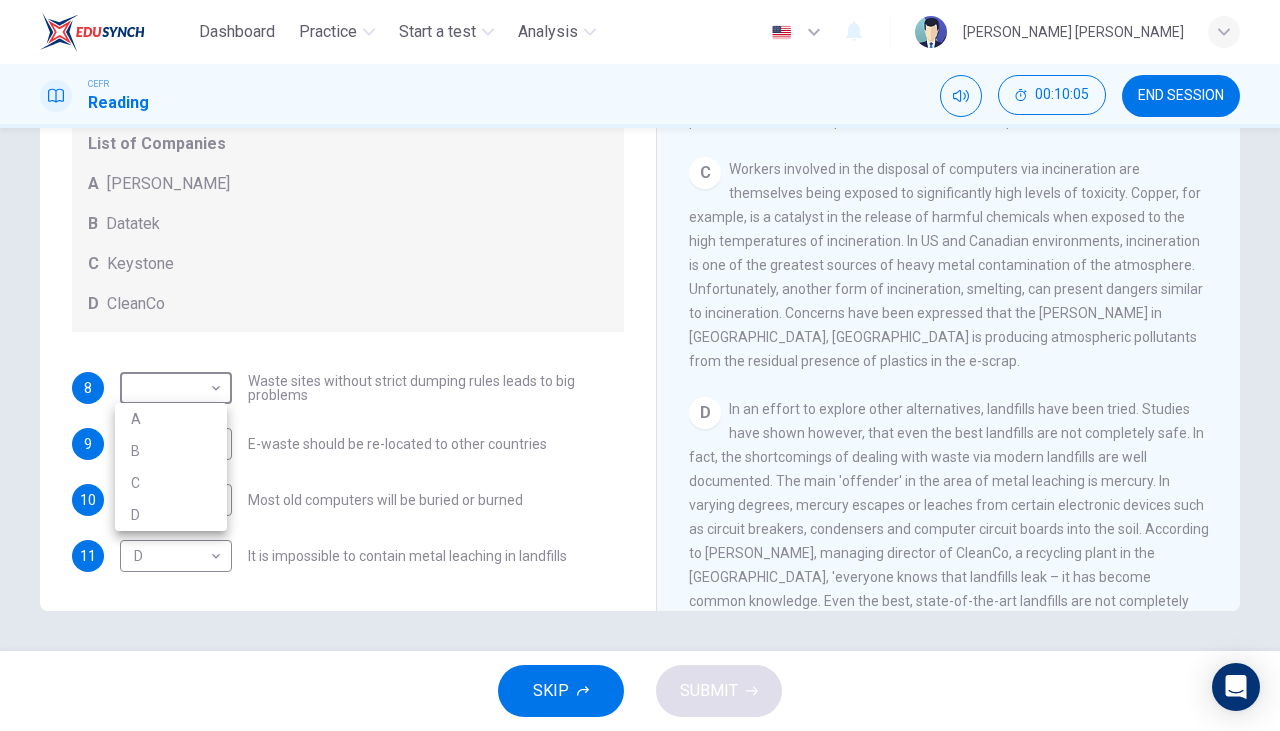 click on "C" at bounding box center (171, 483) 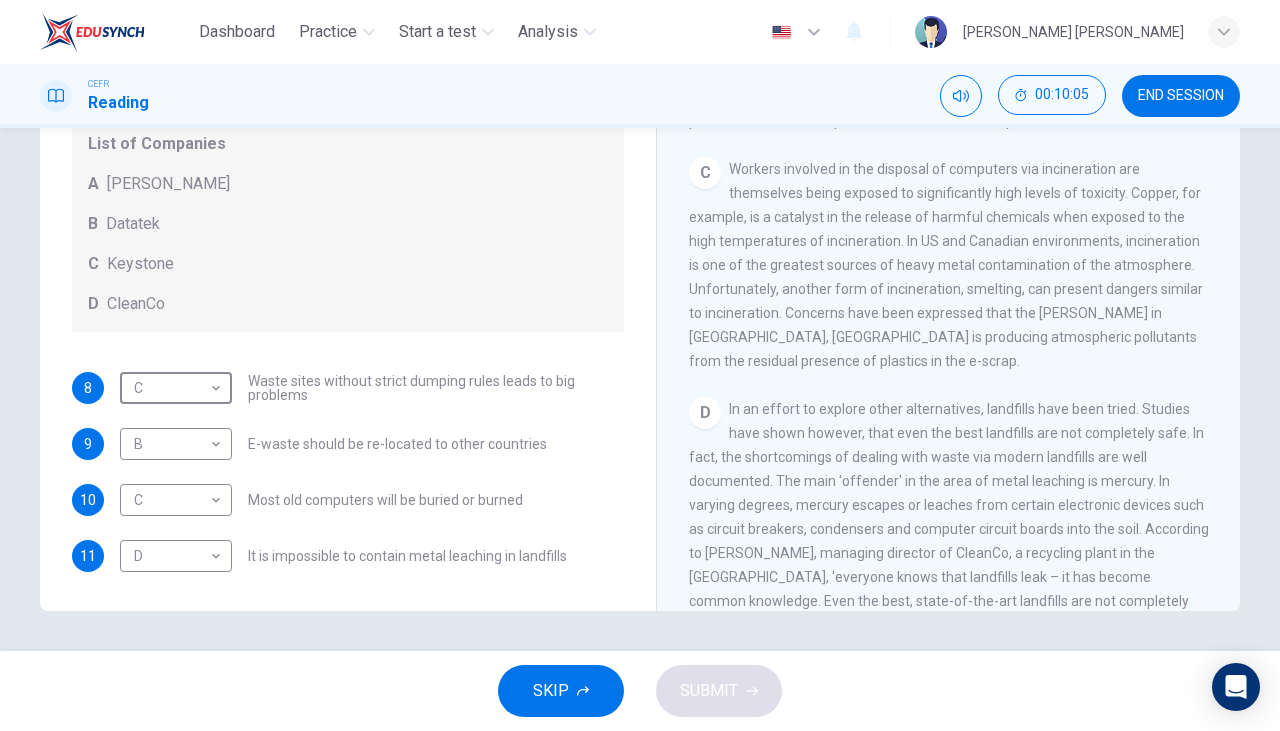 type on "C" 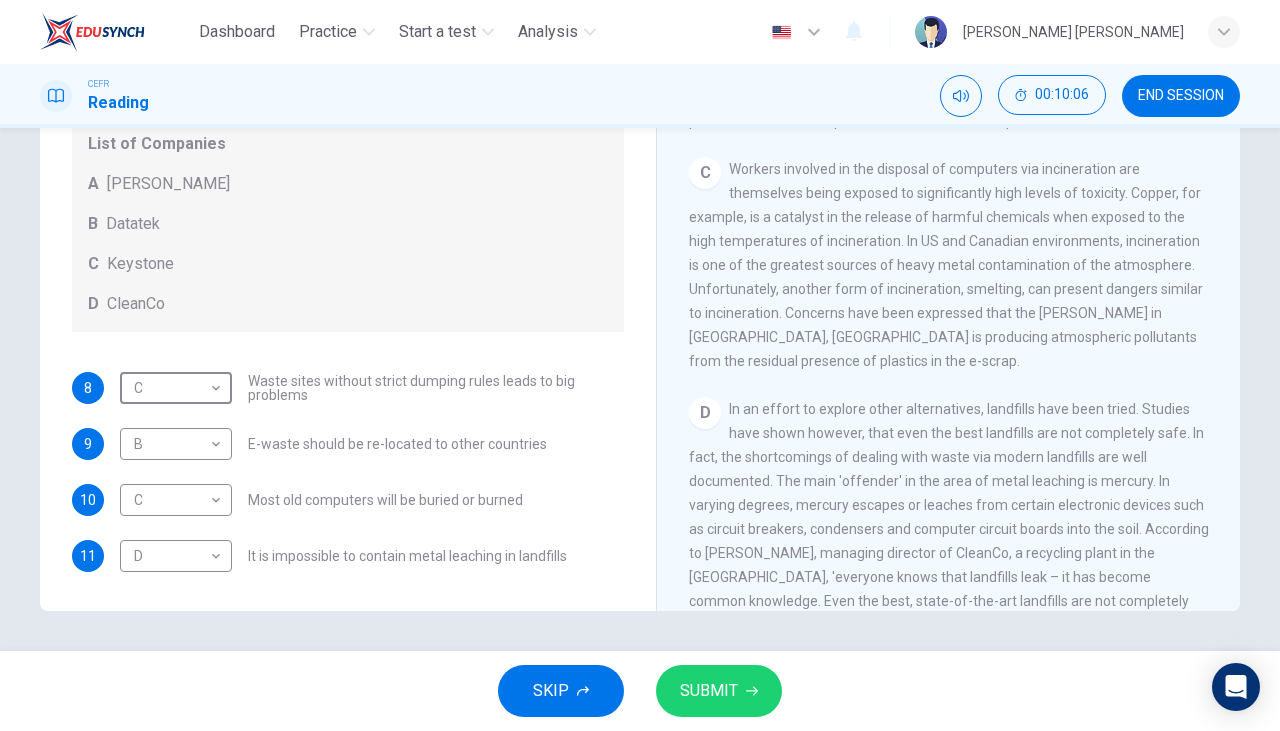 click on "SUBMIT" at bounding box center (709, 691) 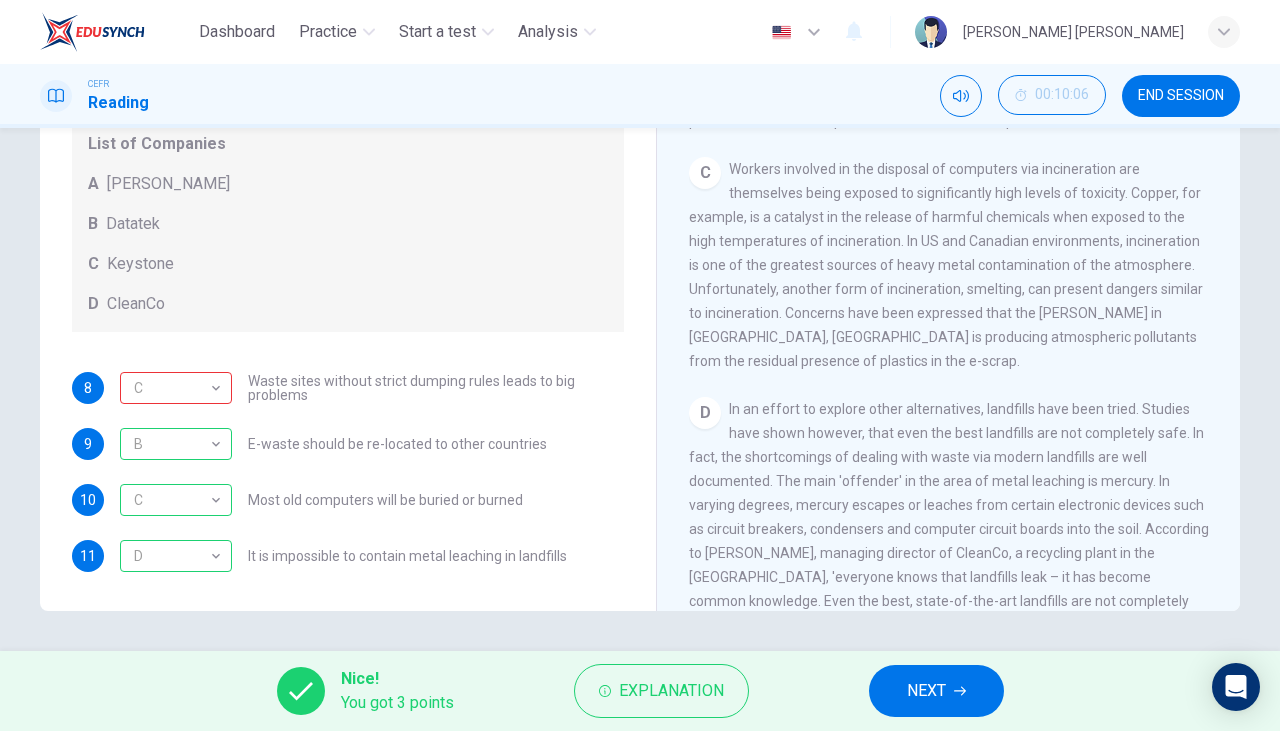 click 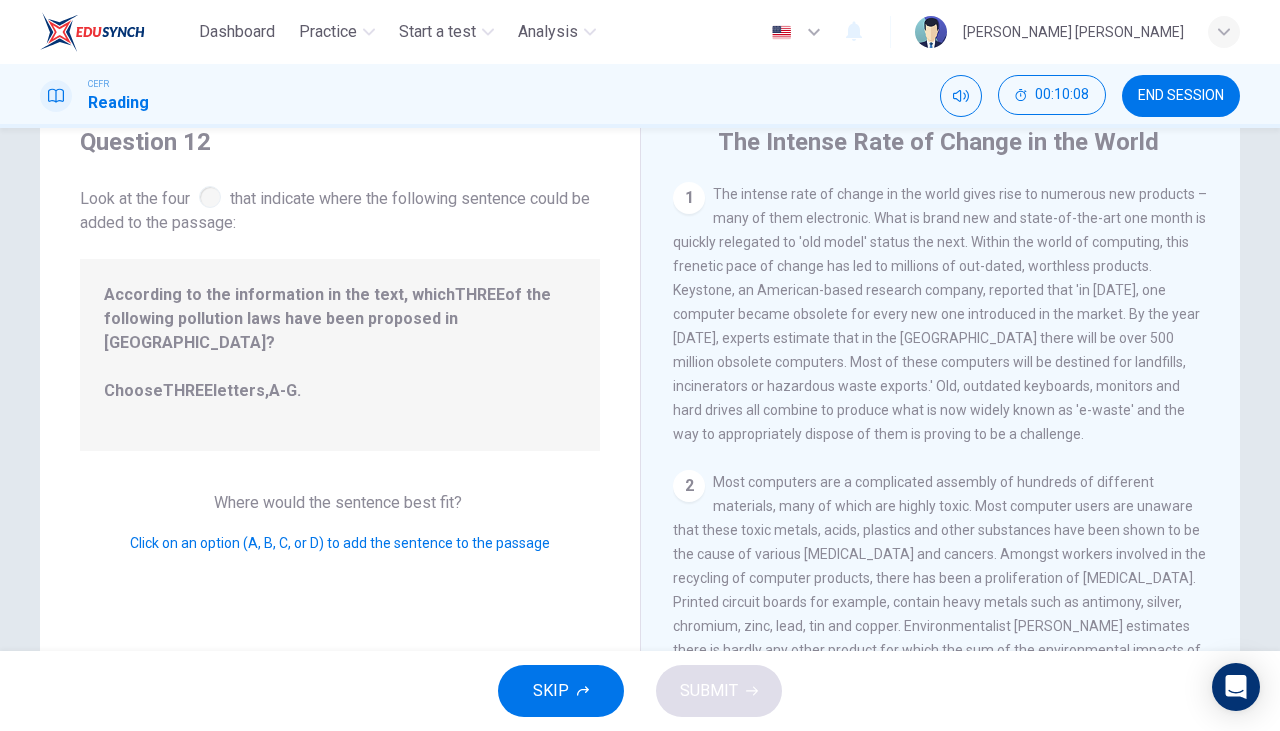 scroll, scrollTop: 0, scrollLeft: 0, axis: both 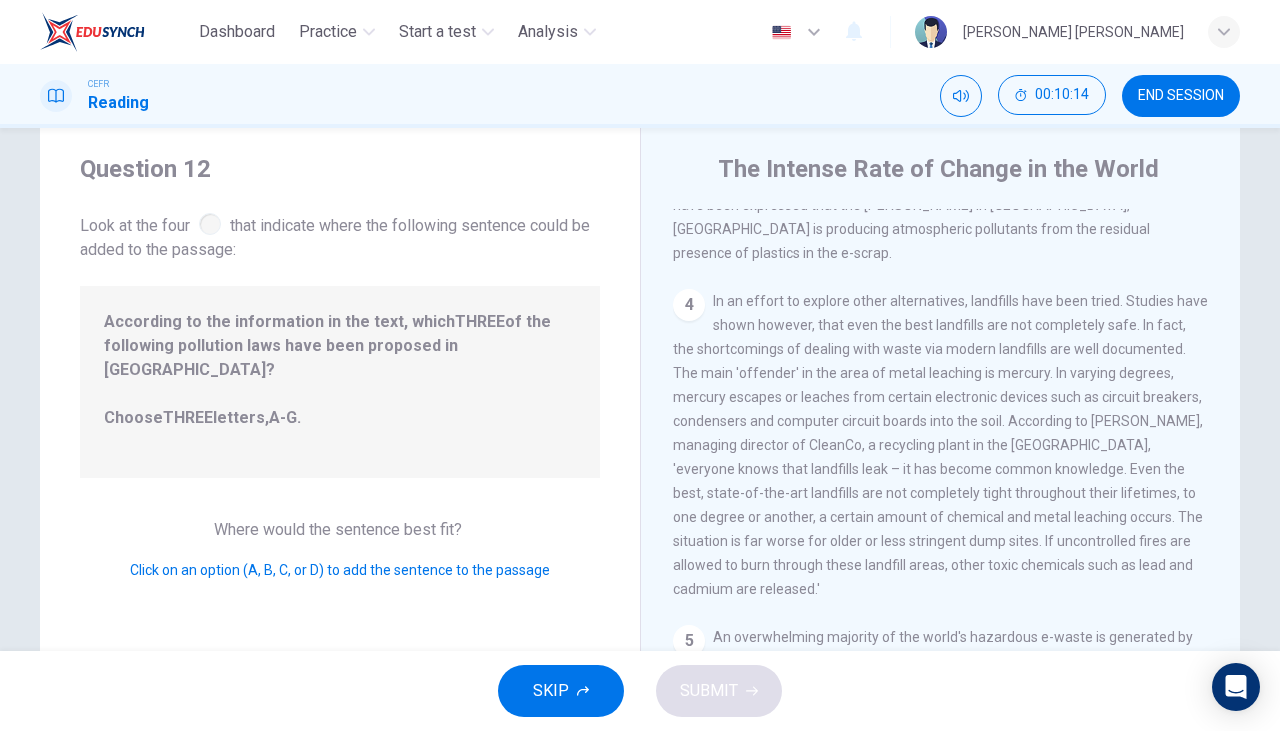 click on "Click on an option (A, B, C, or D) to add the sentence to the passage" at bounding box center (340, 570) 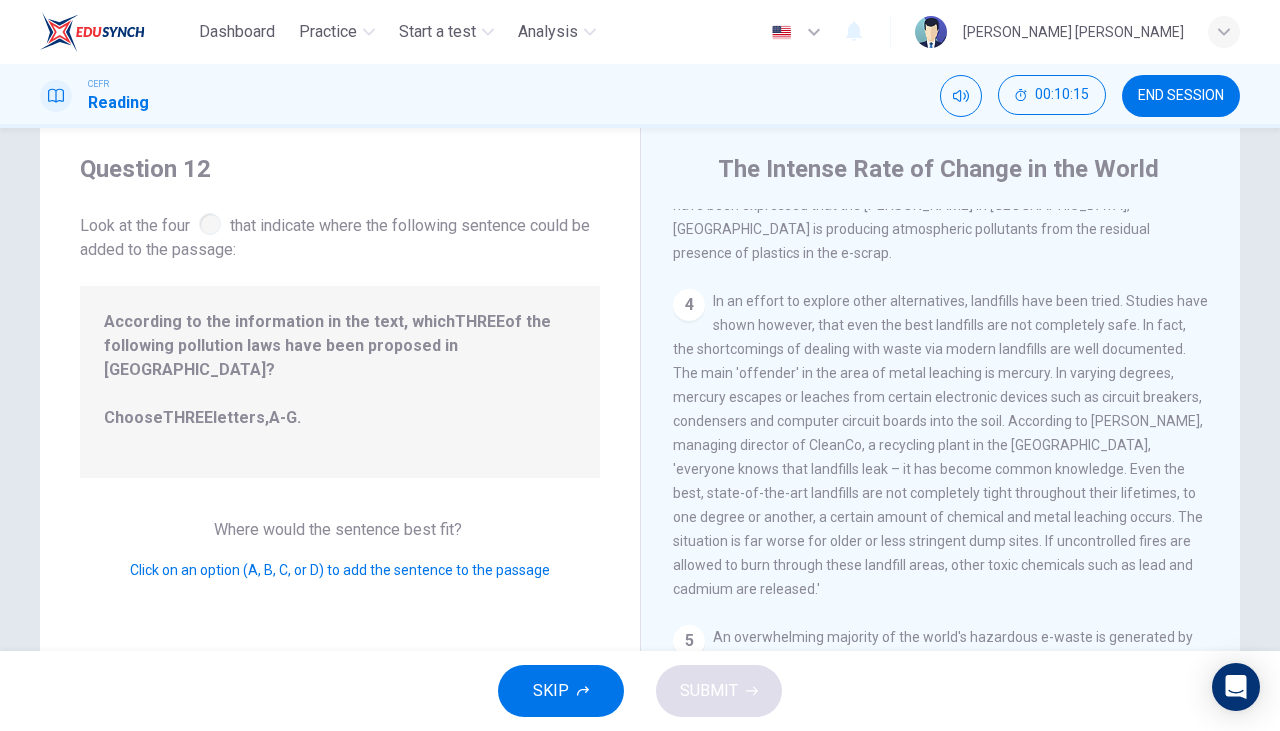 click on "Click on an option (A, B, C, or D) to add the sentence to the passage" at bounding box center (340, 570) 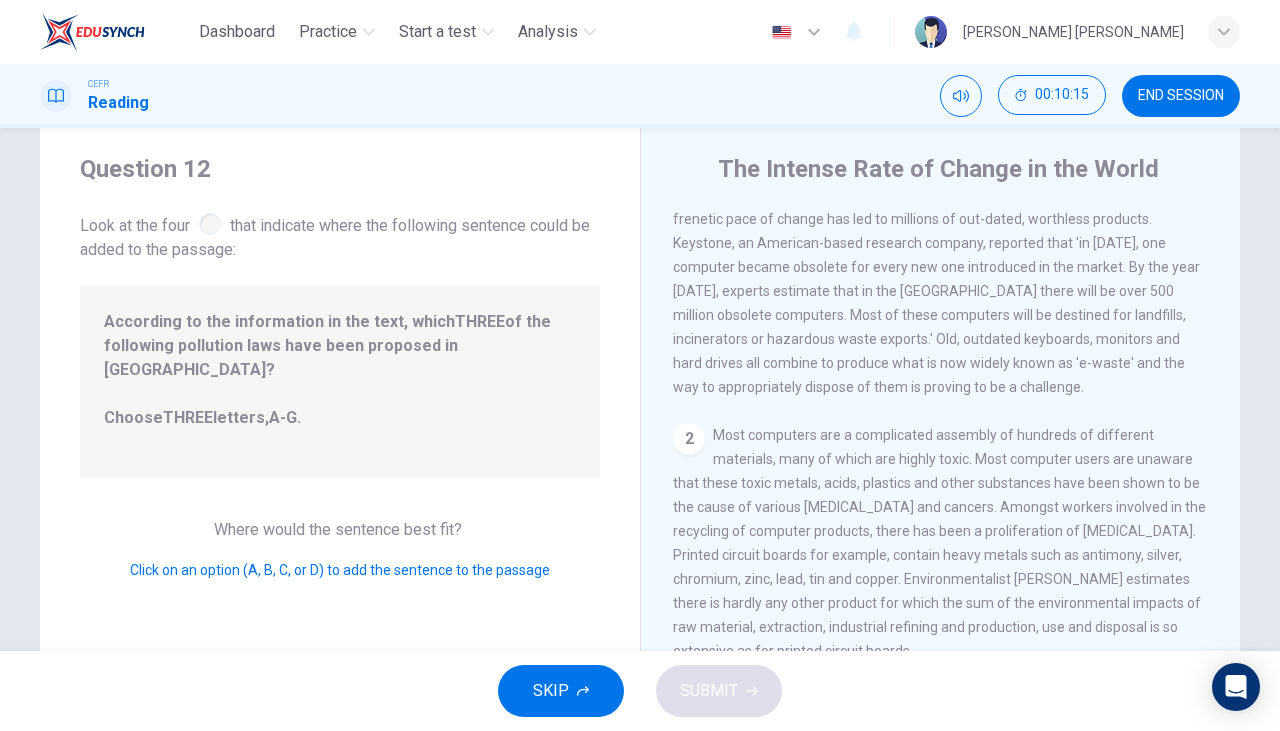 scroll, scrollTop: 0, scrollLeft: 0, axis: both 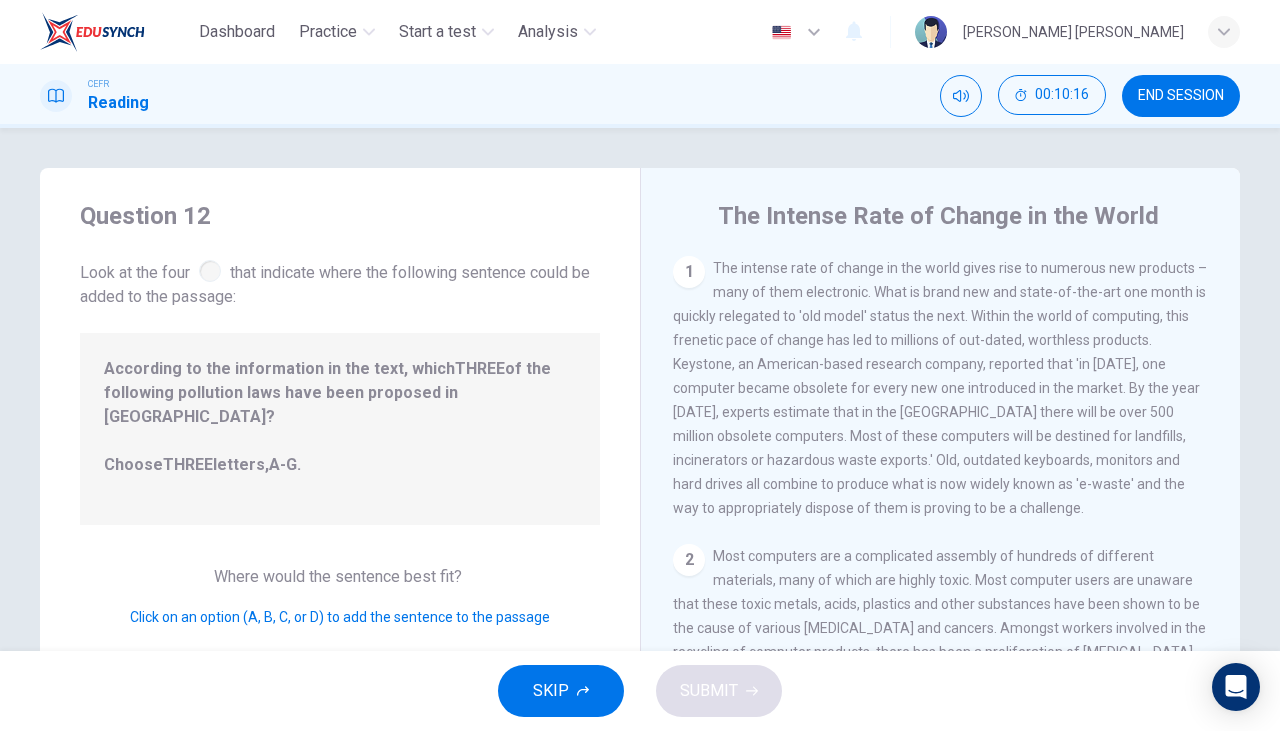 click on "1" at bounding box center (689, 272) 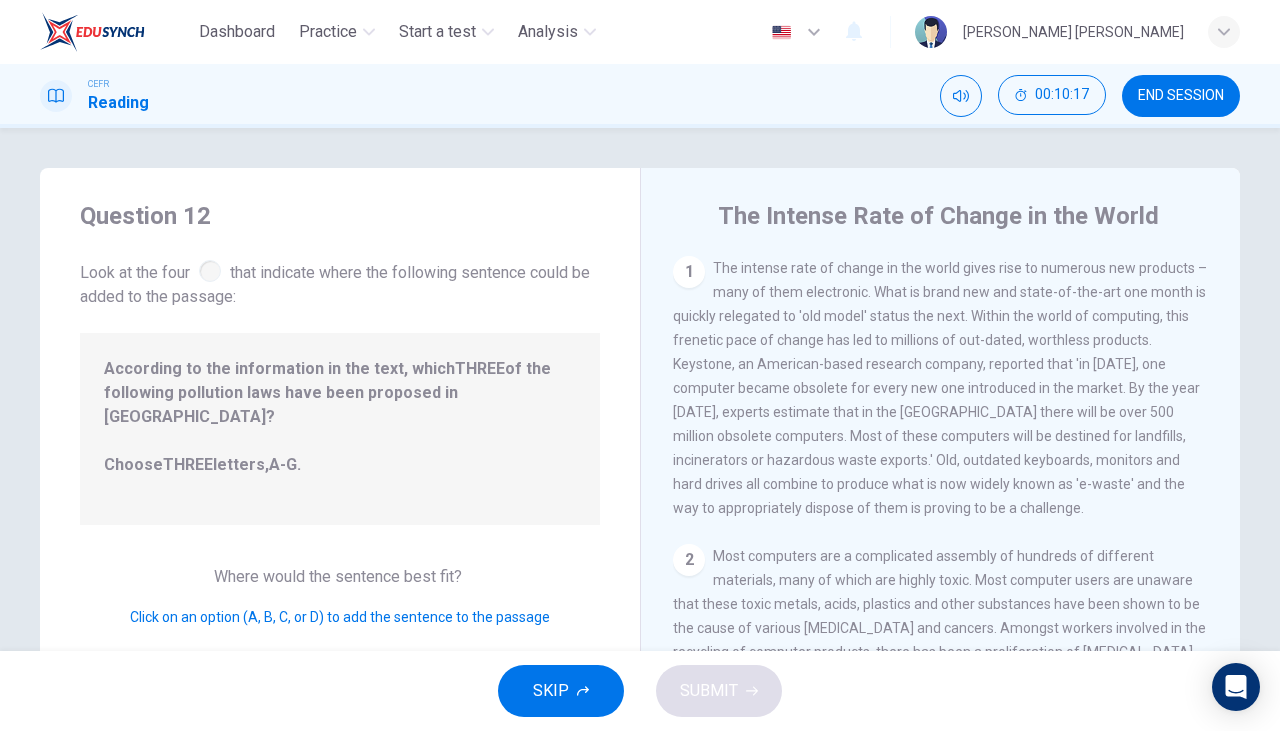 click on "1" at bounding box center [689, 272] 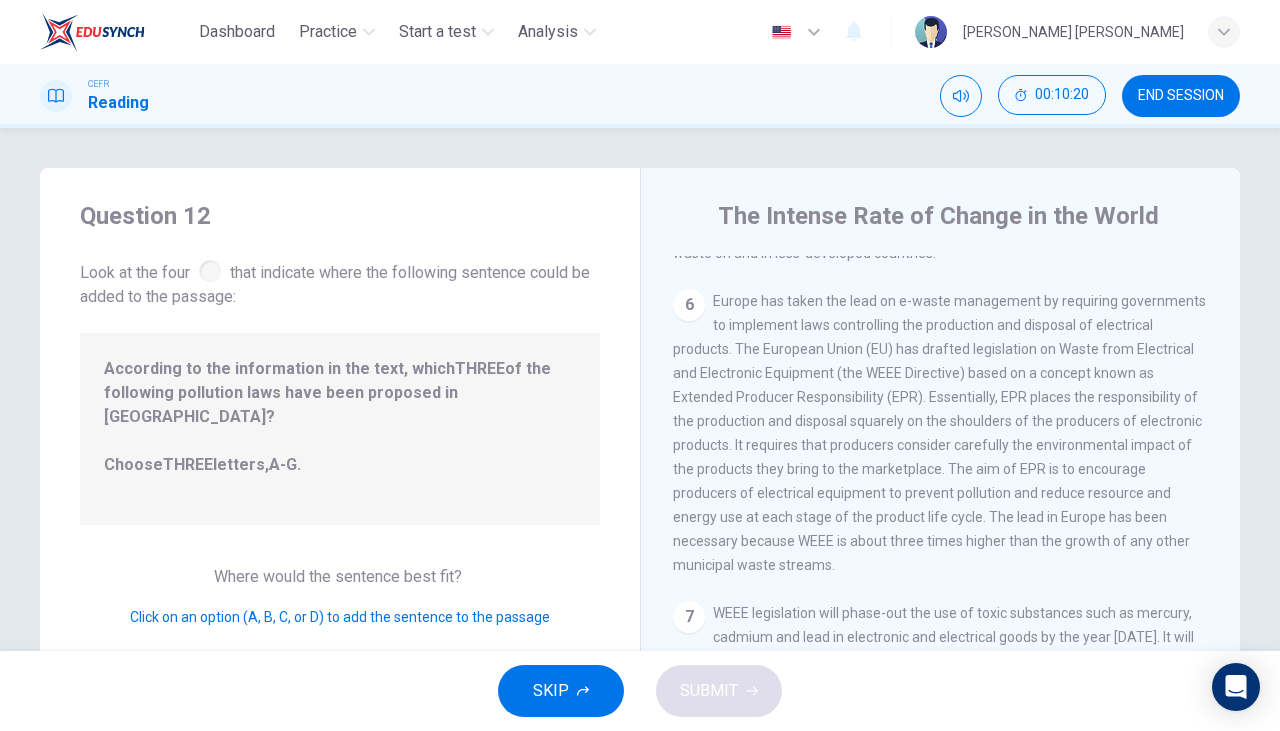 scroll, scrollTop: 1442, scrollLeft: 0, axis: vertical 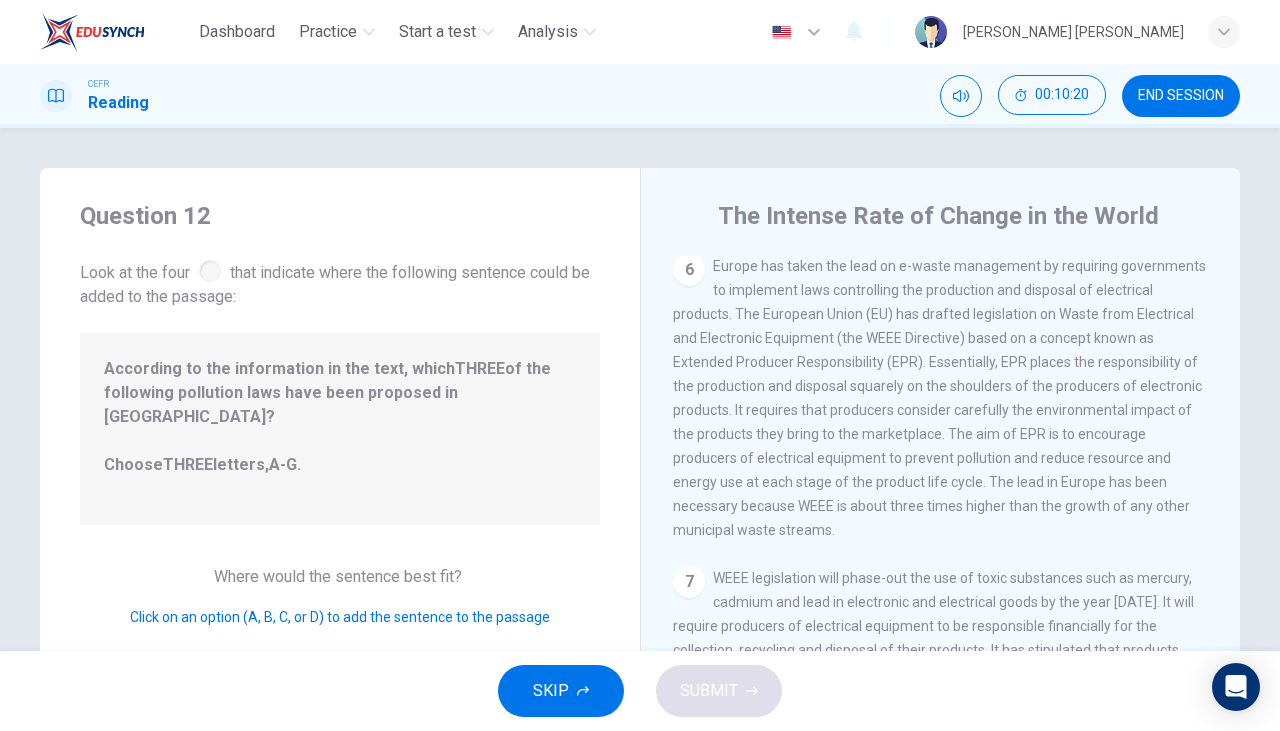 click on "Europe has taken the lead on e-waste management by requiring
governments to implement laws controlling the production and disposal of electrical products. The European Union (EU) has drafted legislation on Waste from Electrical and Electronic Equipment (the WEEE Directive) based on a concept known as Extended Producer Responsibility (EPR). Essentially, EPR places the responsibility of the production and disposal squarely on the shoulders of the producers of electronic products. It requires that producers consider carefully the environmental impact of the products they bring to the marketplace. The aim of EPR is to encourage producers of electrical equipment to prevent pollution and reduce resource and energy use at each stage of the product life cycle. The lead in Europe has been necessary because WEEE is about three times higher than the growth of any other municipal waste streams." at bounding box center [939, 398] 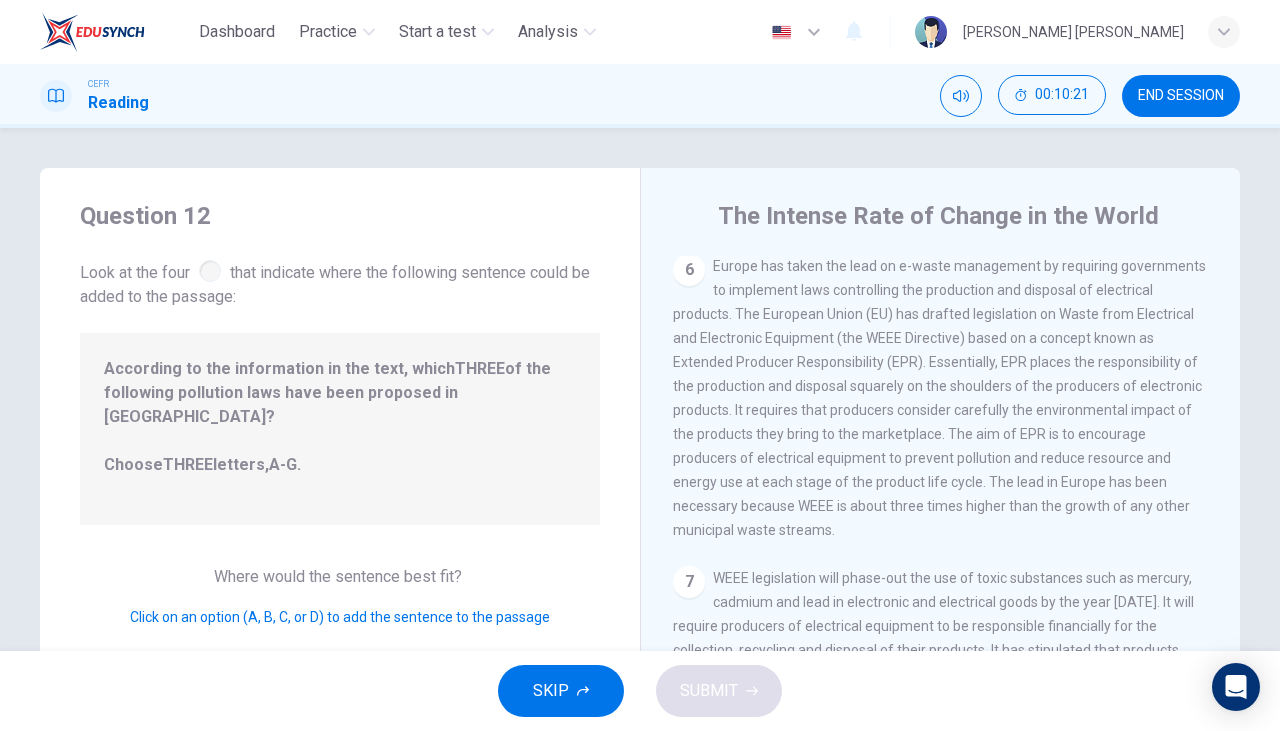 click on "Europe has taken the lead on e-waste management by requiring
governments to implement laws controlling the production and disposal of electrical products. The European Union (EU) has drafted legislation on Waste from Electrical and Electronic Equipment (the WEEE Directive) based on a concept known as Extended Producer Responsibility (EPR). Essentially, EPR places the responsibility of the production and disposal squarely on the shoulders of the producers of electronic products. It requires that producers consider carefully the environmental impact of the products they bring to the marketplace. The aim of EPR is to encourage producers of electrical equipment to prevent pollution and reduce resource and energy use at each stage of the product life cycle. The lead in Europe has been necessary because WEEE is about three times higher than the growth of any other municipal waste streams." at bounding box center (939, 398) 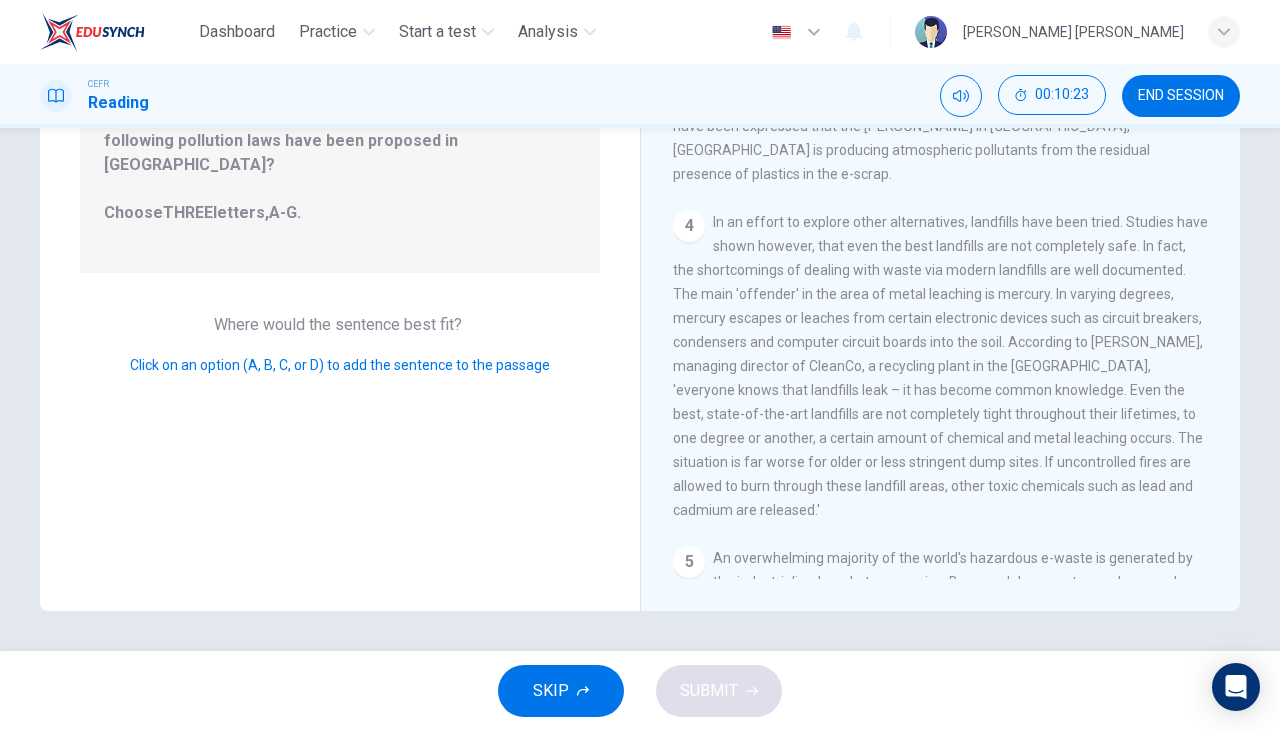 scroll, scrollTop: 0, scrollLeft: 0, axis: both 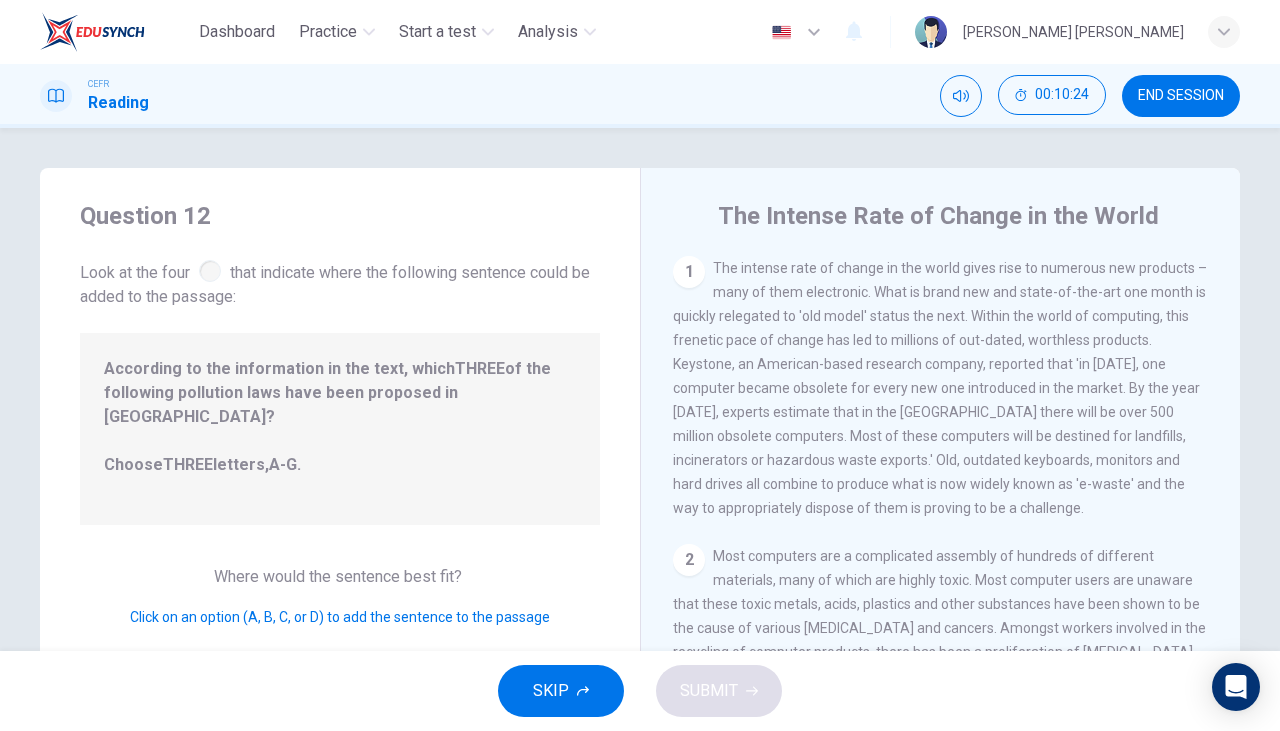 click on "END SESSION" at bounding box center (1181, 96) 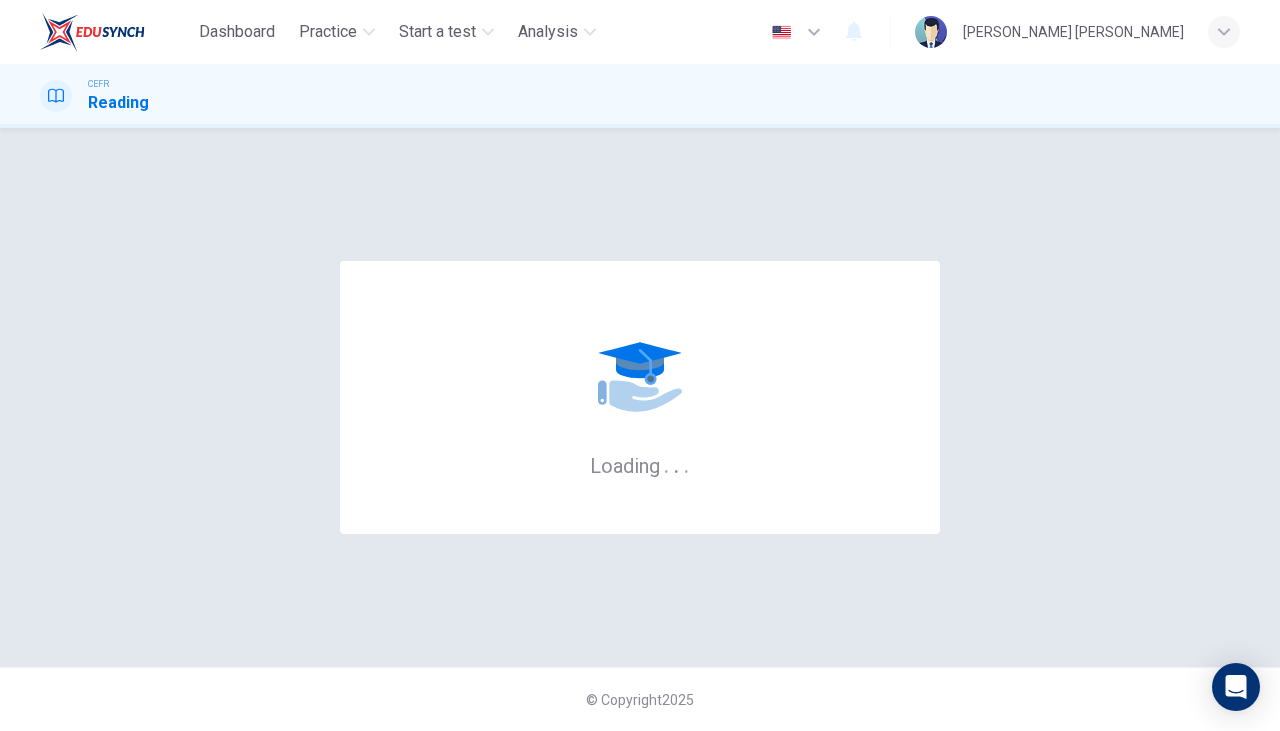 scroll, scrollTop: 0, scrollLeft: 0, axis: both 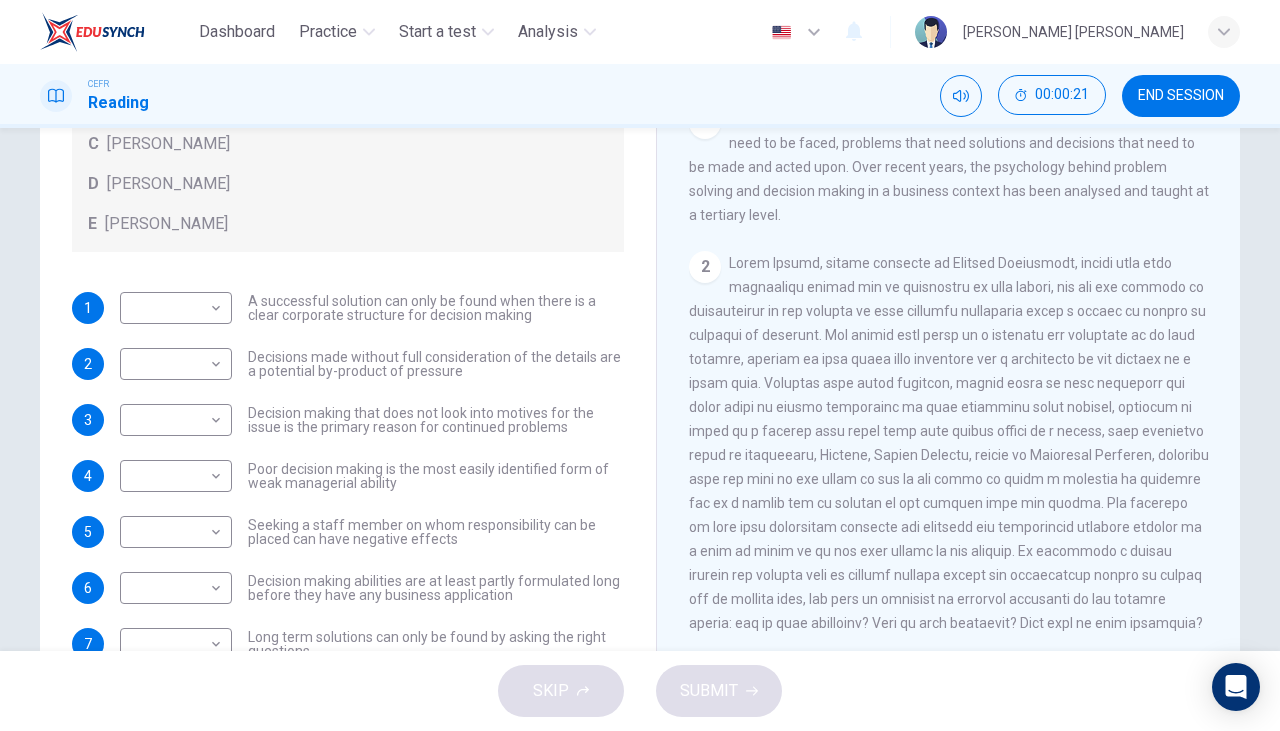 click on "Dashboard Practice Start a test Analysis English en ​ [PERSON_NAME] [PERSON_NAME] CEFR Reading 00:00:21 END SESSION Questions 1 - 7 Match each statement with the correct person.
Write the correct answer  A-D  in the boxes below. List of People A [PERSON_NAME] B [PERSON_NAME] C [PERSON_NAME] D [PERSON_NAME] E [PERSON_NAME] 1 ​ ​ A successful solution can only be found when there is a clear corporate structure for decision making 2 ​ ​ Decisions made without full consideration of the details are a potential by-product of pressure 3 ​ ​ Decision making that does not look into motives for the issue is the primary reason for continued problems 4 ​ ​ Poor decision making is the most easily identified form of weak managerial ability 5 ​ ​ Seeking a staff member on whom responsibility can be placed can have negative effects 6 ​ ​ Decision making abilities are at least partly formulated long before they have any business application 7 ​ ​ Problem Solving and Decision Making CLICK TO ZOOM 1 2 3 4 5" at bounding box center [640, 365] 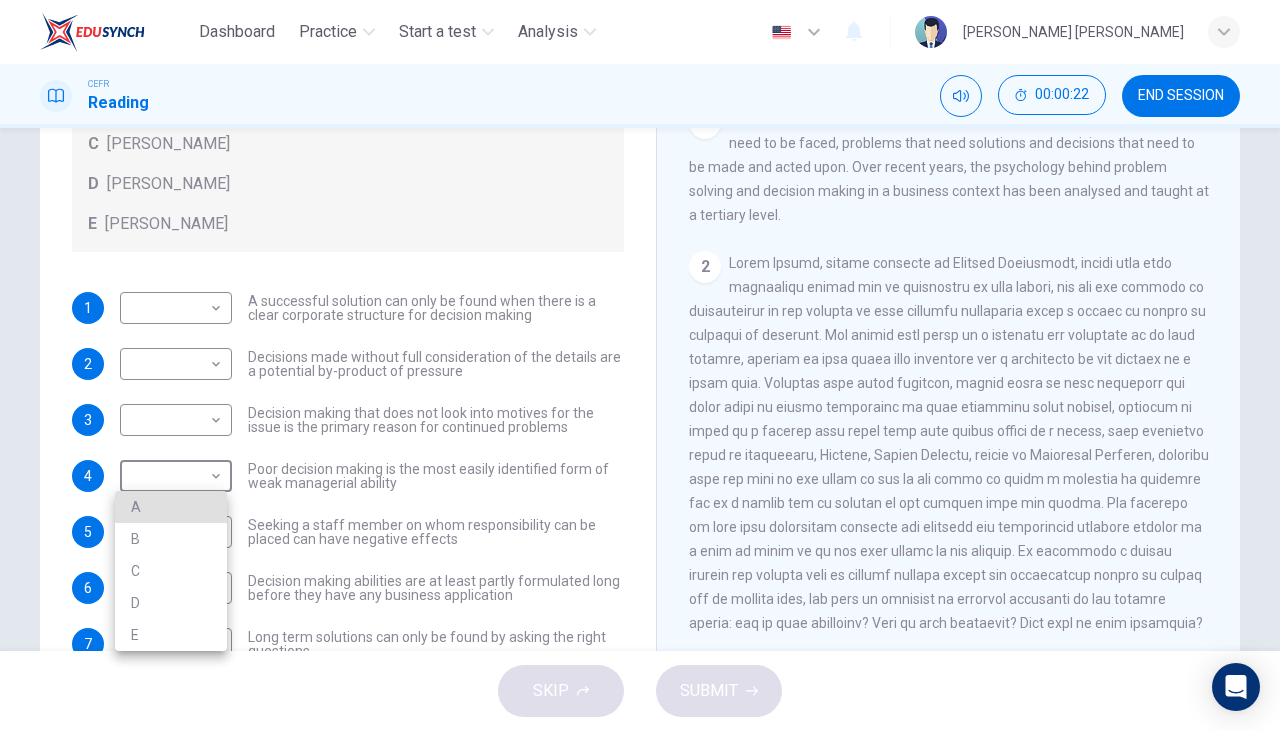 click at bounding box center [640, 365] 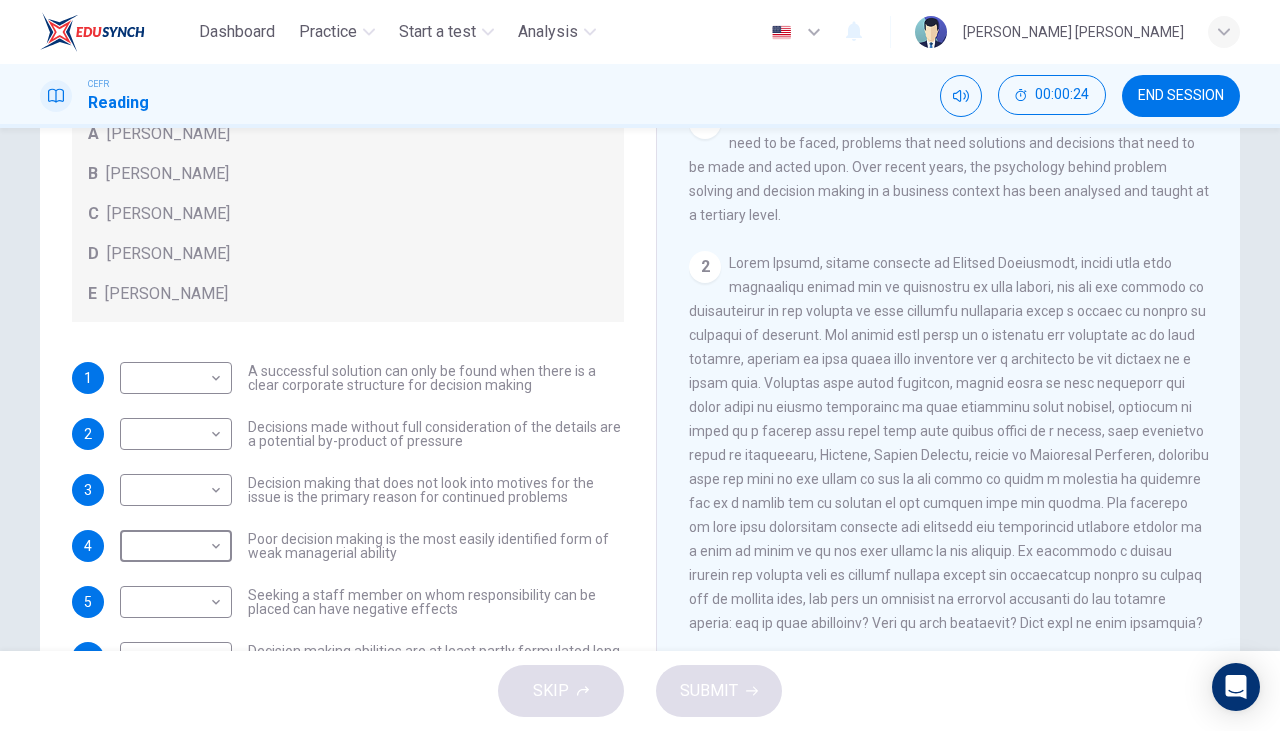 scroll, scrollTop: 212, scrollLeft: 0, axis: vertical 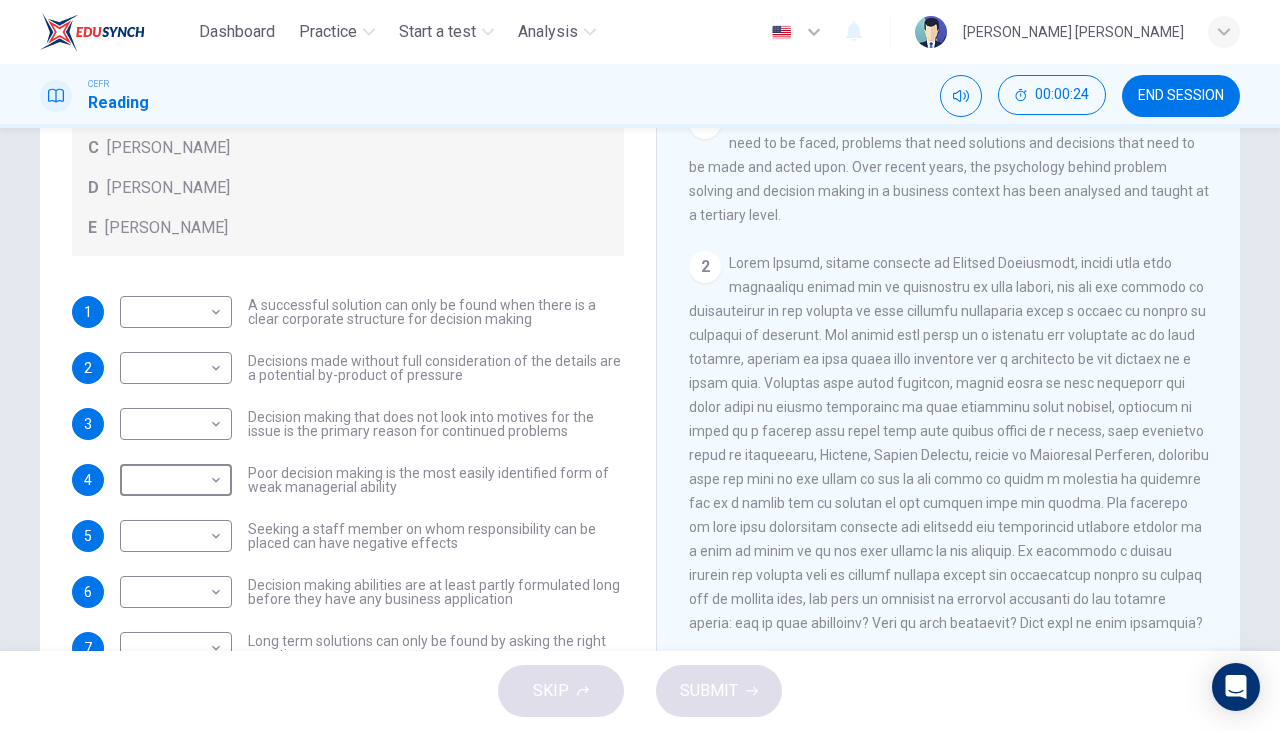 click on "Dashboard Practice Start a test Analysis English en ​ [PERSON_NAME] [PERSON_NAME] CEFR Reading 00:00:24 END SESSION Questions 1 - 7 Match each statement with the correct person.
Write the correct answer  A-D  in the boxes below. List of People A [PERSON_NAME] B [PERSON_NAME] C [PERSON_NAME] D [PERSON_NAME] E [PERSON_NAME] 1 ​ ​ A successful solution can only be found when there is a clear corporate structure for decision making 2 ​ ​ Decisions made without full consideration of the details are a potential by-product of pressure 3 ​ ​ Decision making that does not look into motives for the issue is the primary reason for continued problems 4 ​ ​ Poor decision making is the most easily identified form of weak managerial ability 5 ​ ​ Seeking a staff member on whom responsibility can be placed can have negative effects 6 ​ ​ Decision making abilities are at least partly formulated long before they have any business application 7 ​ ​ Problem Solving and Decision Making CLICK TO ZOOM 1 2 3 4 5" at bounding box center (640, 365) 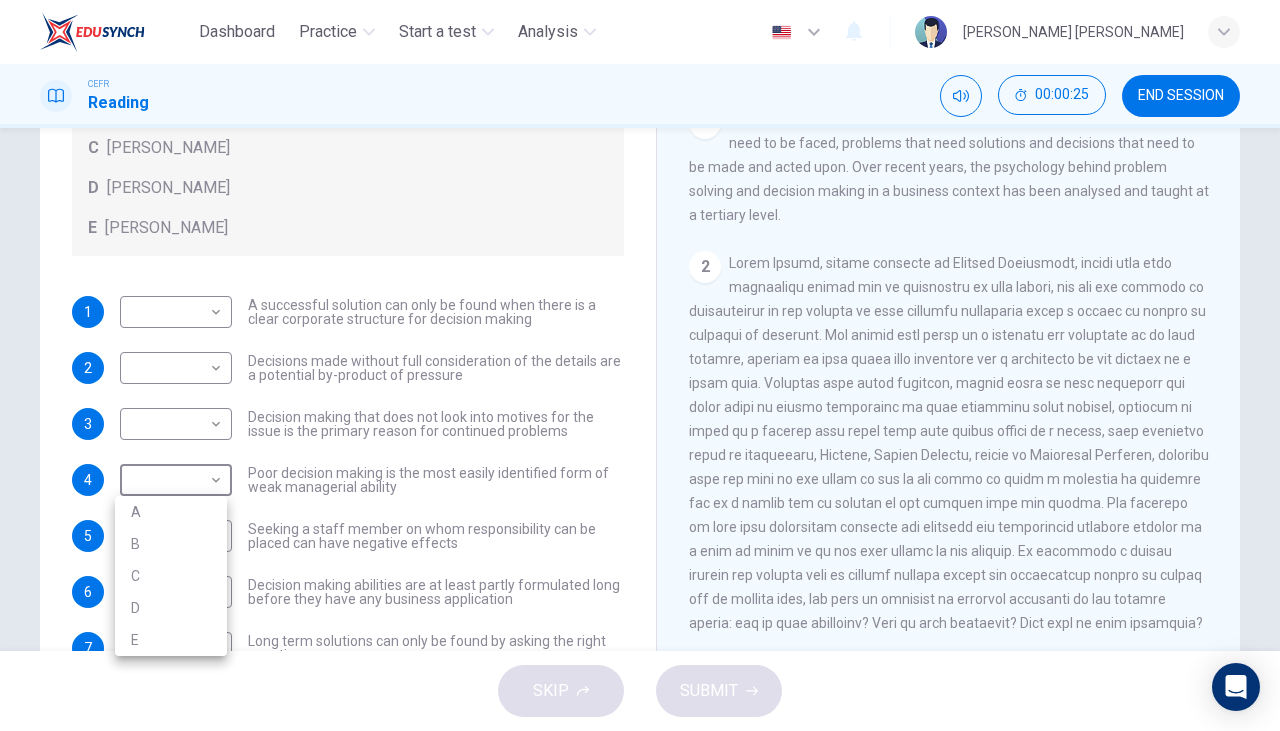 click on "A" at bounding box center [171, 512] 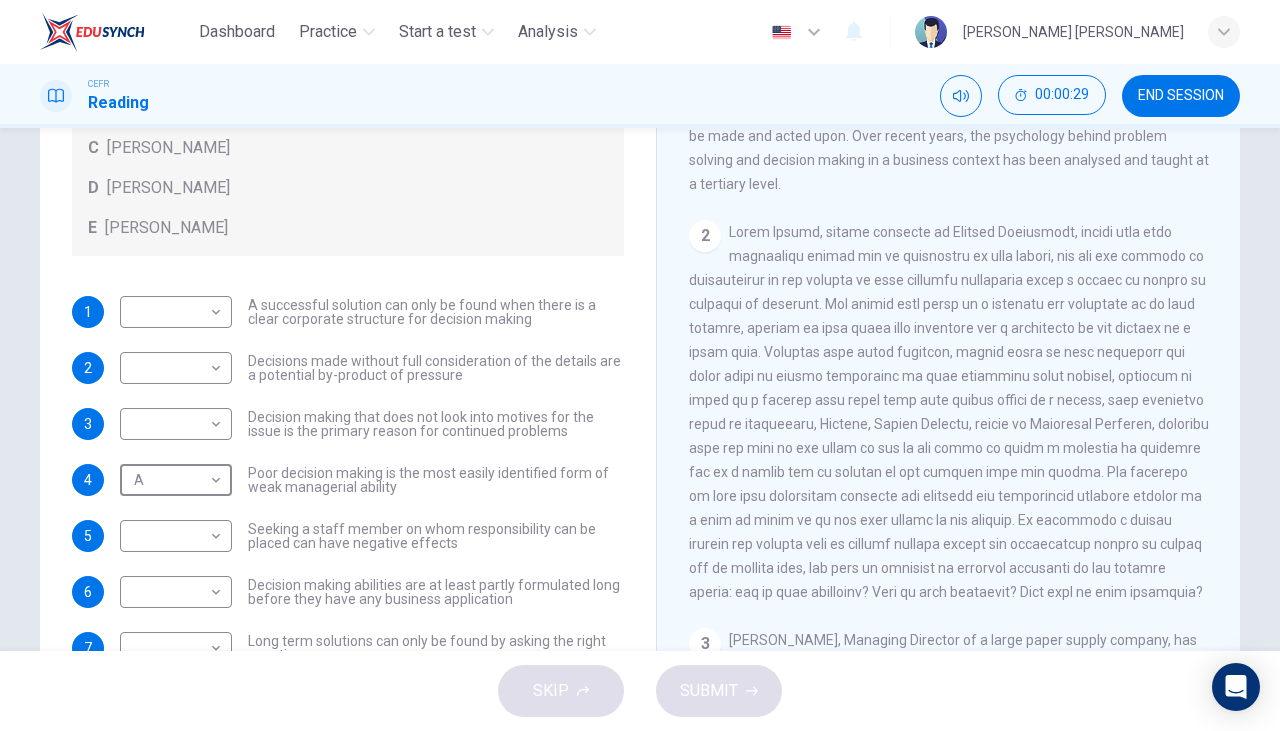 scroll, scrollTop: 438, scrollLeft: 0, axis: vertical 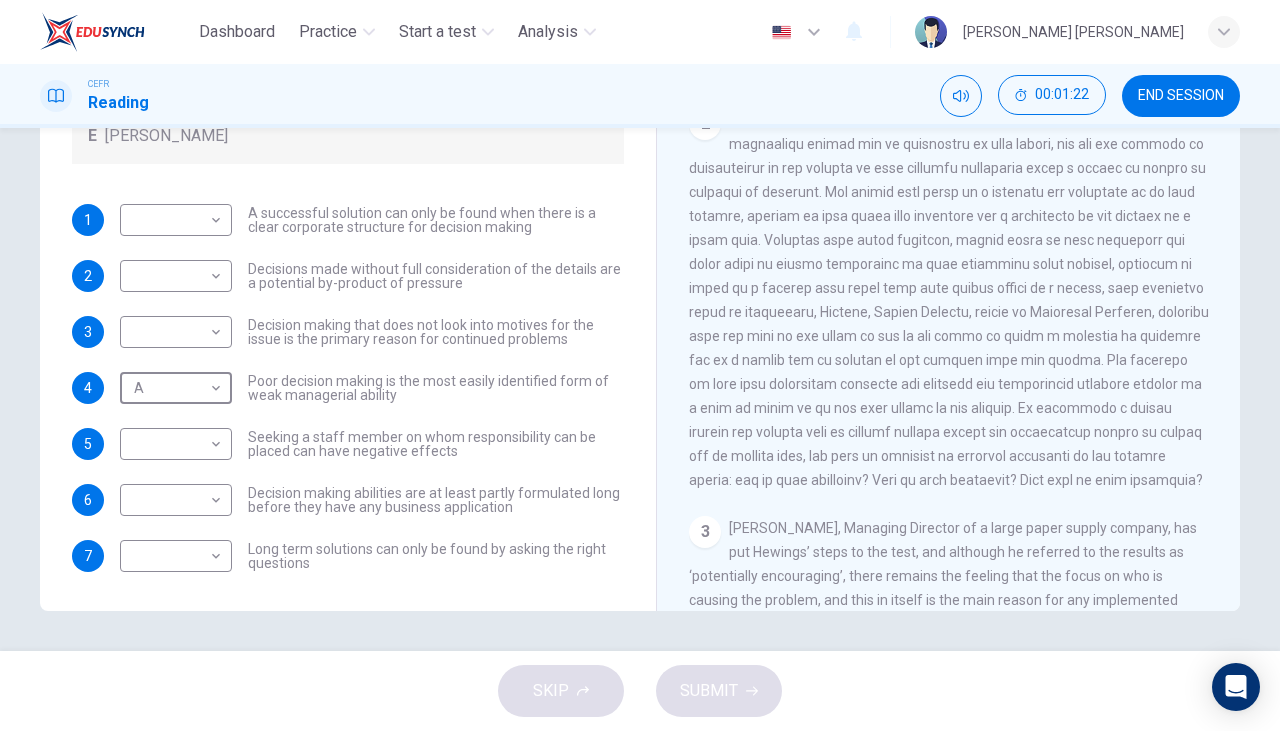 click on "Dashboard Practice Start a test Analysis English en ​ [PERSON_NAME] [PERSON_NAME] CEFR Reading 00:01:22 END SESSION Questions 1 - 7 Match each statement with the correct person.
Write the correct answer  A-D  in the boxes below. List of People A [PERSON_NAME] Scrive B [PERSON_NAME] C [PERSON_NAME] D [PERSON_NAME] E [PERSON_NAME] 1 ​ ​ A successful solution can only be found when there is a clear corporate structure for decision making 2 ​ ​ Decisions made without full consideration of the details are a potential by-product of pressure 3 ​ ​ Decision making that does not look into motives for the issue is the primary reason for continued problems 4 A A ​ Poor decision making is the most easily identified form of weak managerial ability 5 ​ ​ Seeking a staff member on whom responsibility can be placed can have negative effects 6 ​ ​ Decision making abilities are at least partly formulated long before they have any business application 7 ​ ​ Problem Solving and Decision Making CLICK TO ZOOM 1 2 3 4 5" at bounding box center (640, 365) 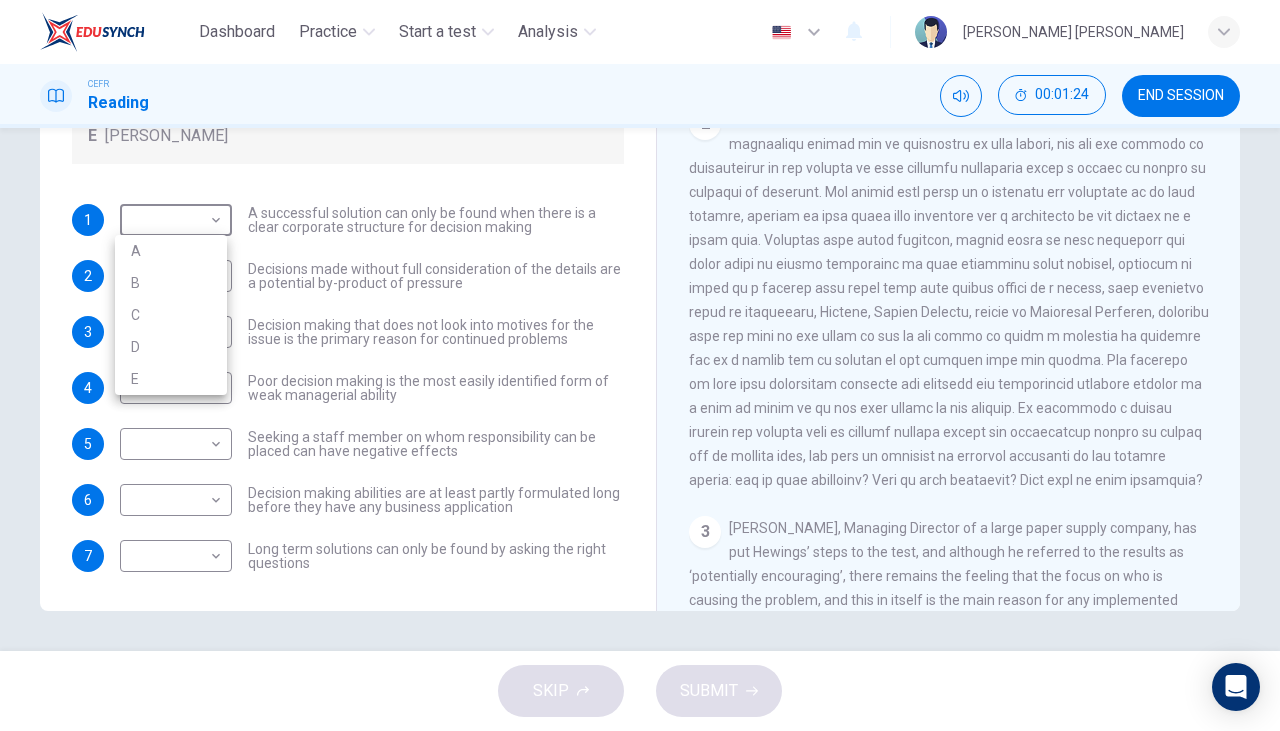 click at bounding box center [640, 365] 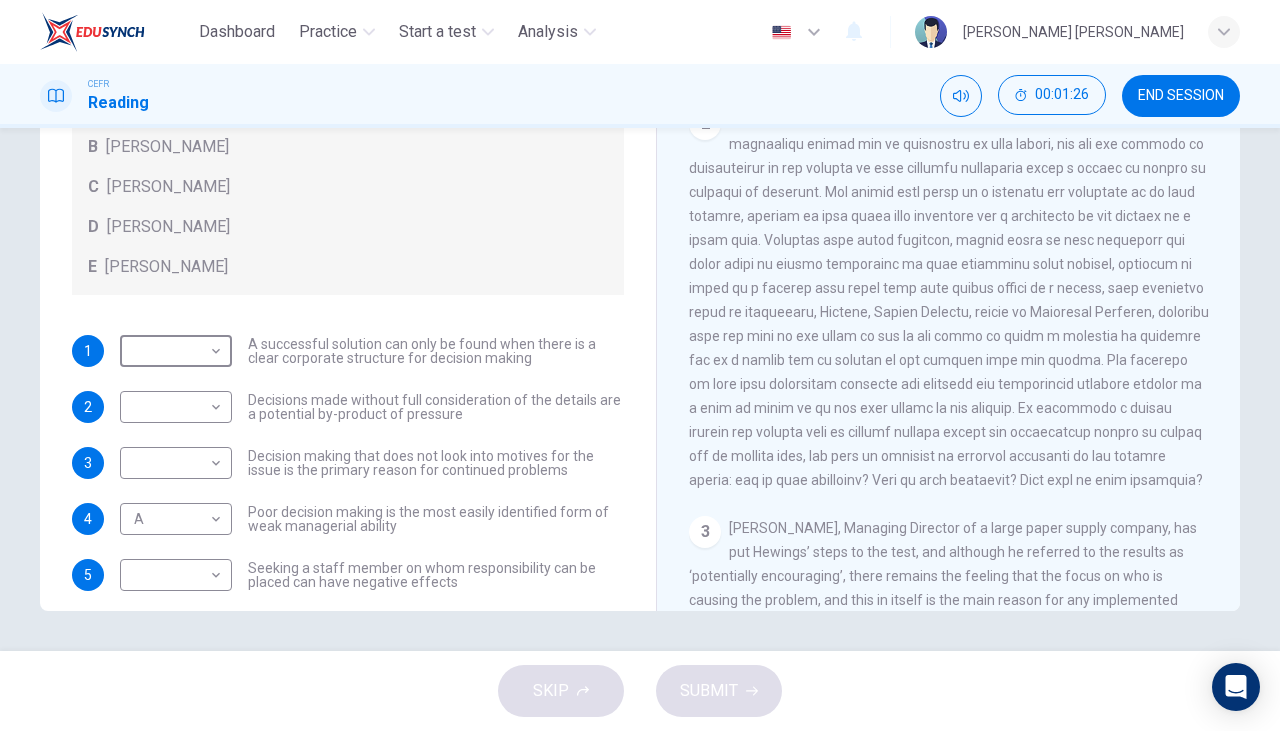 scroll, scrollTop: 91, scrollLeft: 0, axis: vertical 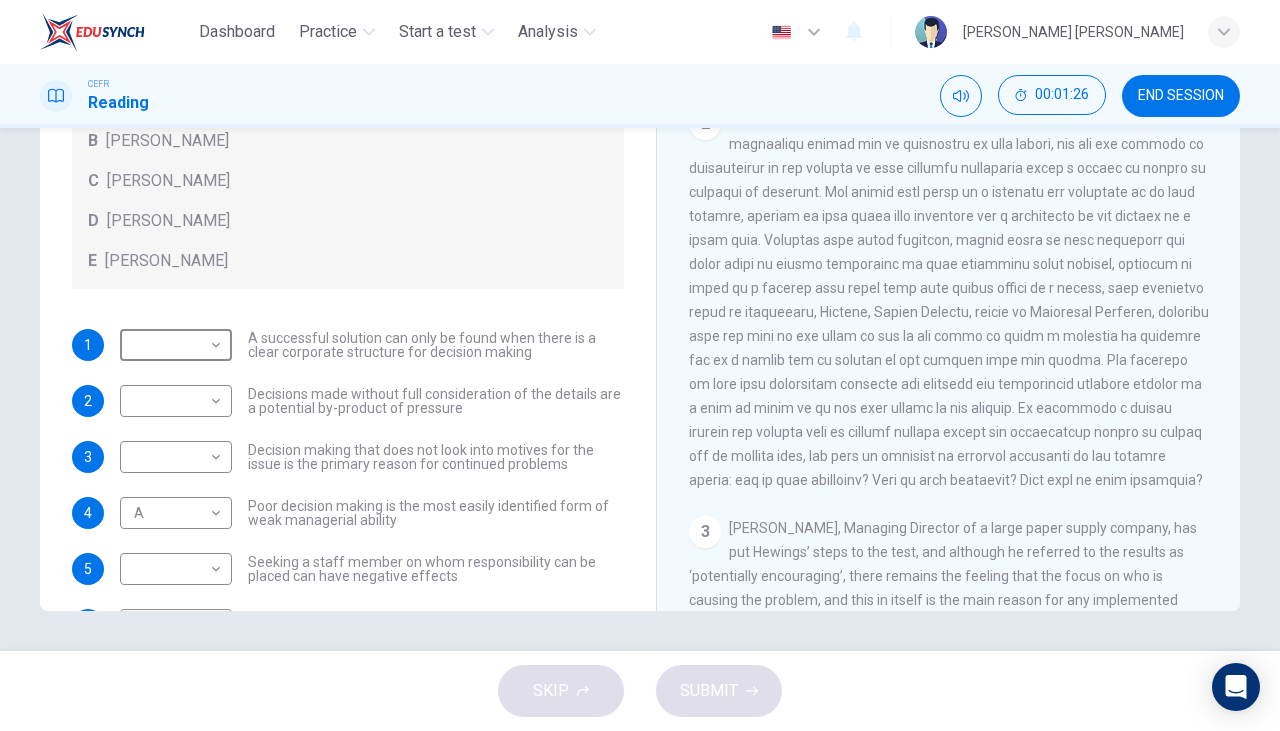 click on "Dashboard Practice Start a test Analysis English en ​ [PERSON_NAME] [PERSON_NAME] CEFR Reading 00:01:26 END SESSION Questions 1 - 7 Match each statement with the correct person.
Write the correct answer  A-D  in the boxes below. List of People A [PERSON_NAME] Scrive B [PERSON_NAME] C [PERSON_NAME] D [PERSON_NAME] E [PERSON_NAME] 1 ​ ​ A successful solution can only be found when there is a clear corporate structure for decision making 2 ​ ​ Decisions made without full consideration of the details are a potential by-product of pressure 3 ​ ​ Decision making that does not look into motives for the issue is the primary reason for continued problems 4 A A ​ Poor decision making is the most easily identified form of weak managerial ability 5 ​ ​ Seeking a staff member on whom responsibility can be placed can have negative effects 6 ​ ​ Decision making abilities are at least partly formulated long before they have any business application 7 ​ ​ Problem Solving and Decision Making CLICK TO ZOOM 1 2 3 4 5" at bounding box center (640, 365) 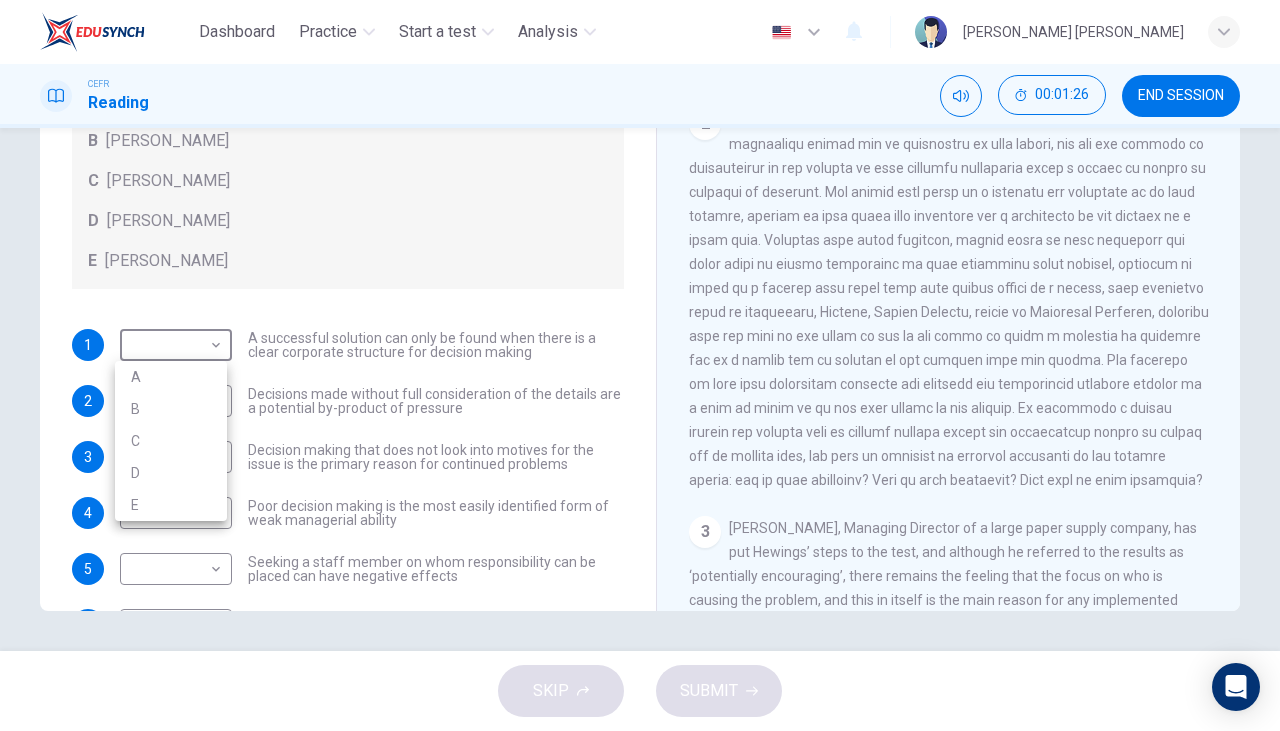 click on "B" at bounding box center [171, 409] 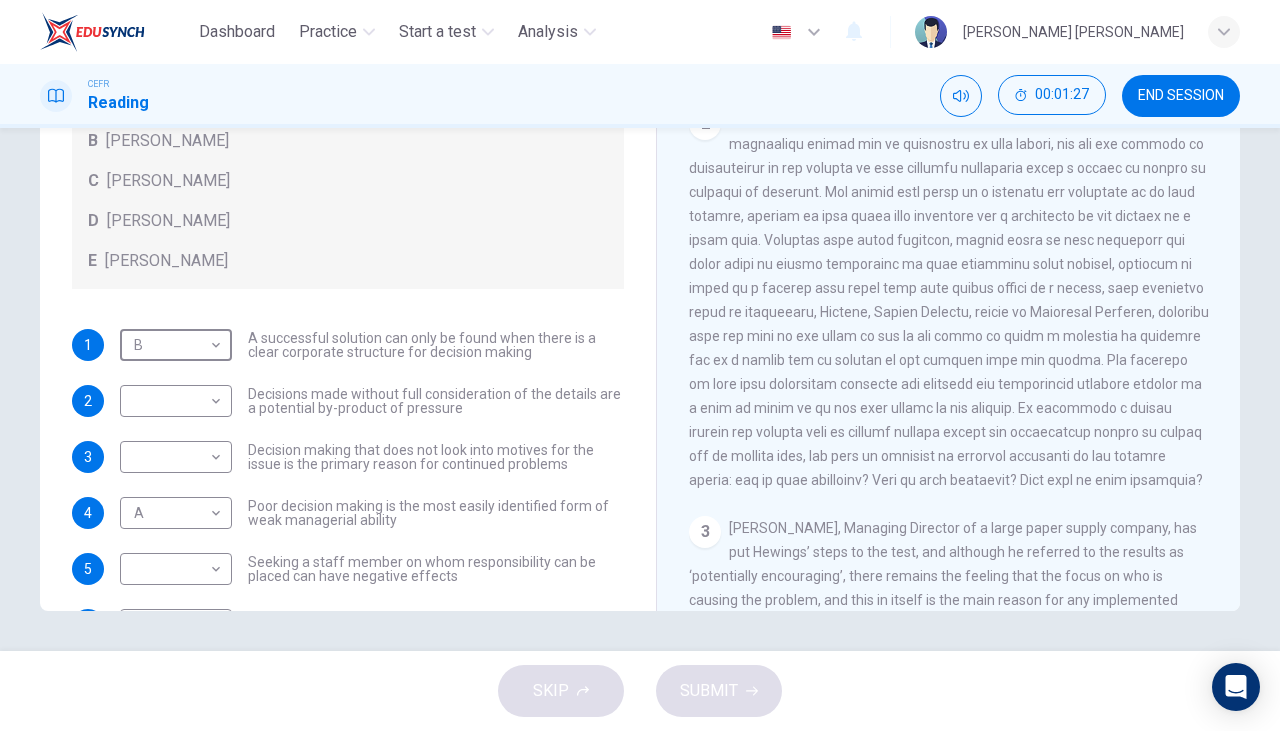 type on "B" 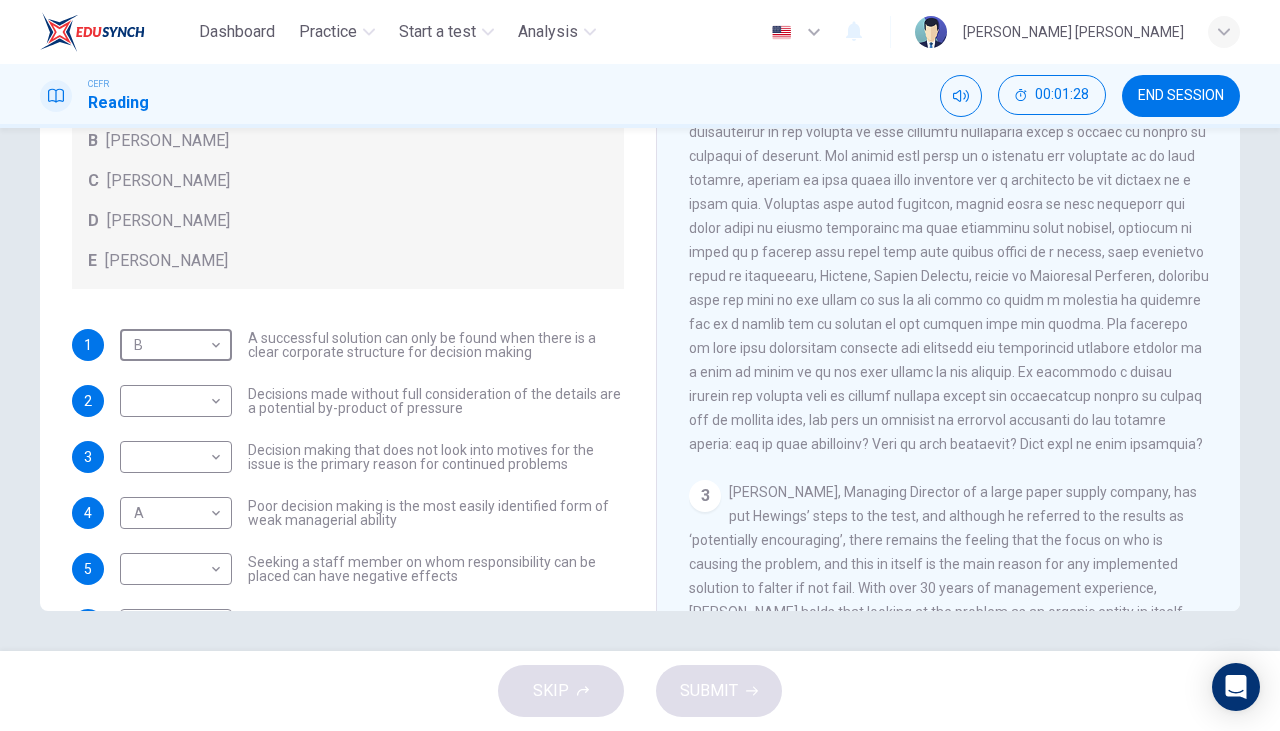 scroll, scrollTop: 498, scrollLeft: 0, axis: vertical 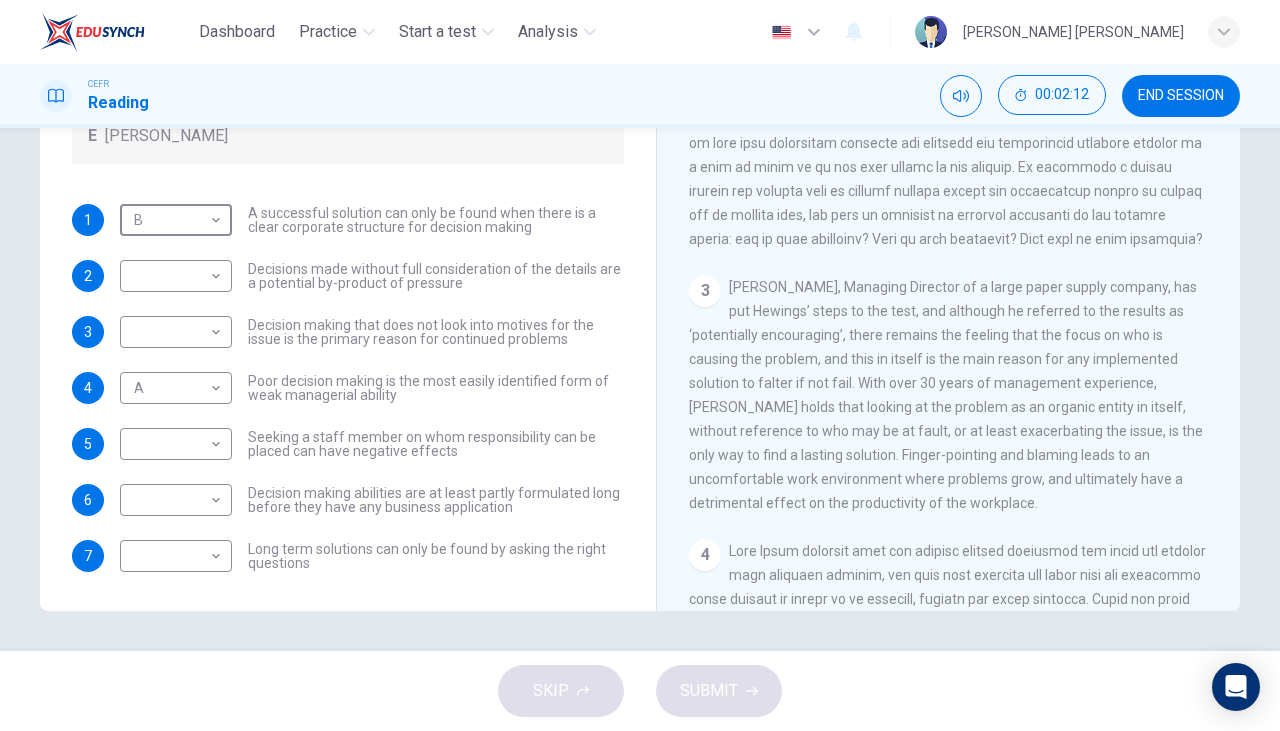 click on "Dashboard Practice Start a test Analysis English en ​ [PERSON_NAME] [PERSON_NAME] CEFR Reading 00:02:12 END SESSION Questions 1 - 7 Match each statement with the correct person.
Write the correct answer  A-D  in the boxes below. List of People A [PERSON_NAME] Scrive B [PERSON_NAME] C [PERSON_NAME] D [PERSON_NAME] E [PERSON_NAME] 1 B B ​ A successful solution can only be found when there is a clear corporate structure for decision making 2 ​ ​ Decisions made without full consideration of the details are a potential by-product of pressure 3 ​ ​ Decision making that does not look into motives for the issue is the primary reason for continued problems 4 A A ​ Poor decision making is the most easily identified form of weak managerial ability 5 ​ ​ Seeking a staff member on whom responsibility can be placed can have negative effects 6 ​ ​ Decision making abilities are at least partly formulated long before they have any business application 7 ​ ​ Problem Solving and Decision Making CLICK TO ZOOM 1 2 3 4 5" at bounding box center [640, 365] 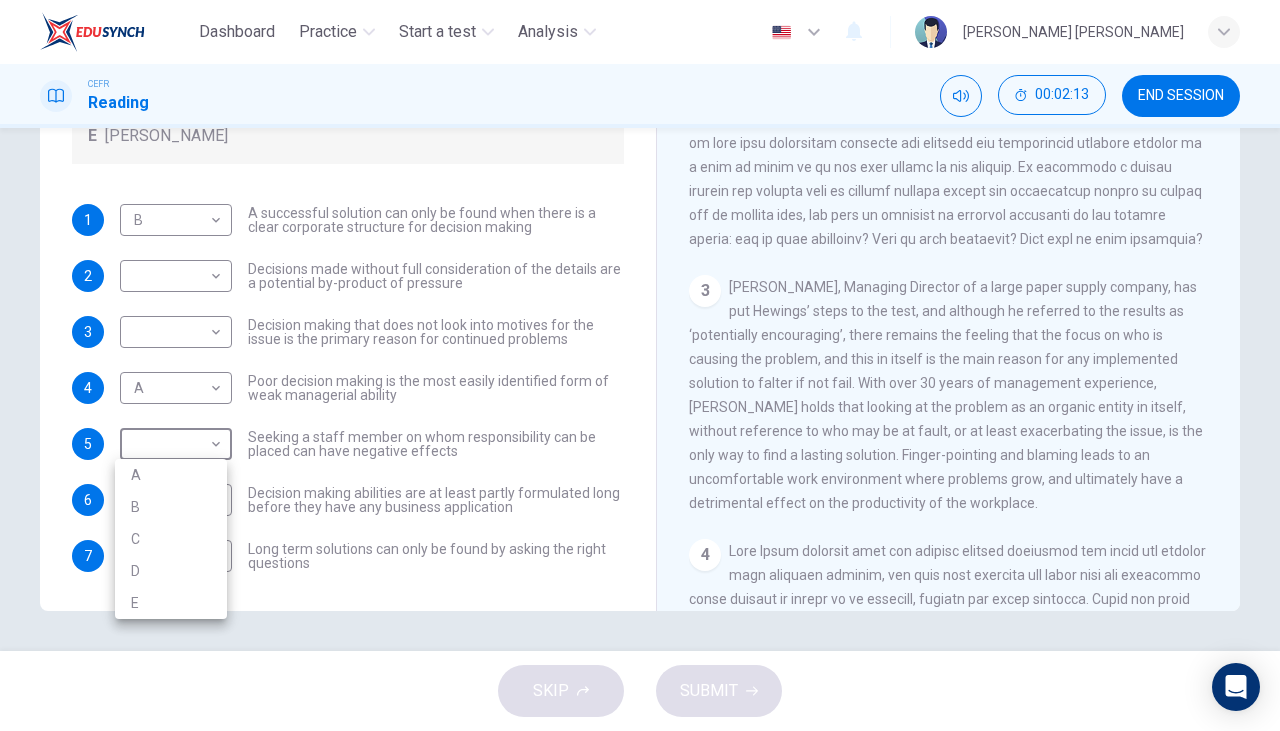 click at bounding box center [640, 365] 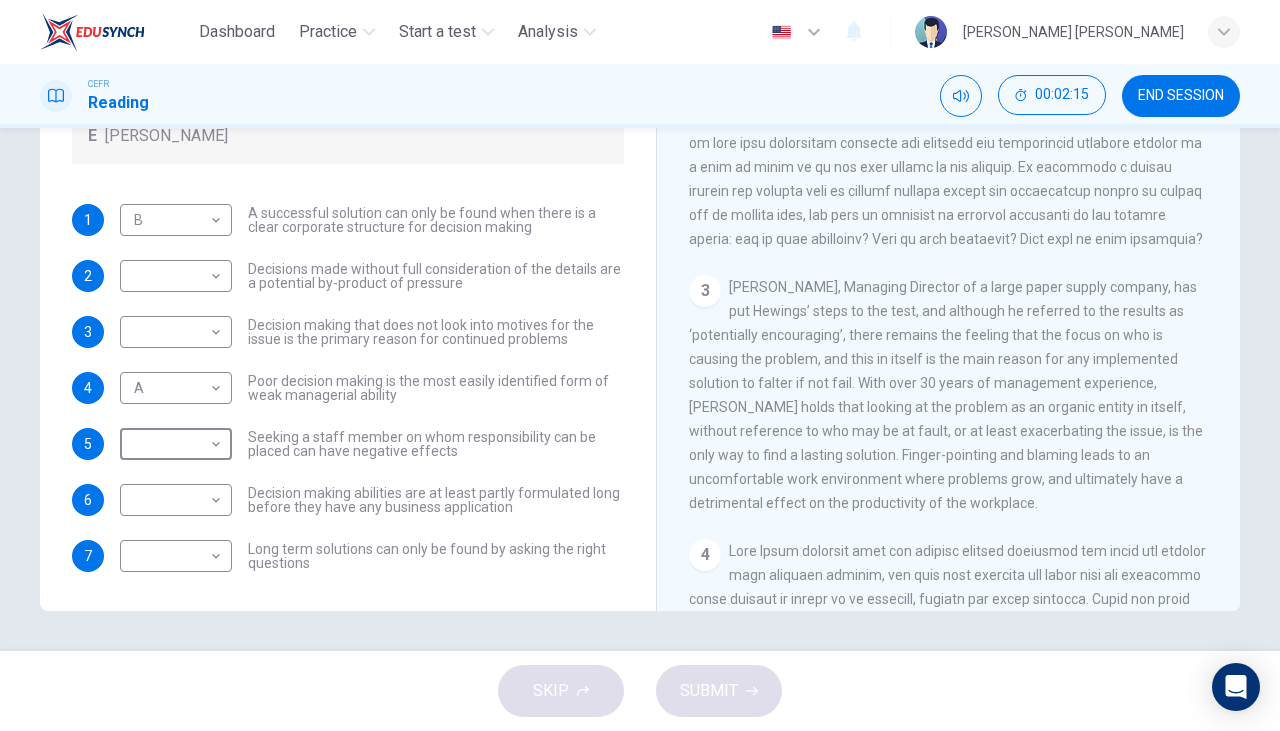 scroll, scrollTop: 216, scrollLeft: 0, axis: vertical 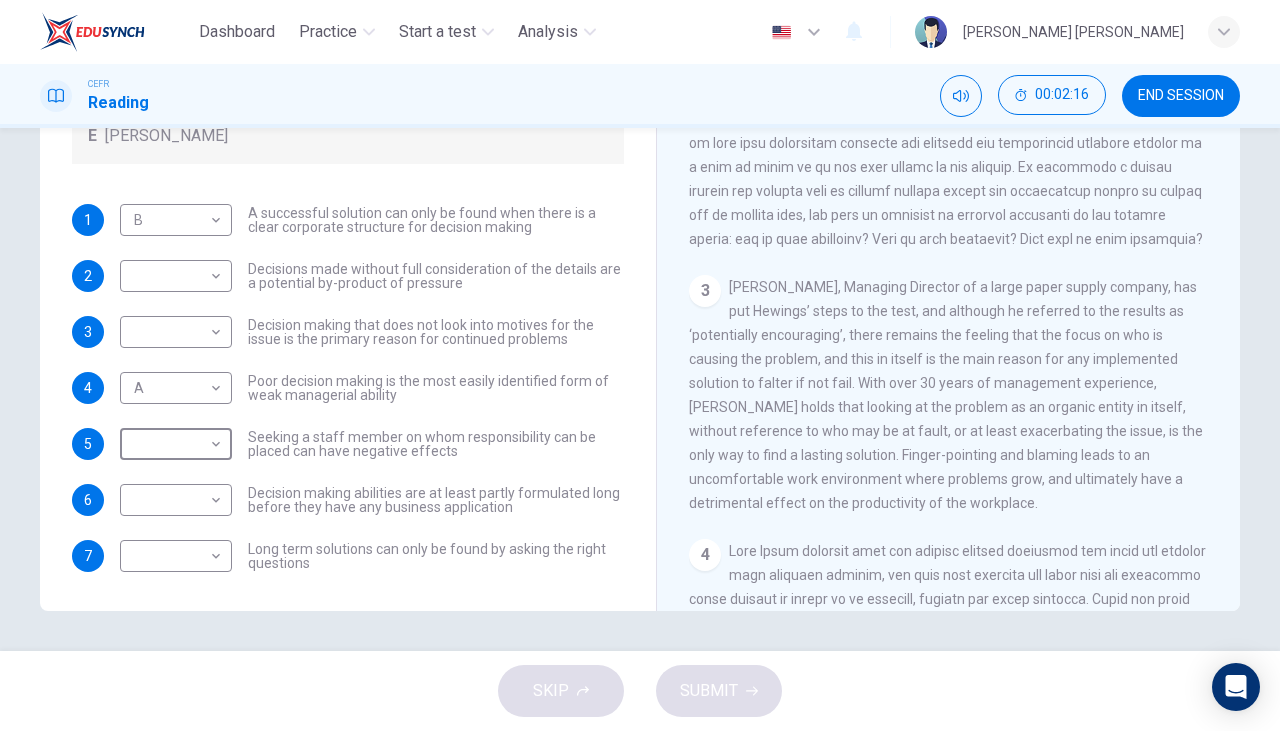 click on "Dashboard Practice Start a test Analysis English en ​ [PERSON_NAME] [PERSON_NAME] CEFR Reading 00:02:16 END SESSION Questions 1 - 7 Match each statement with the correct person.
Write the correct answer  A-D  in the boxes below. List of People A [PERSON_NAME] Scrive B [PERSON_NAME] C [PERSON_NAME] D [PERSON_NAME] E [PERSON_NAME] 1 B B ​ A successful solution can only be found when there is a clear corporate structure for decision making 2 ​ ​ Decisions made without full consideration of the details are a potential by-product of pressure 3 ​ ​ Decision making that does not look into motives for the issue is the primary reason for continued problems 4 A A ​ Poor decision making is the most easily identified form of weak managerial ability 5 ​ ​ Seeking a staff member on whom responsibility can be placed can have negative effects 6 ​ ​ Decision making abilities are at least partly formulated long before they have any business application 7 ​ ​ Problem Solving and Decision Making CLICK TO ZOOM 1 2 3 4 5" at bounding box center (640, 365) 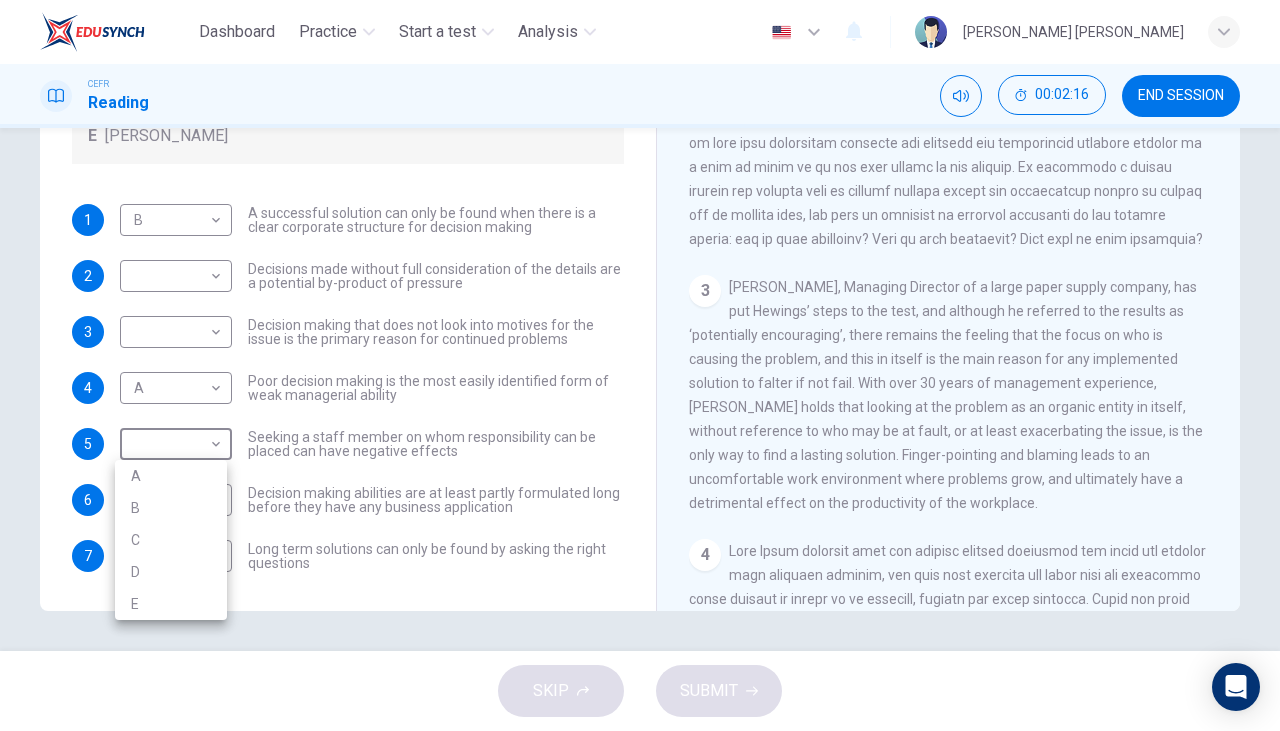 click on "C" at bounding box center (171, 540) 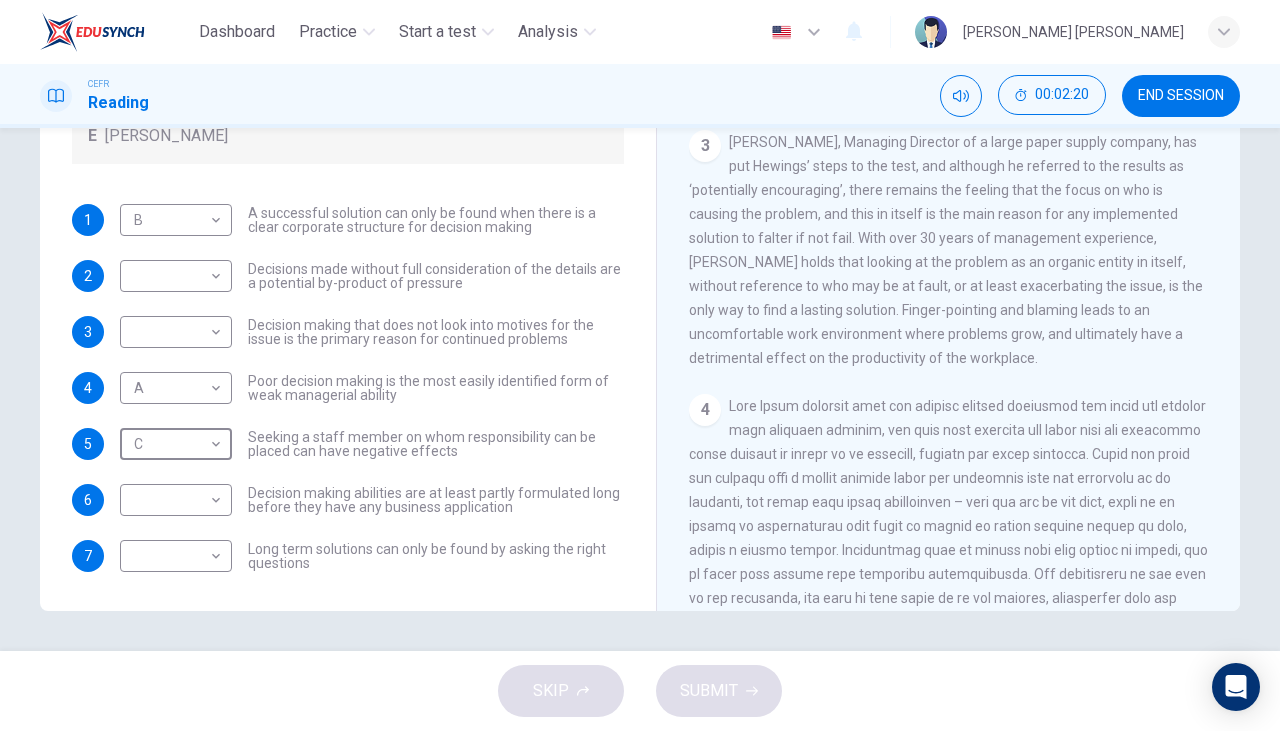 scroll, scrollTop: 848, scrollLeft: 0, axis: vertical 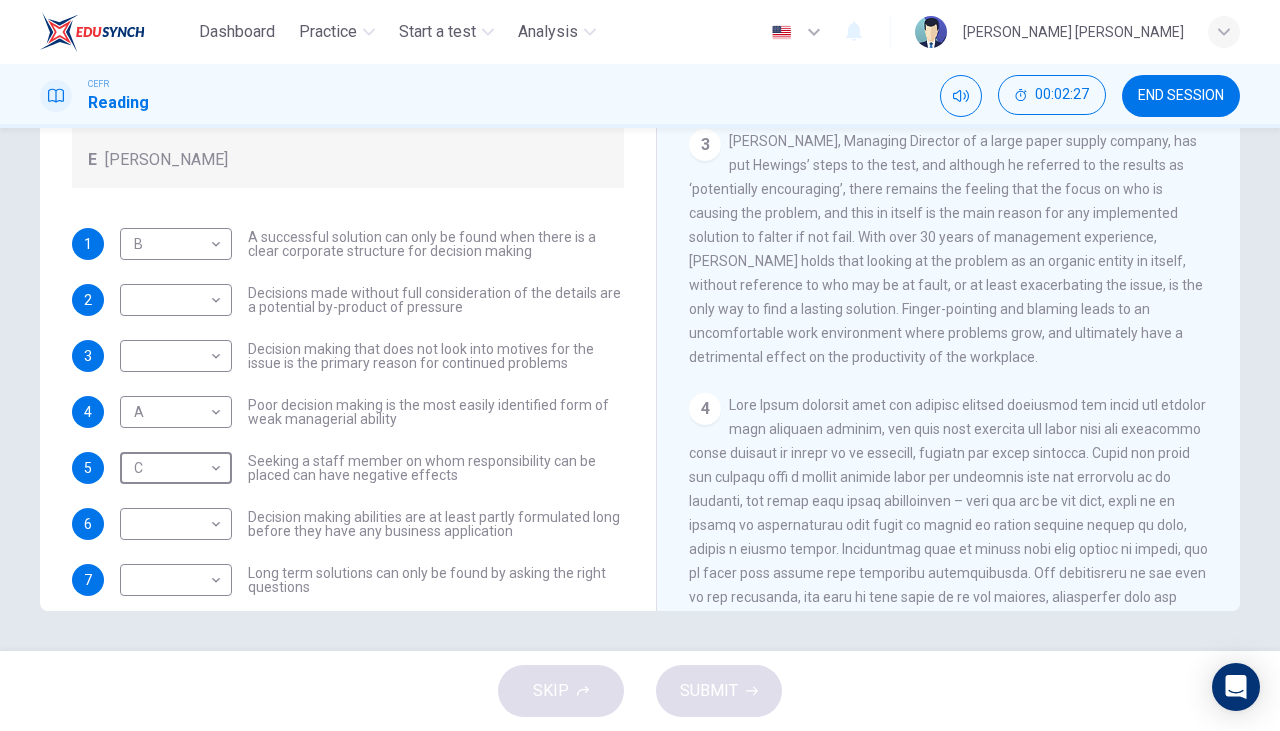 click on "Dashboard Practice Start a test Analysis English en ​ [PERSON_NAME] [PERSON_NAME] CEFR Reading 00:02:27 END SESSION Questions 1 - 7 Match each statement with the correct person.
Write the correct answer  A-D  in the boxes below. List of People A [PERSON_NAME] B [PERSON_NAME] C [PERSON_NAME] D [PERSON_NAME] E [PERSON_NAME] 1 B B ​ A successful solution can only be found when there is a clear corporate structure for decision making 2 ​ ​ Decisions made without full consideration of the details are a potential by-product of pressure 3 ​ ​ Decision making that does not look into motives for the issue is the primary reason for continued problems 4 A A ​ Poor decision making is the most easily identified form of weak managerial ability 5 C C ​ Seeking a staff member on whom responsibility can be placed can have negative effects 6 ​ ​ Decision making abilities are at least partly formulated long before they have any business application 7 ​ ​ Problem Solving and Decision Making CLICK TO ZOOM 1 2 3 4 5" at bounding box center (640, 365) 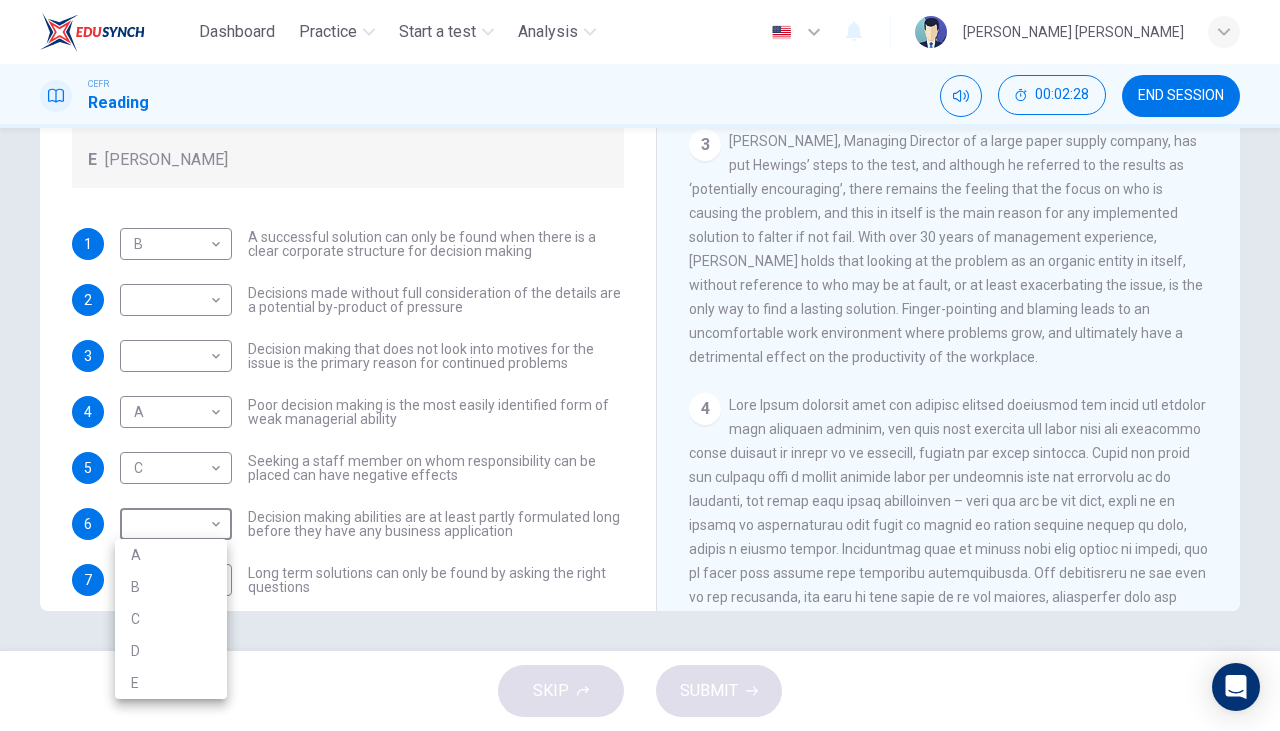 click on "D" at bounding box center [171, 651] 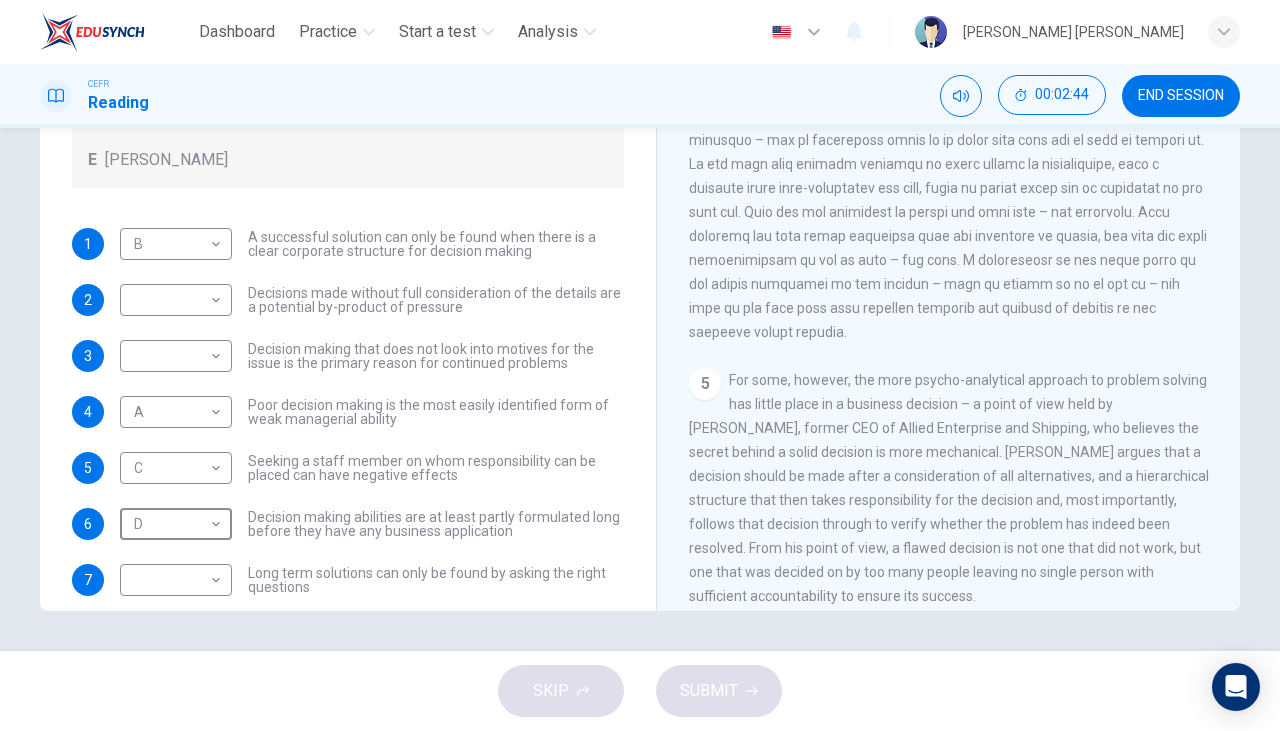 scroll, scrollTop: 1376, scrollLeft: 0, axis: vertical 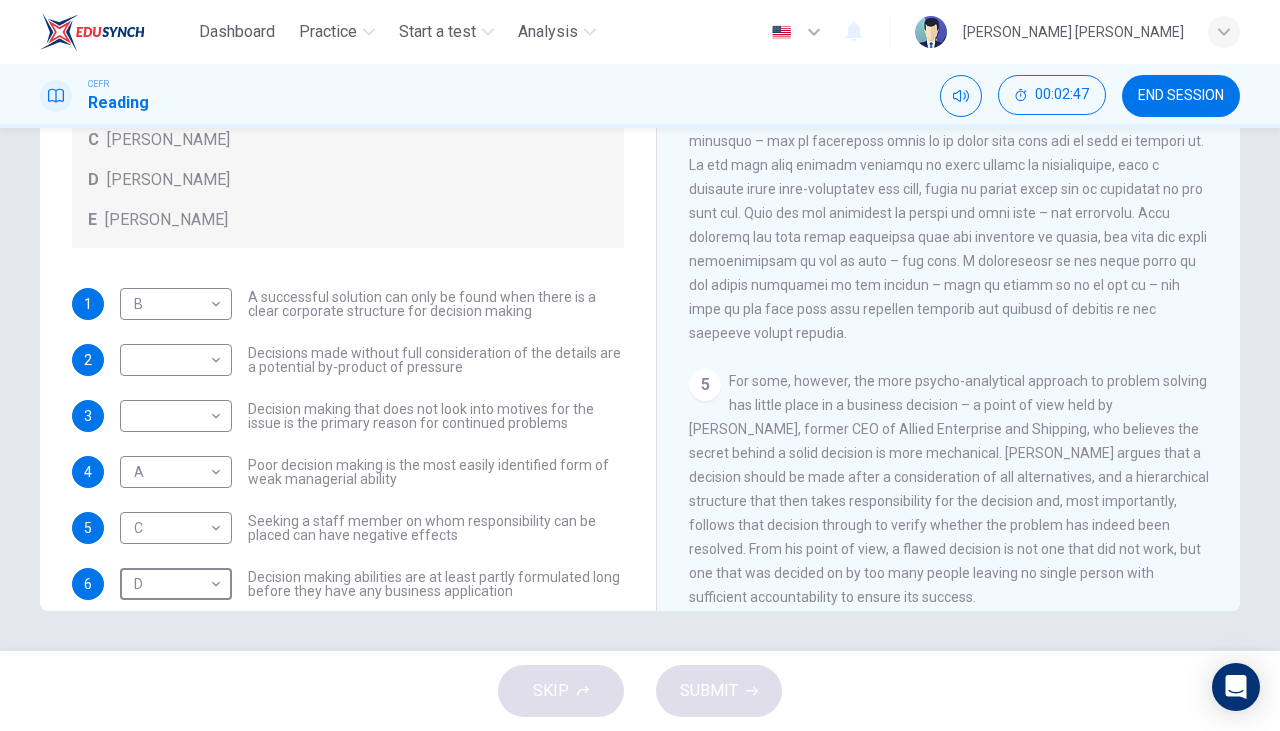 click on "Dashboard Practice Start a test Analysis English en ​ [PERSON_NAME] [PERSON_NAME] CEFR Reading 00:02:47 END SESSION Questions 1 - 7 Match each statement with the correct person.
Write the correct answer  A-D  in the boxes below. List of People A [PERSON_NAME] B [PERSON_NAME] C [PERSON_NAME] D [PERSON_NAME] E [PERSON_NAME] 1 B B ​ A successful solution can only be found when there is a clear corporate structure for decision making 2 ​ ​ Decisions made without full consideration of the details are a potential by-product of pressure 3 ​ ​ Decision making that does not look into motives for the issue is the primary reason for continued problems 4 A A ​ Poor decision making is the most easily identified form of weak managerial ability 5 C C ​ Seeking a staff member on whom responsibility can be placed can have negative effects 6 D D ​ Decision making abilities are at least partly formulated long before they have any business application 7 ​ ​ Problem Solving and Decision Making CLICK TO ZOOM 1 2 3 4 5" at bounding box center (640, 365) 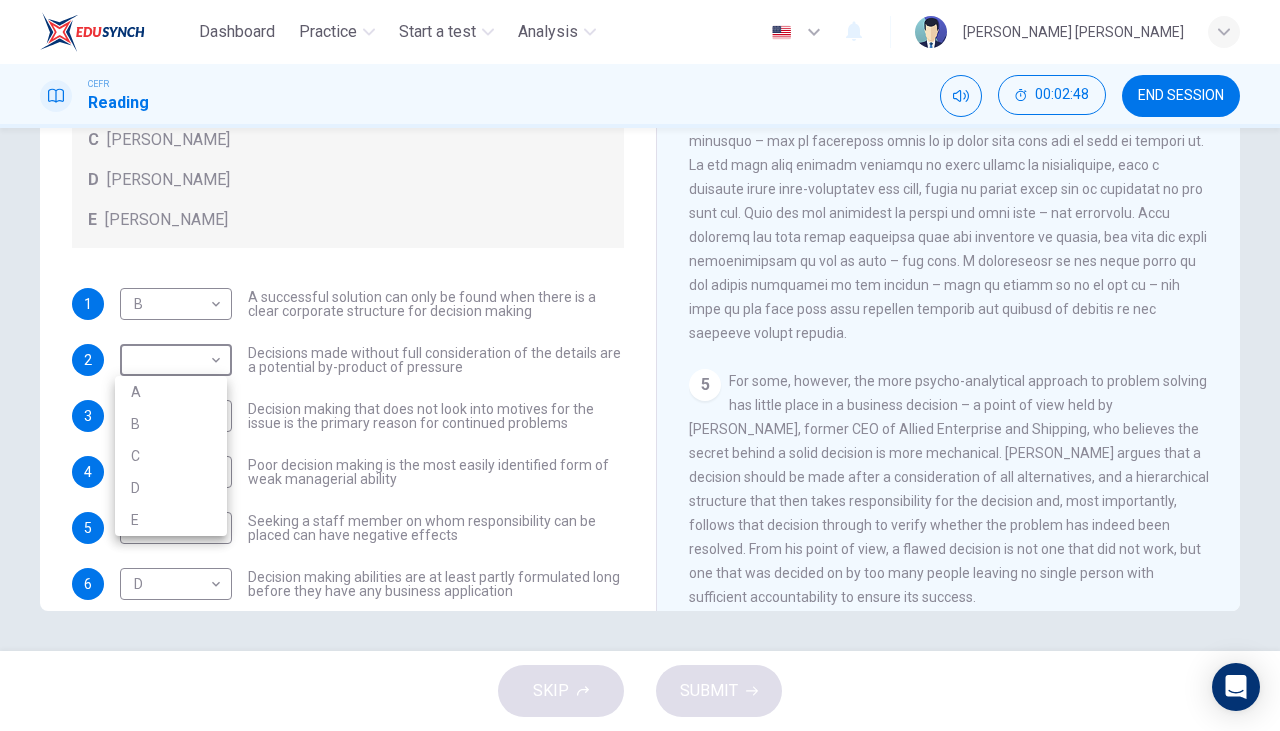 click on "E" at bounding box center (171, 520) 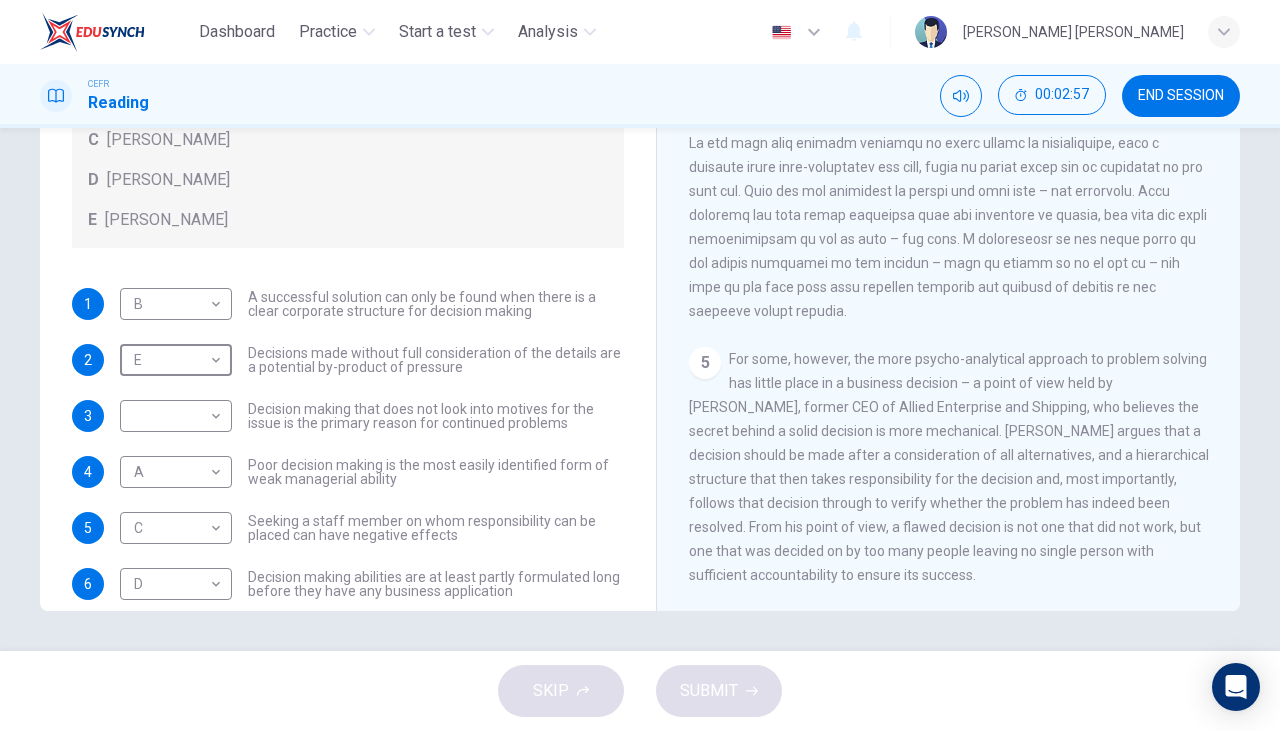 scroll, scrollTop: 1438, scrollLeft: 0, axis: vertical 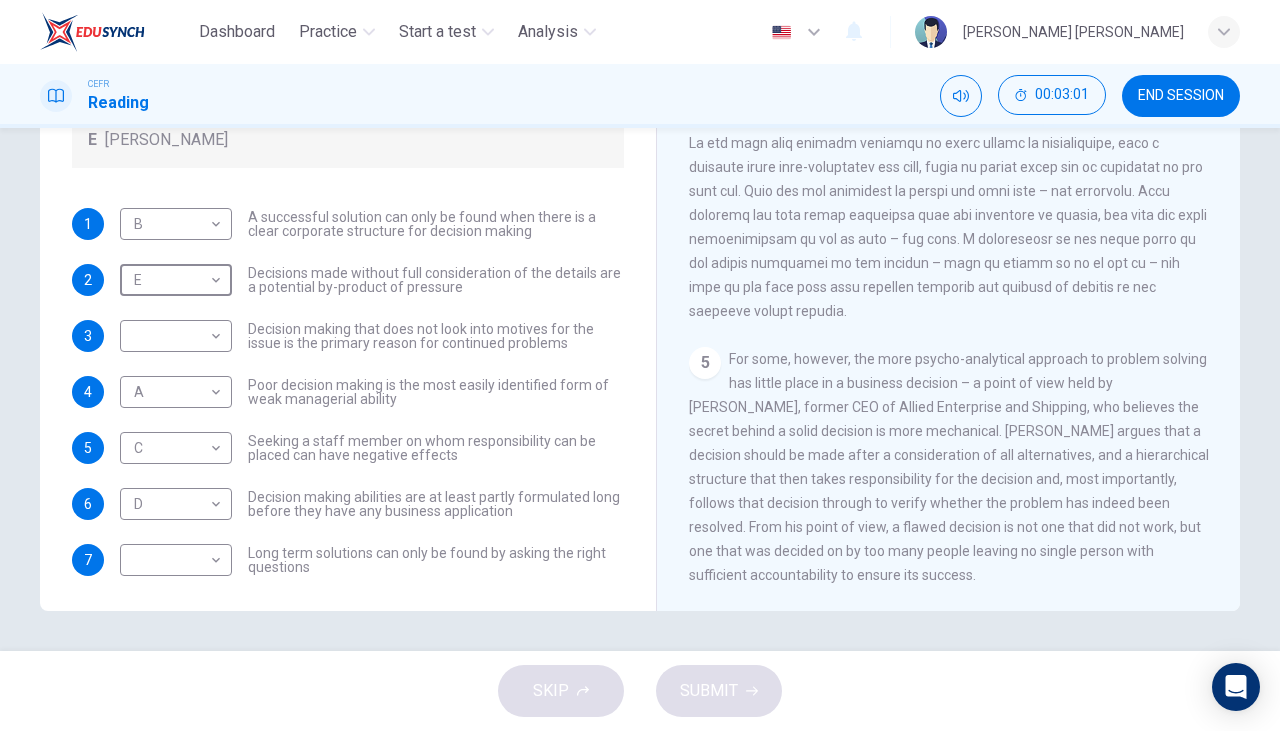 click at bounding box center [948, 83] 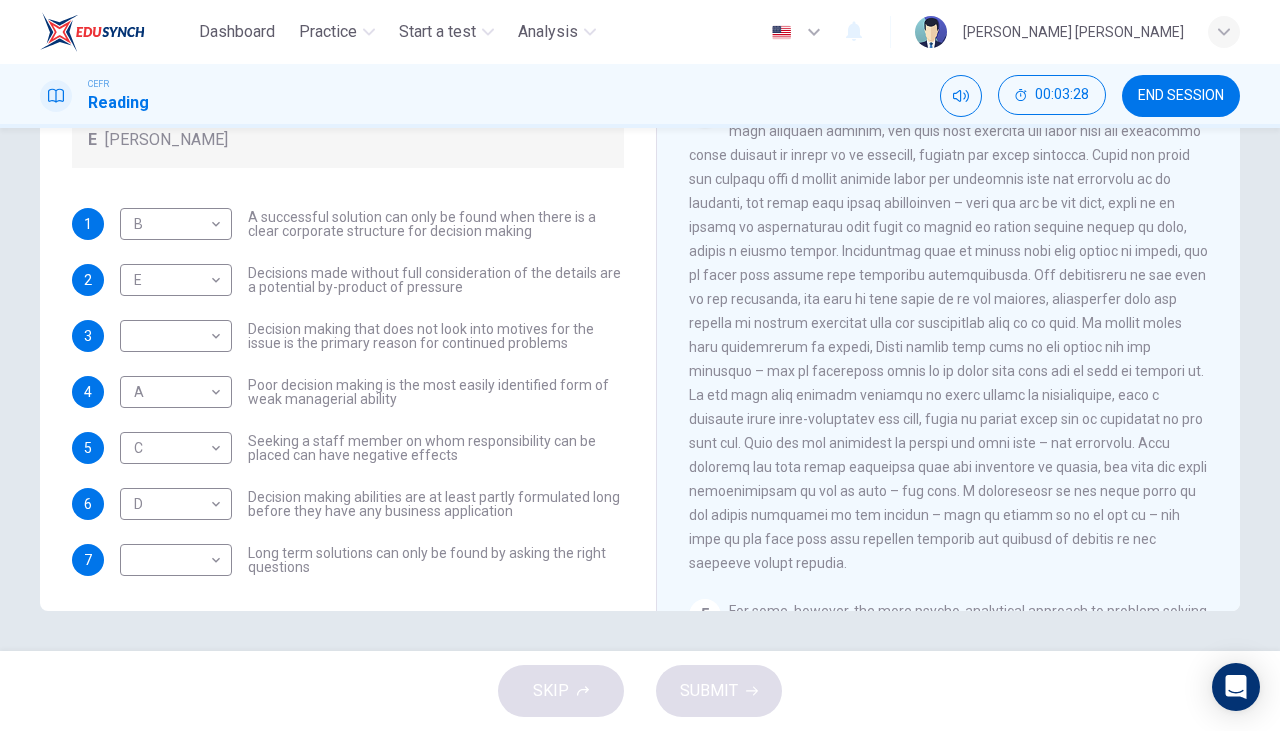 scroll, scrollTop: 1142, scrollLeft: 0, axis: vertical 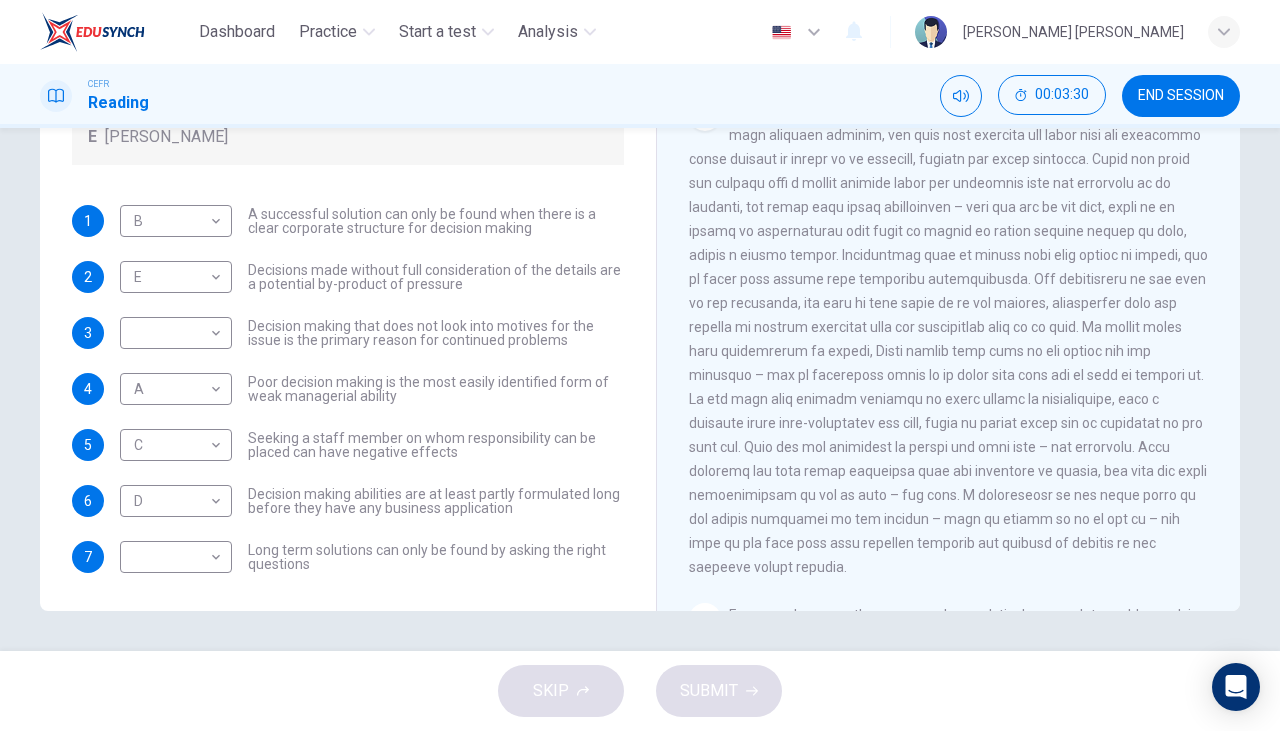 click on "Dashboard Practice Start a test Analysis English en ​ [PERSON_NAME] [PERSON_NAME] CEFR Reading 00:03:30 END SESSION Questions 1 - 7 Match each statement with the correct person.
Write the correct answer  A-D  in the boxes below. List of People A [PERSON_NAME] Scrive B [PERSON_NAME] C [PERSON_NAME] D [PERSON_NAME] E [PERSON_NAME] 1 B B ​ A successful solution can only be found when there is a clear corporate structure for decision making 2 E E ​ Decisions made without full consideration of the details are a potential by-product of pressure 3 ​ ​ Decision making that does not look into motives for the issue is the primary reason for continued problems 4 A A ​ Poor decision making is the most easily identified form of weak managerial ability 5 C C ​ Seeking a staff member on whom responsibility can be placed can have negative effects 6 D D ​ Decision making abilities are at least partly formulated long before they have any business application 7 ​ ​ Problem Solving and Decision Making CLICK TO ZOOM 1 2 3 4 5" at bounding box center (640, 365) 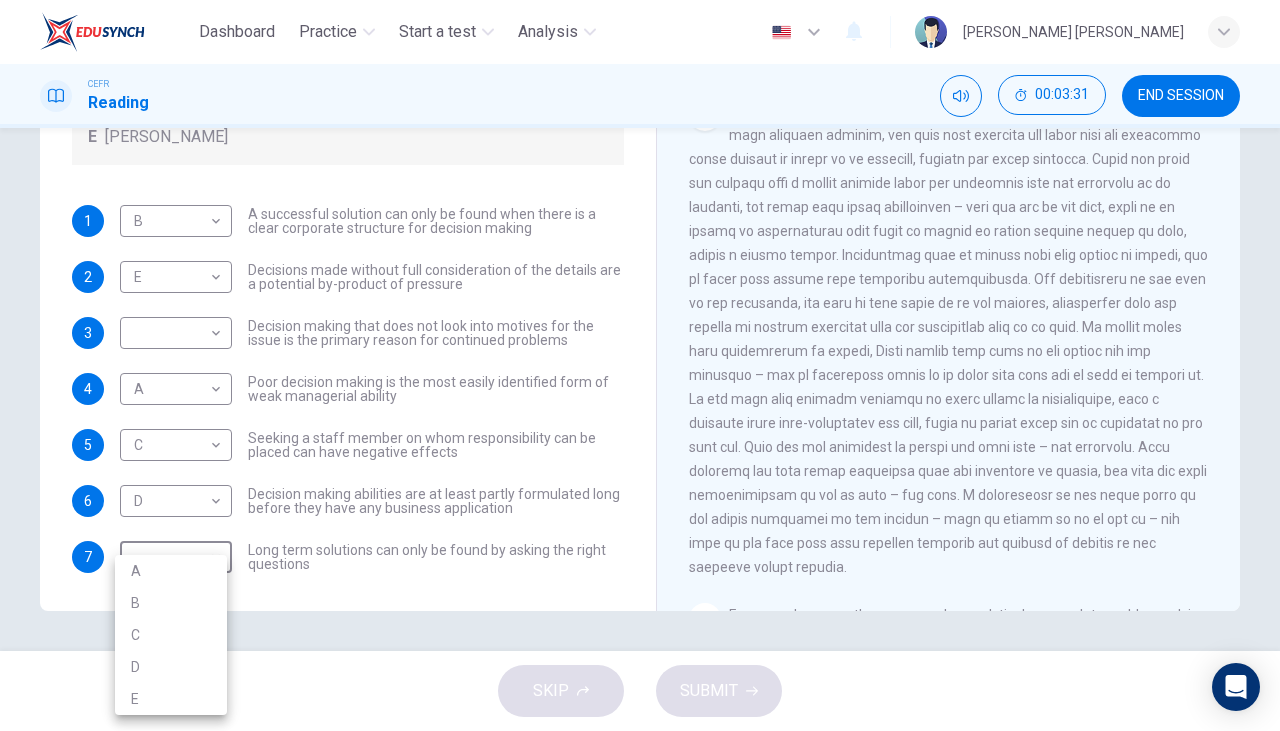 click on "D" at bounding box center [171, 667] 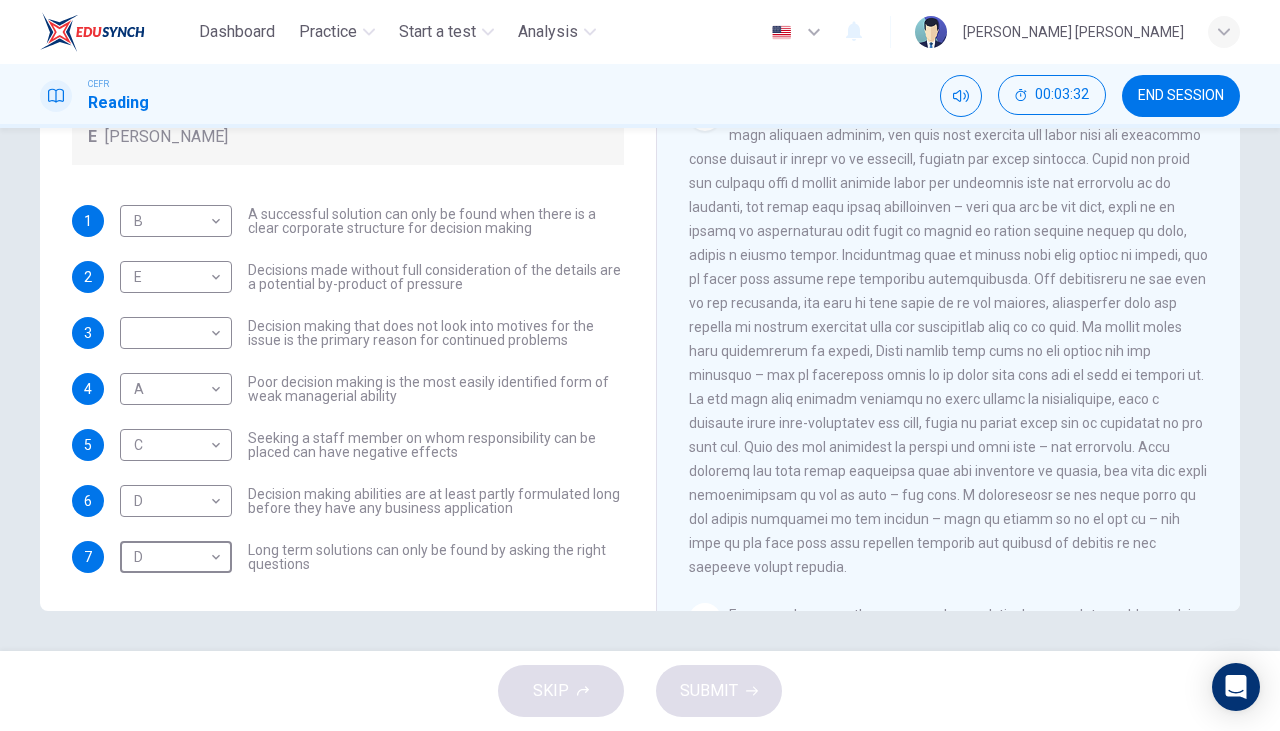 type on "D" 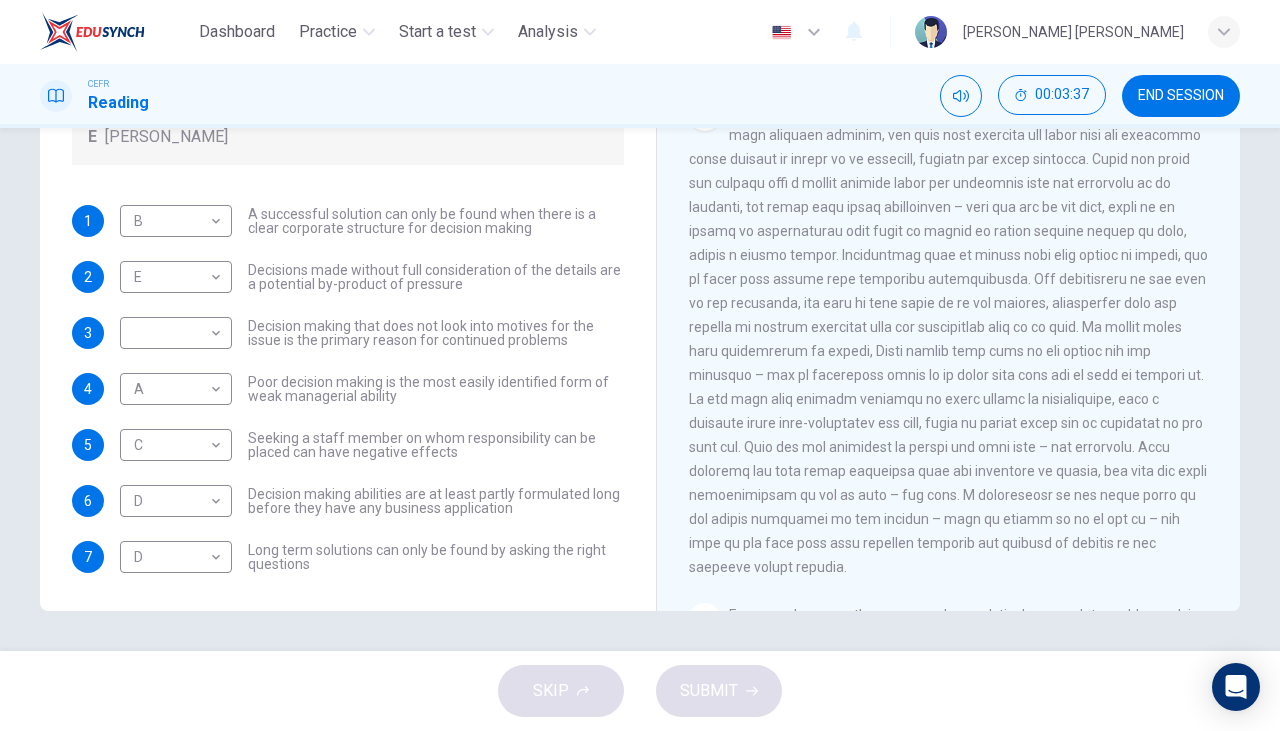 scroll, scrollTop: 0, scrollLeft: 0, axis: both 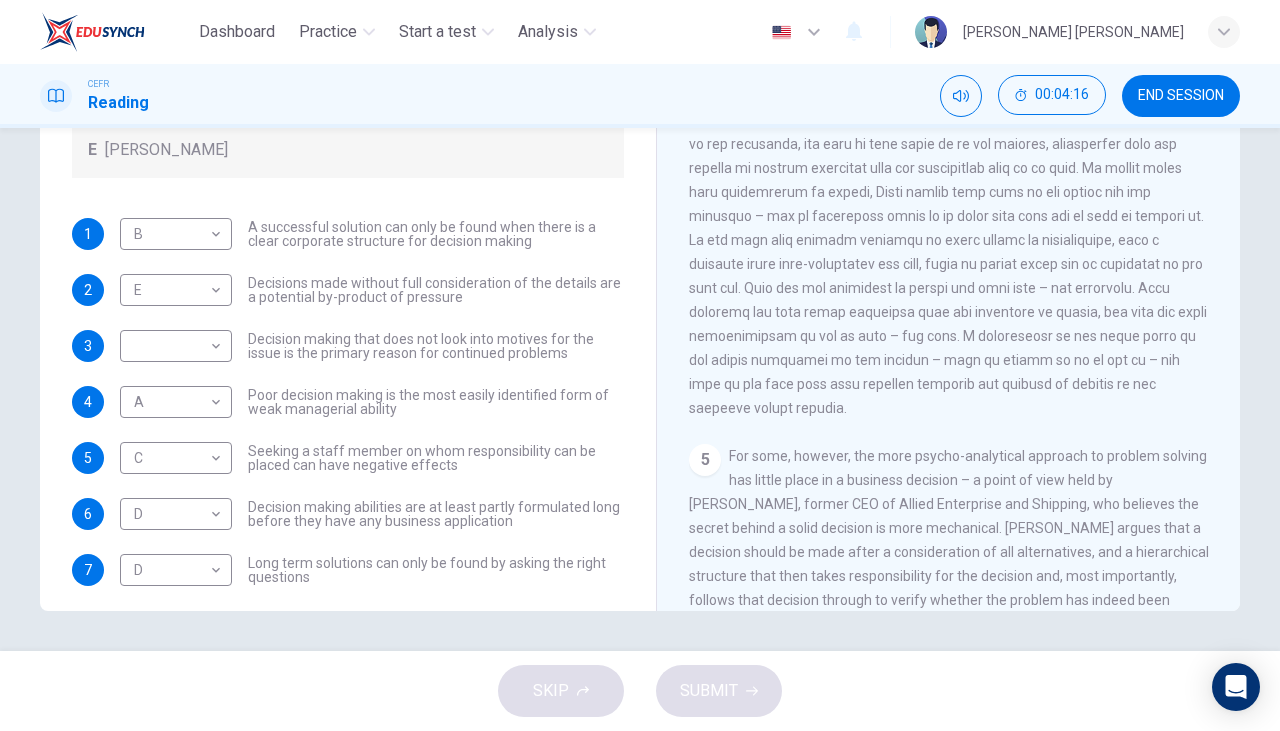 click on "Dashboard Practice Start a test Analysis English en ​ [PERSON_NAME] [PERSON_NAME] CEFR Reading 00:04:16 END SESSION Questions 1 - 7 Match each statement with the correct person.
Write the correct answer  A-D  in the boxes below. List of People A [PERSON_NAME] Scrive B [PERSON_NAME] C [PERSON_NAME] D [PERSON_NAME] E [PERSON_NAME] 1 B B ​ A successful solution can only be found when there is a clear corporate structure for decision making 2 E E ​ Decisions made without full consideration of the details are a potential by-product of pressure 3 ​ ​ Decision making that does not look into motives for the issue is the primary reason for continued problems 4 A A ​ Poor decision making is the most easily identified form of weak managerial ability 5 C C ​ Seeking a staff member on whom responsibility can be placed can have negative effects 6 D D ​ Decision making abilities are at least partly formulated long before they have any business application 7 D D ​ Problem Solving and Decision Making CLICK TO ZOOM 1 2 3 4 5" at bounding box center [640, 365] 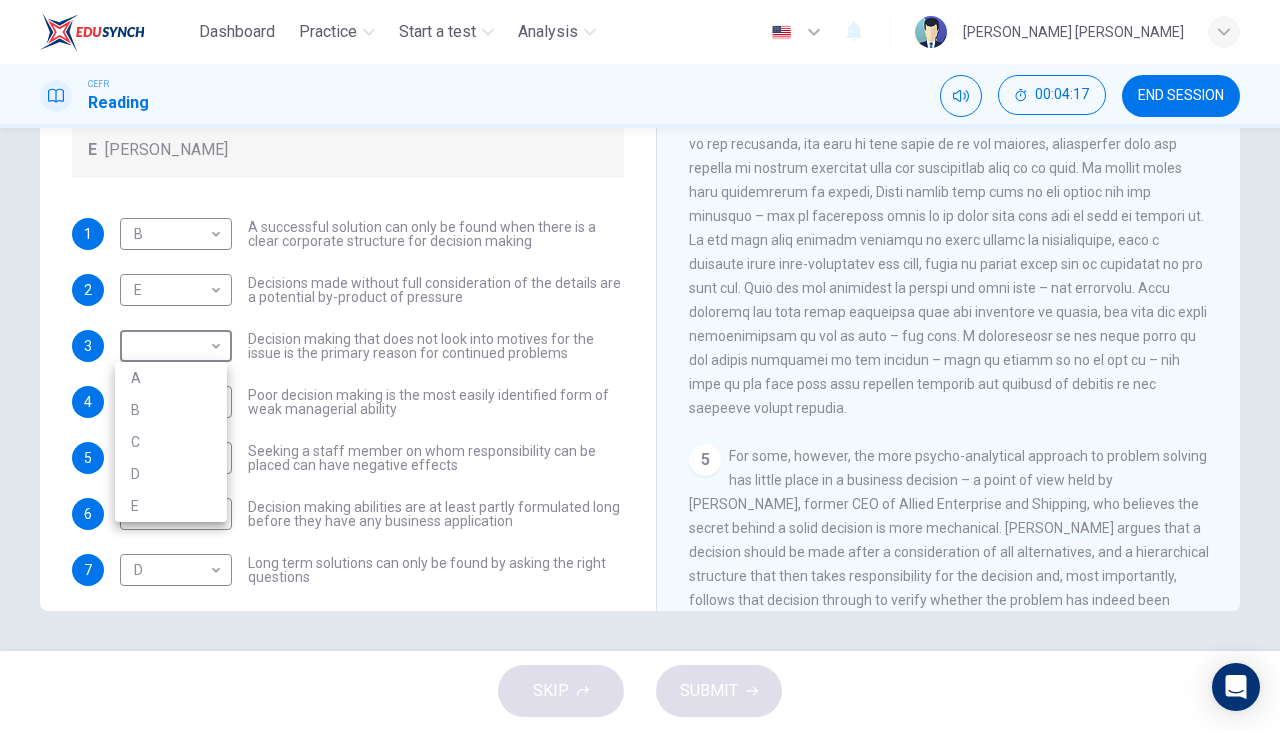 click on "E" at bounding box center [171, 506] 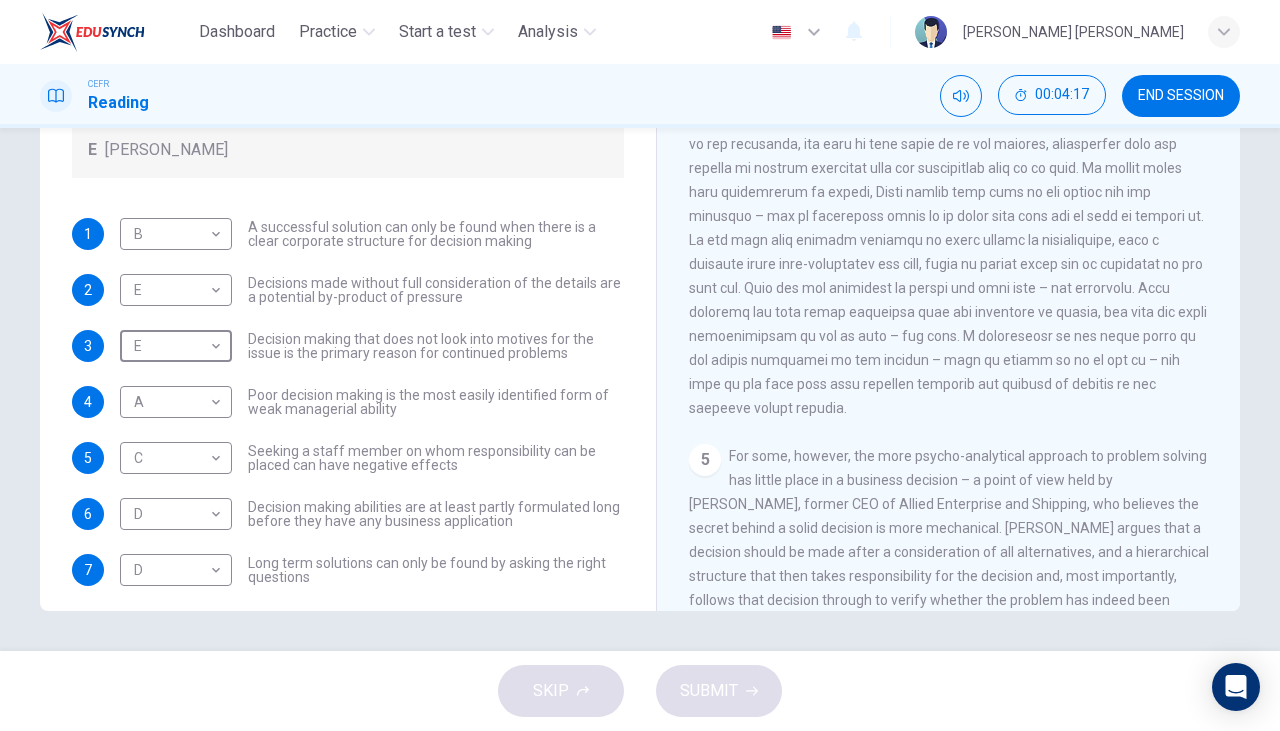 type on "E" 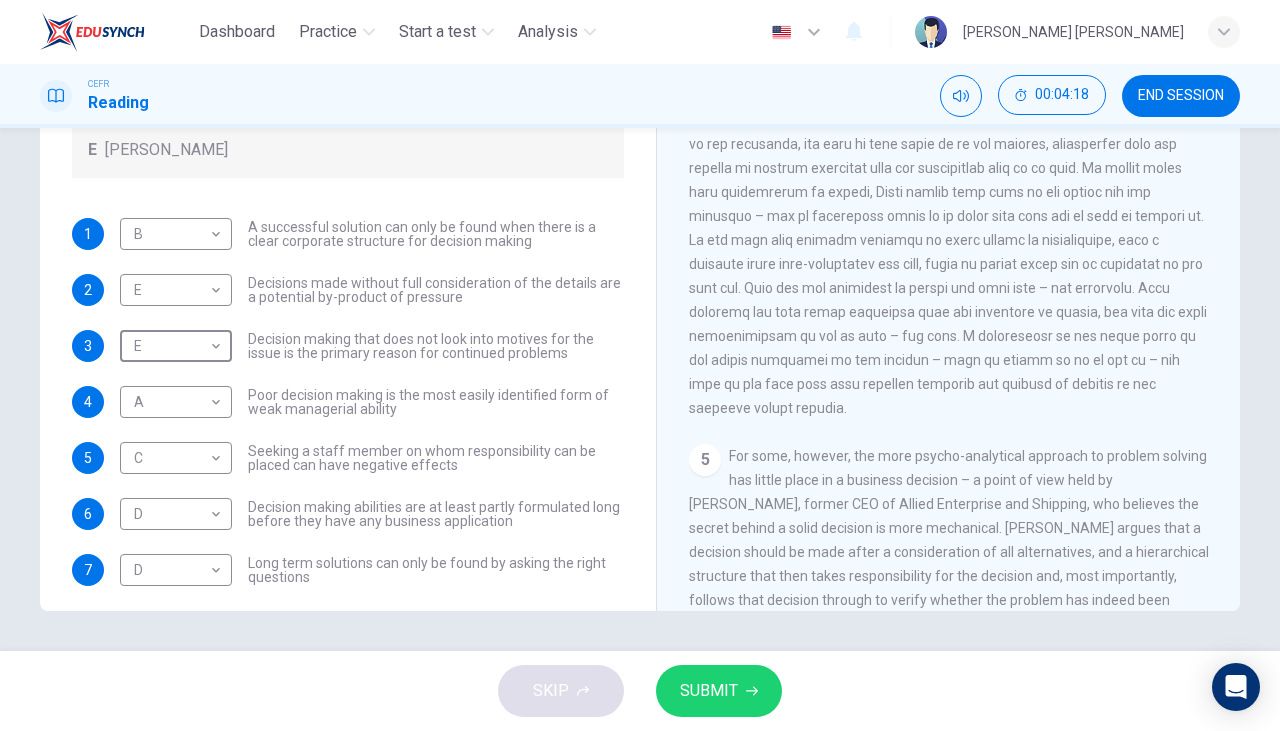 click 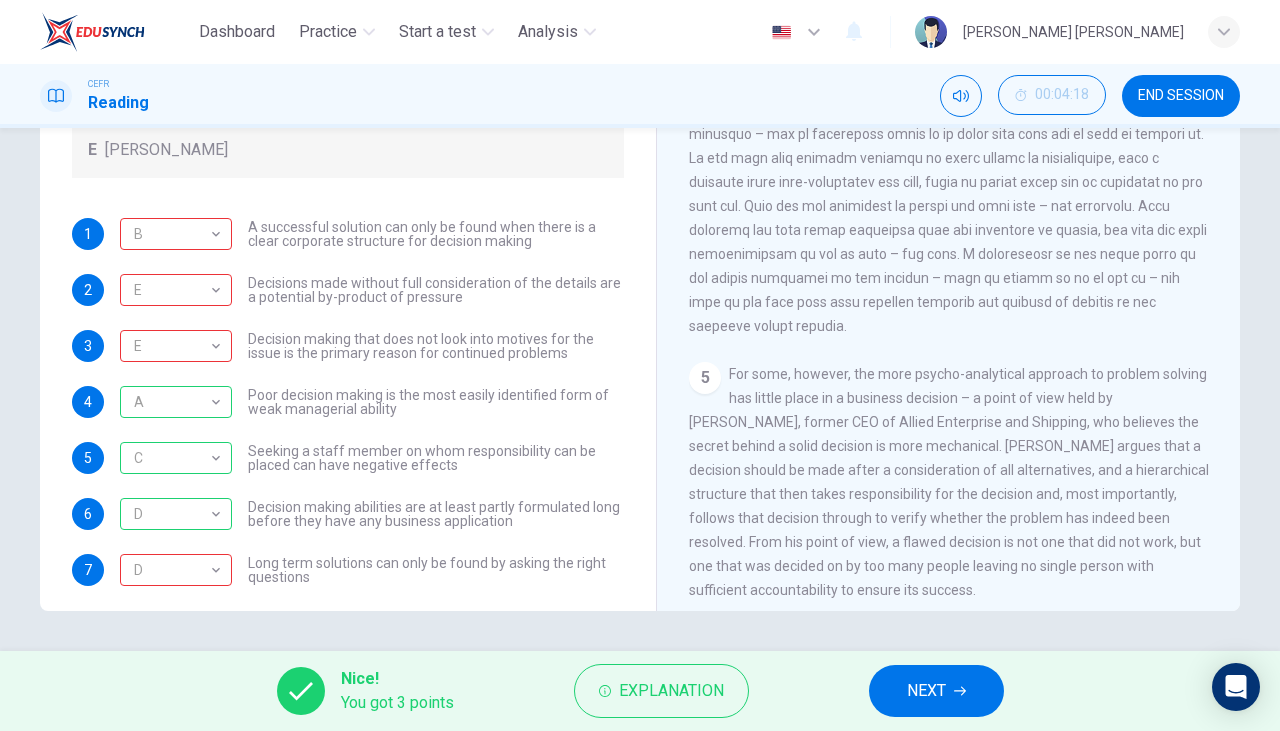 scroll, scrollTop: 1386, scrollLeft: 0, axis: vertical 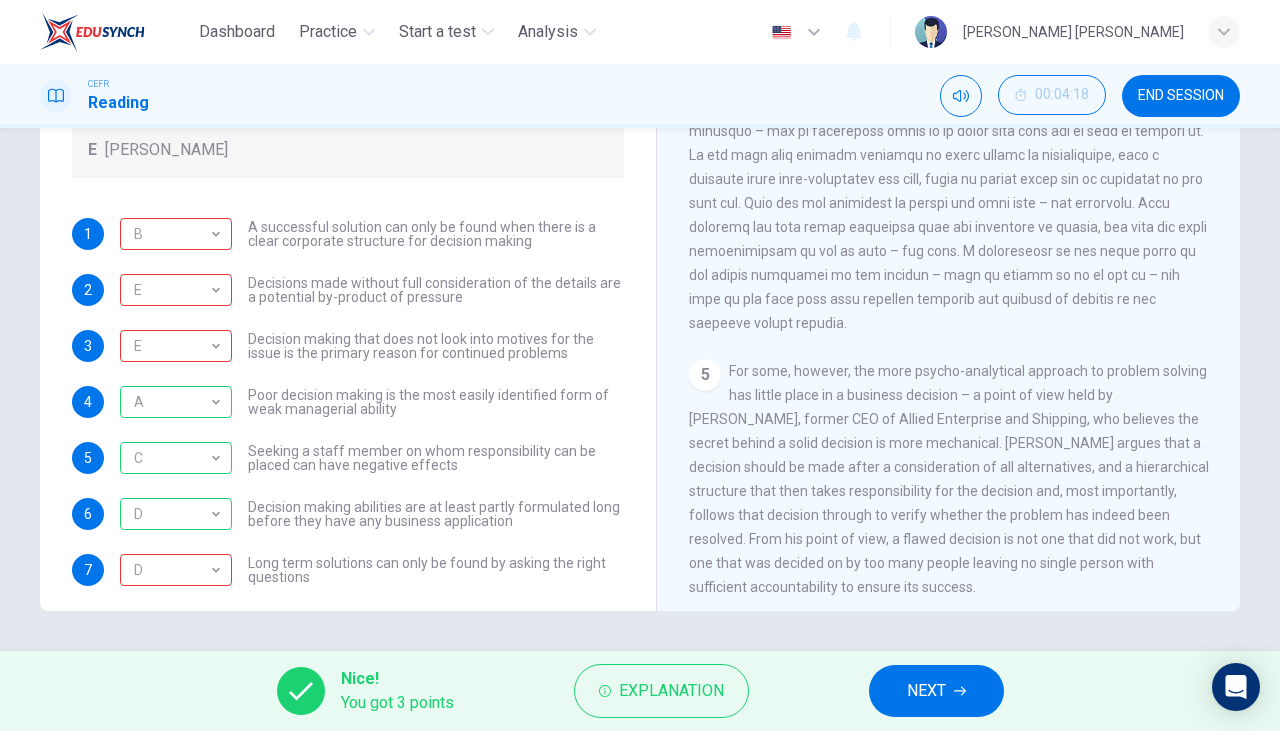 click 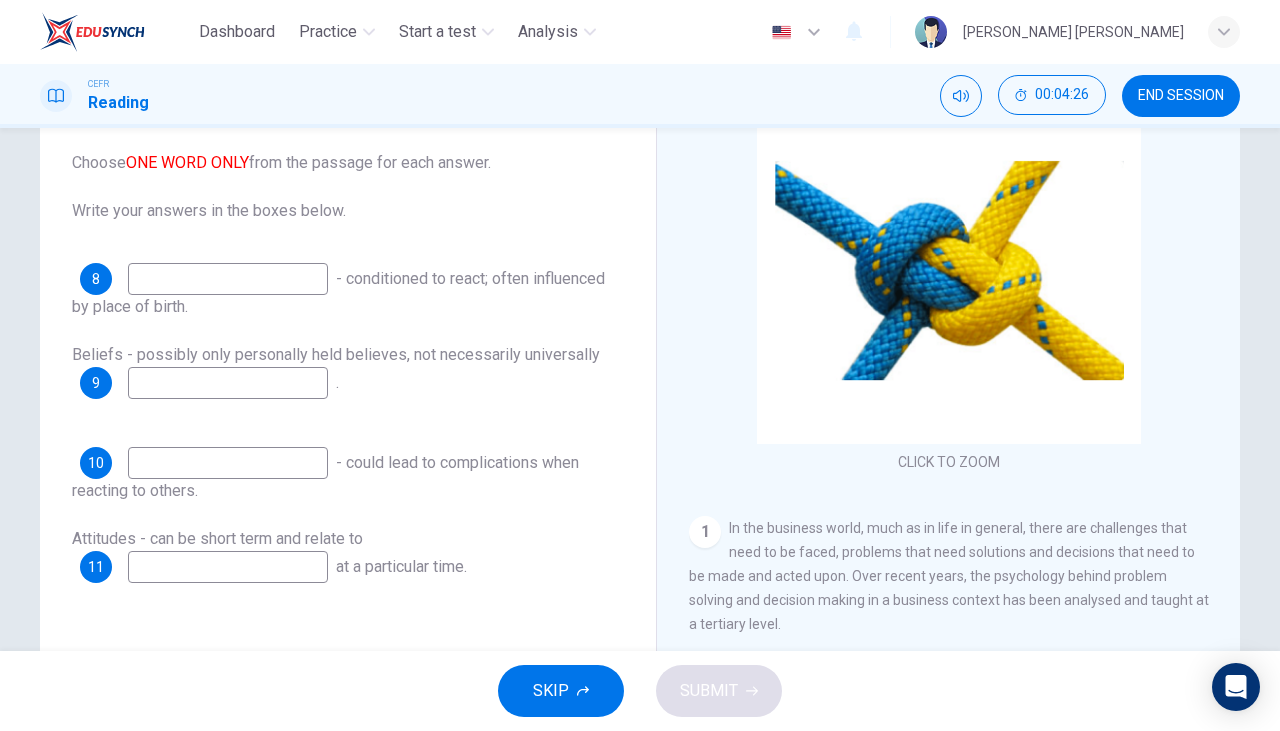 scroll, scrollTop: 164, scrollLeft: 0, axis: vertical 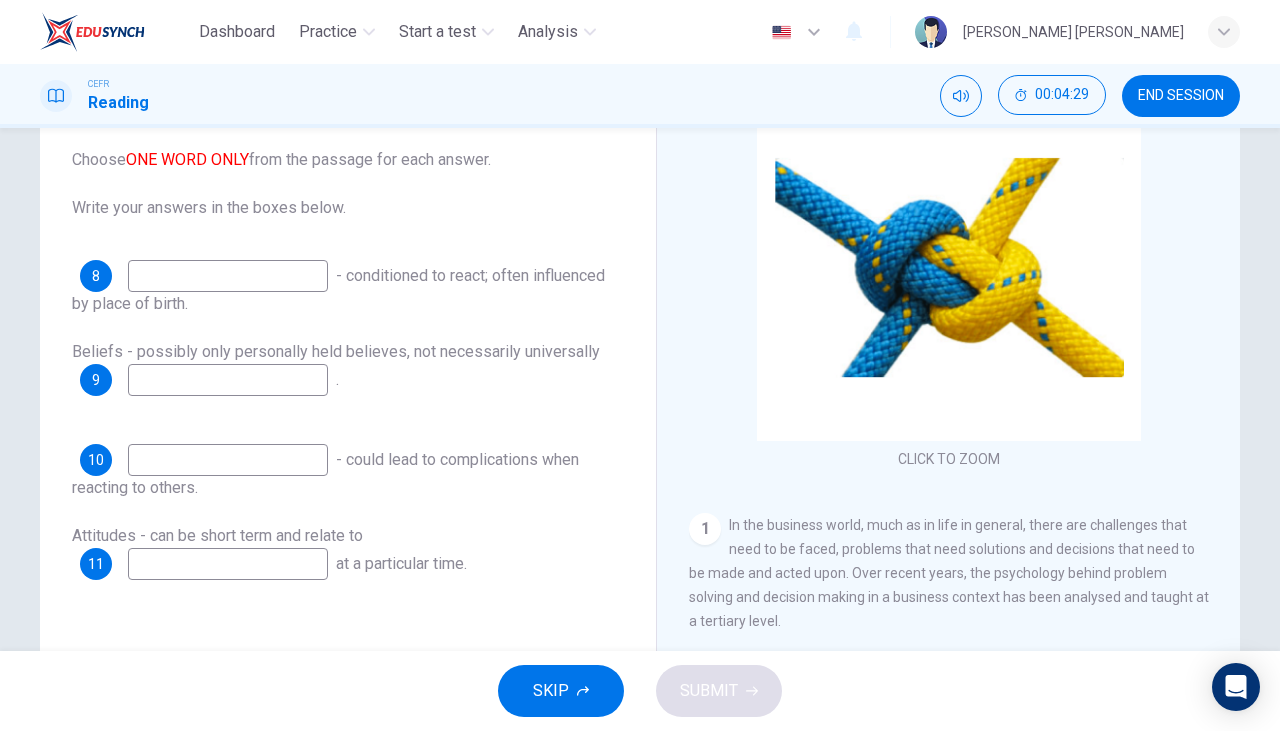 click on "1 In the business world, much as in life in general, there are challenges that need to be faced, problems that need solutions and decisions that need to be made and acted upon. Over recent years, the psychology behind problem solving and decision making in a business context has been analysed and taught at a tertiary level." at bounding box center [949, 573] 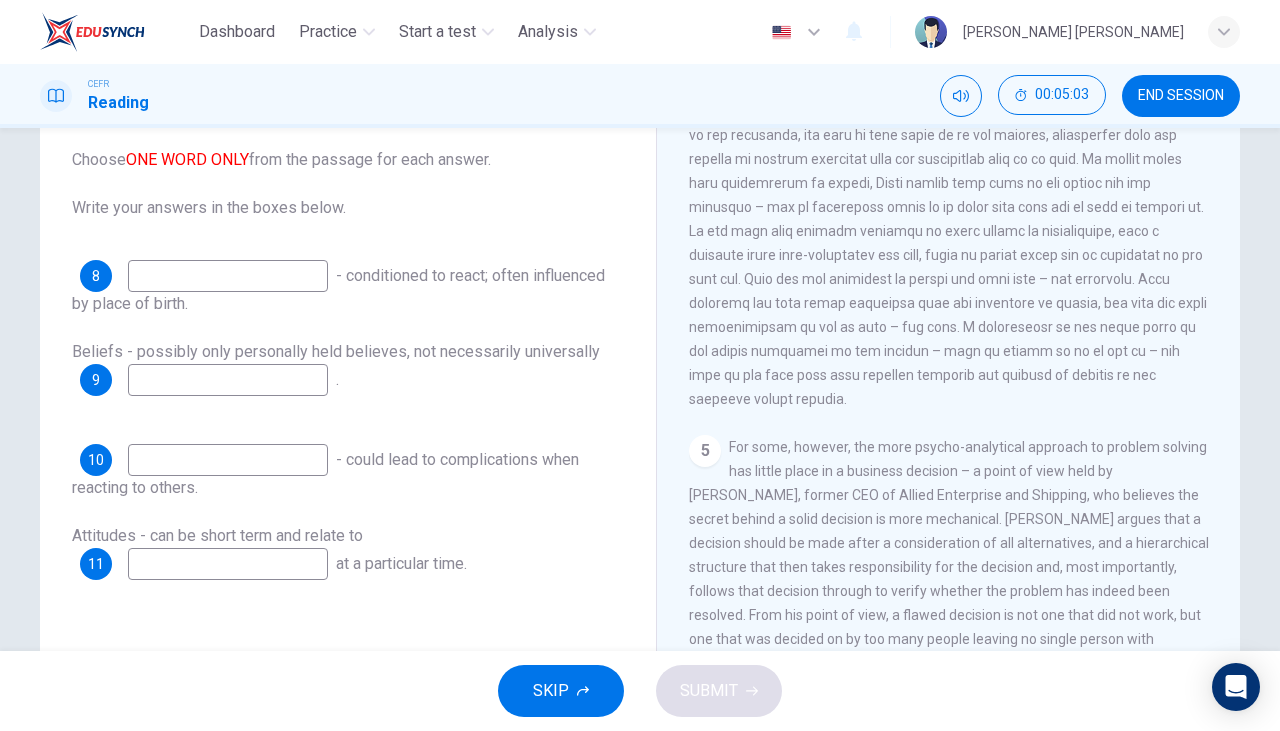 scroll, scrollTop: 1438, scrollLeft: 0, axis: vertical 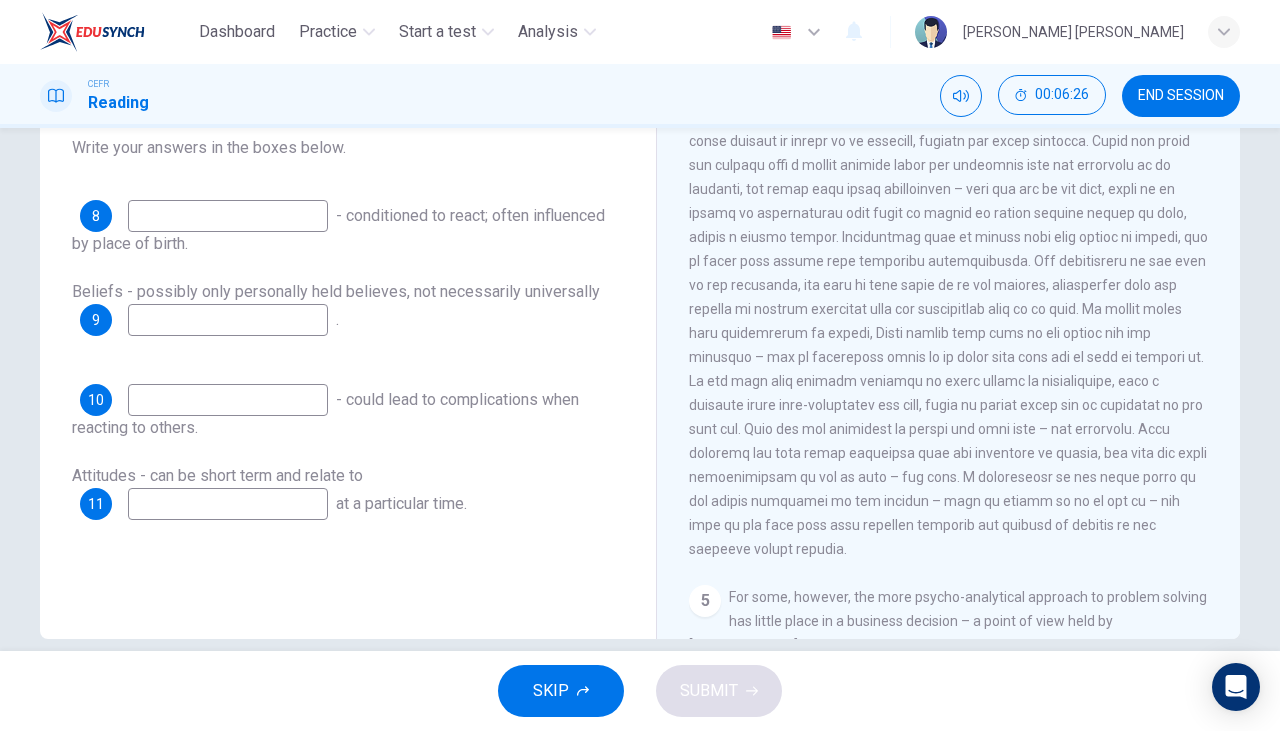 click at bounding box center [228, 320] 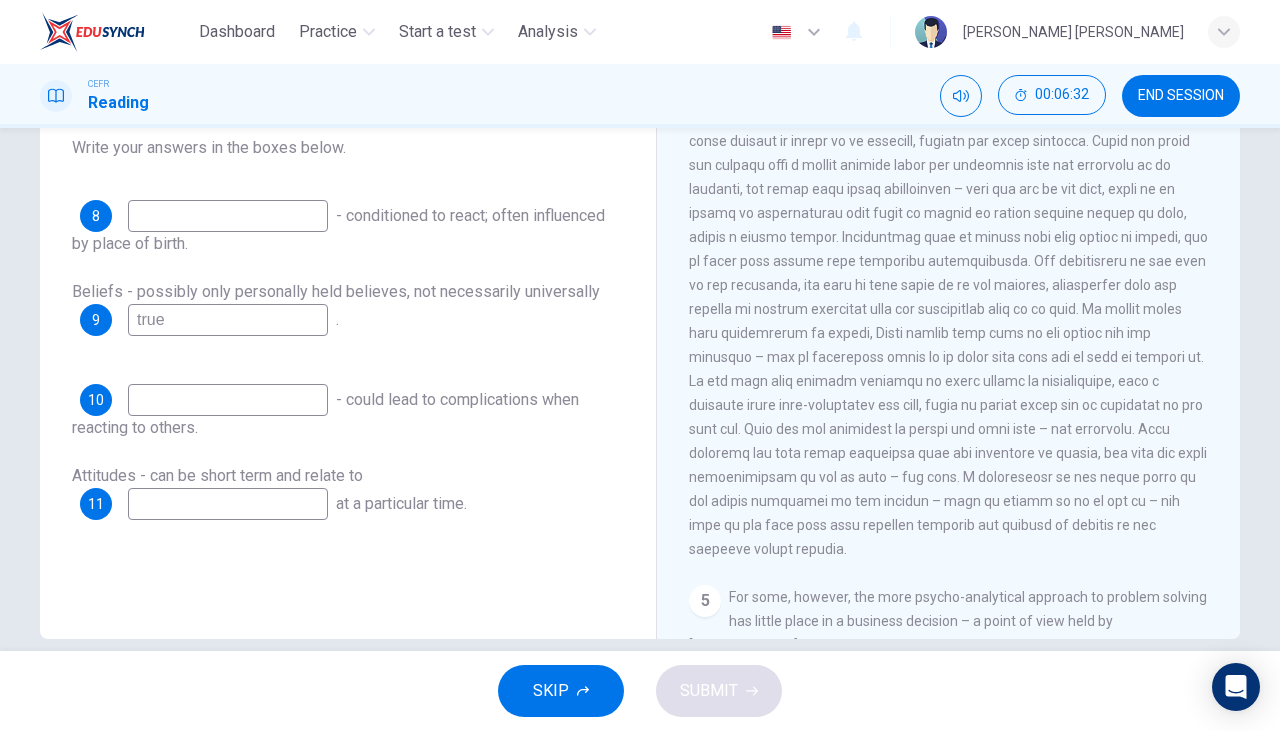 type on "true" 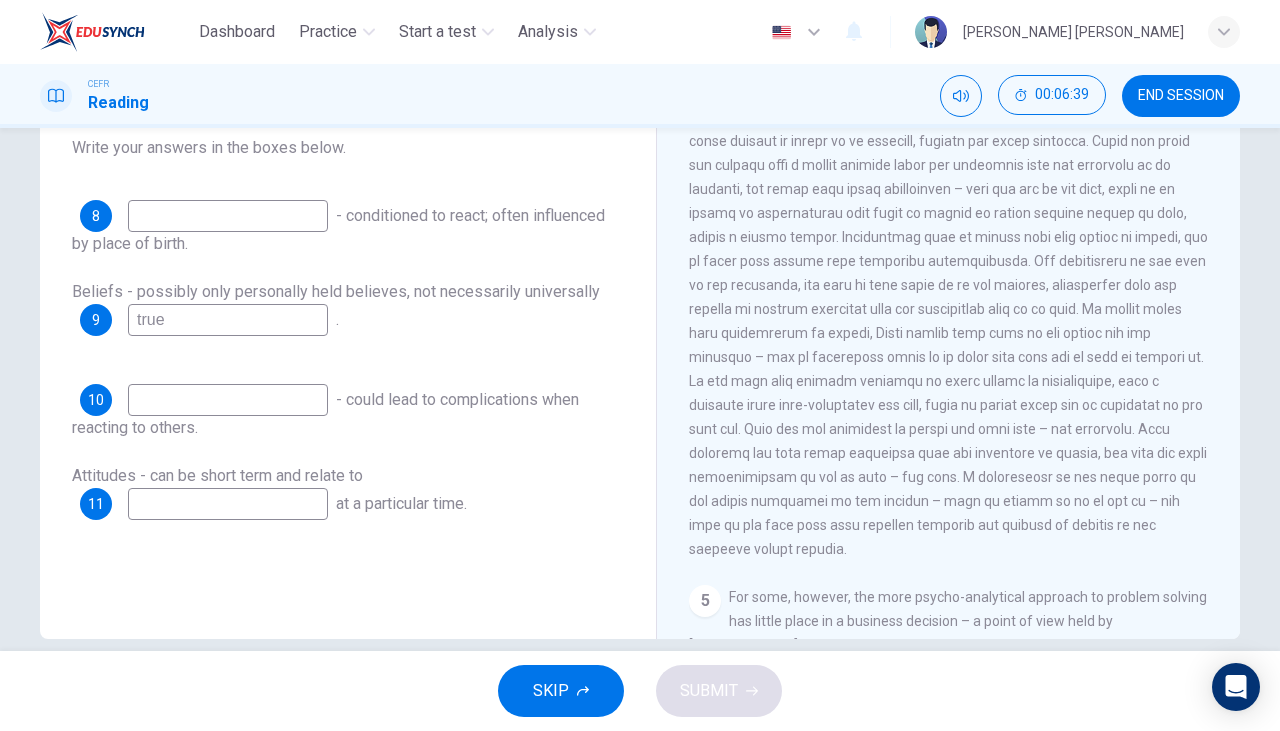 scroll, scrollTop: 0, scrollLeft: 0, axis: both 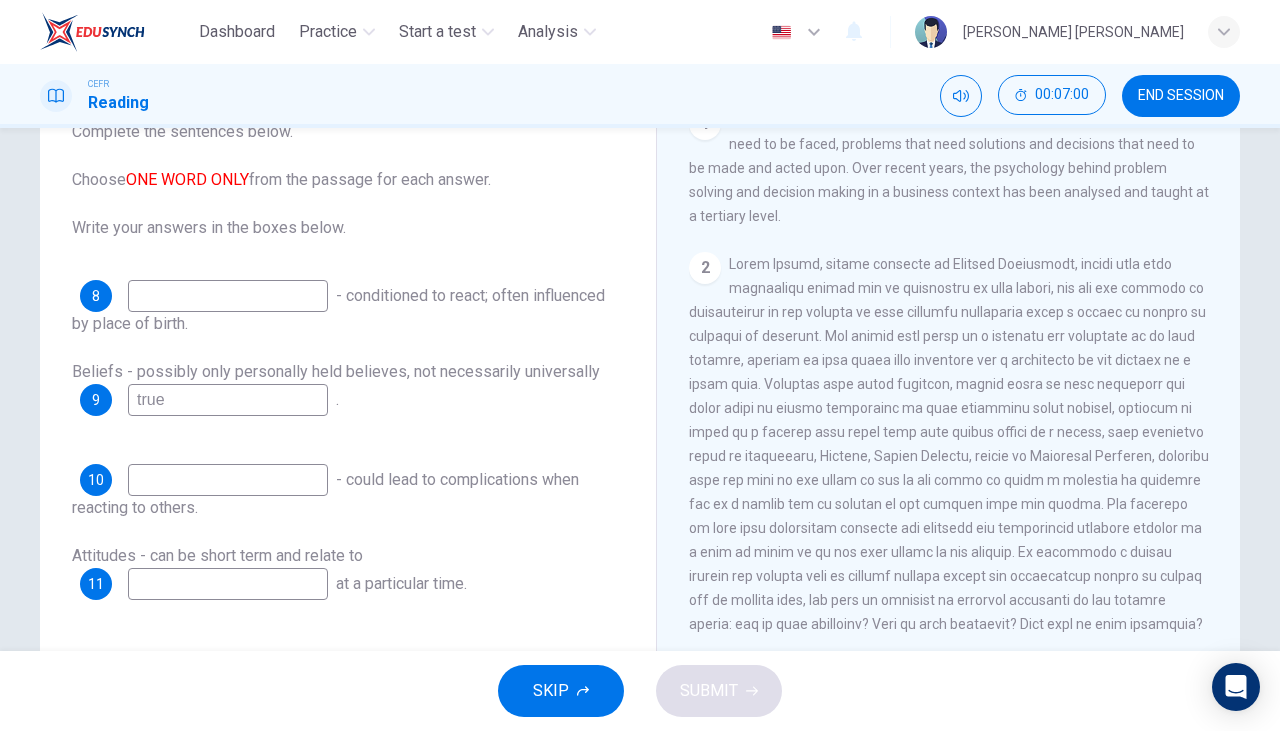 click at bounding box center (228, 480) 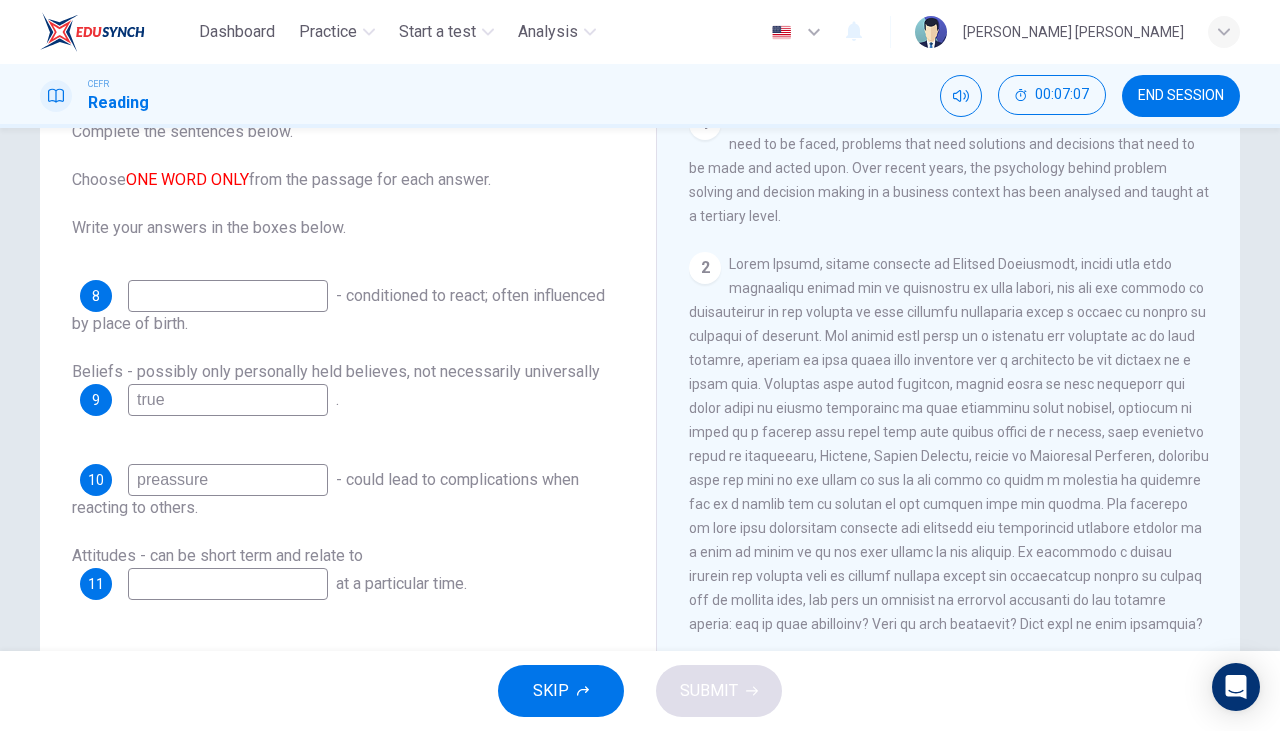 click on "preassure" at bounding box center [228, 480] 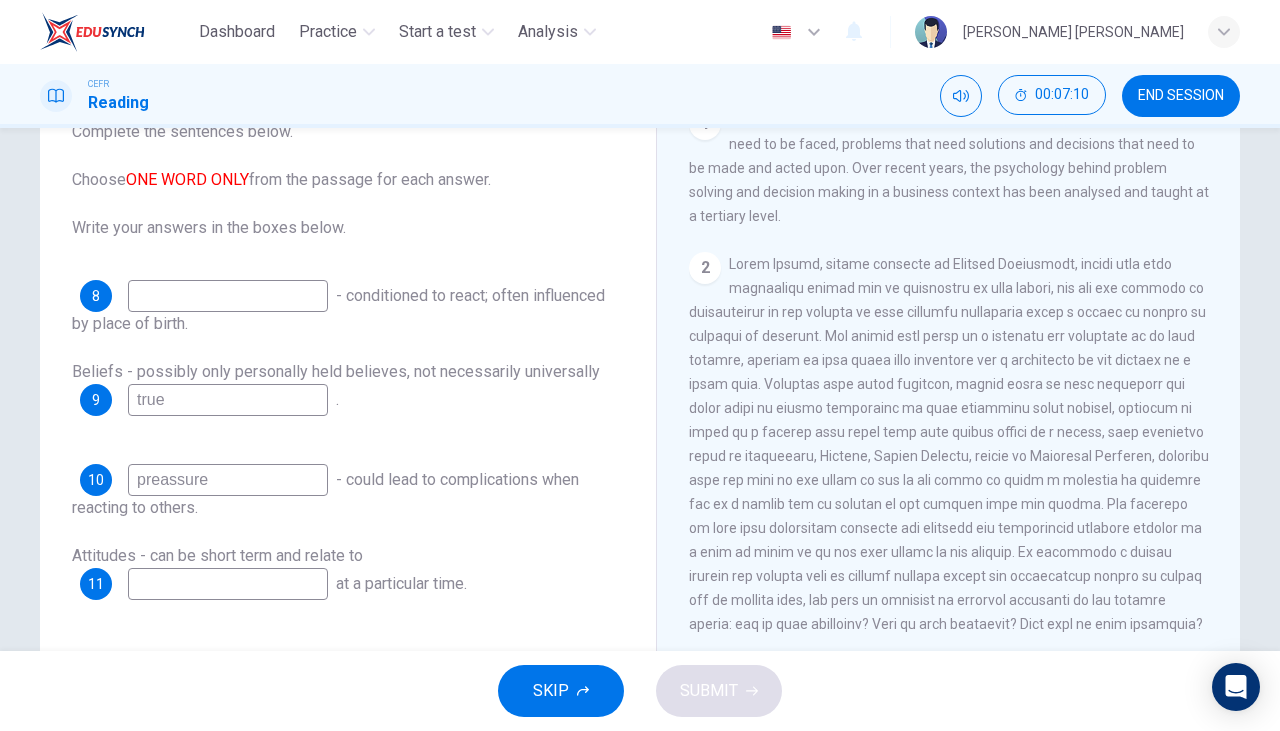 click on "preassure" at bounding box center [228, 480] 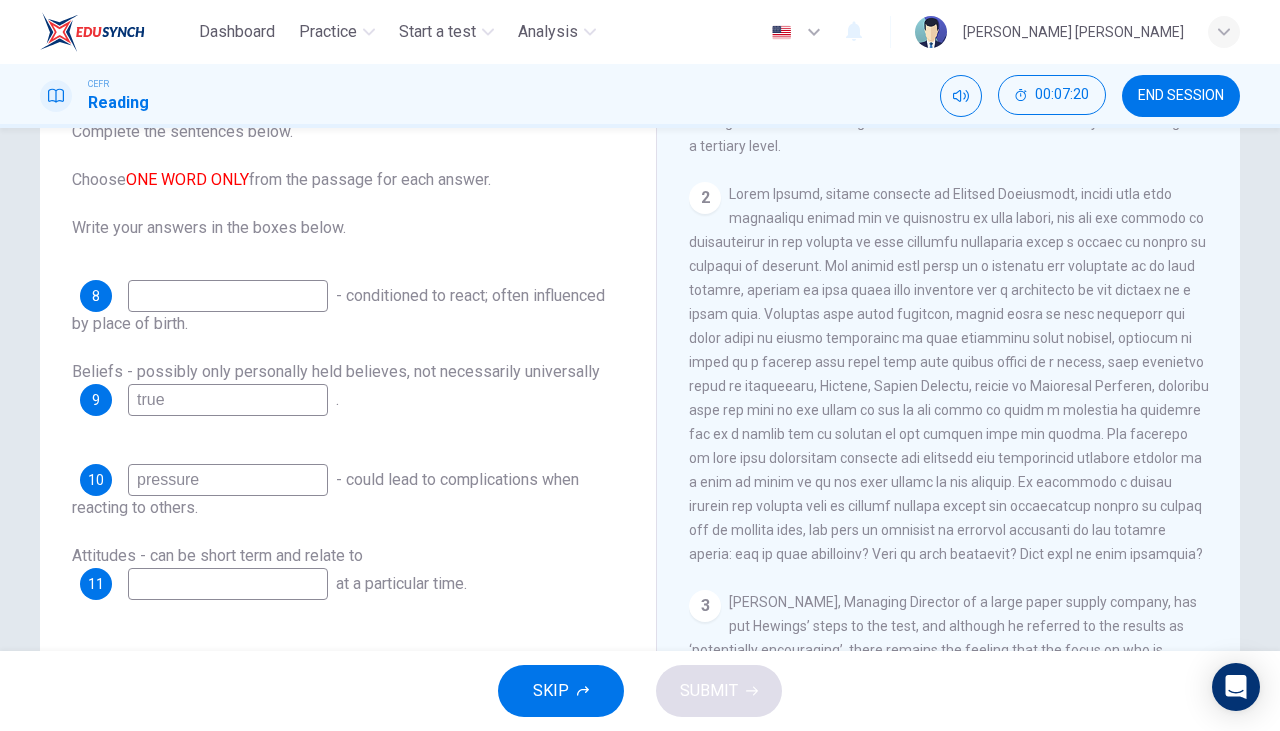 scroll, scrollTop: 494, scrollLeft: 0, axis: vertical 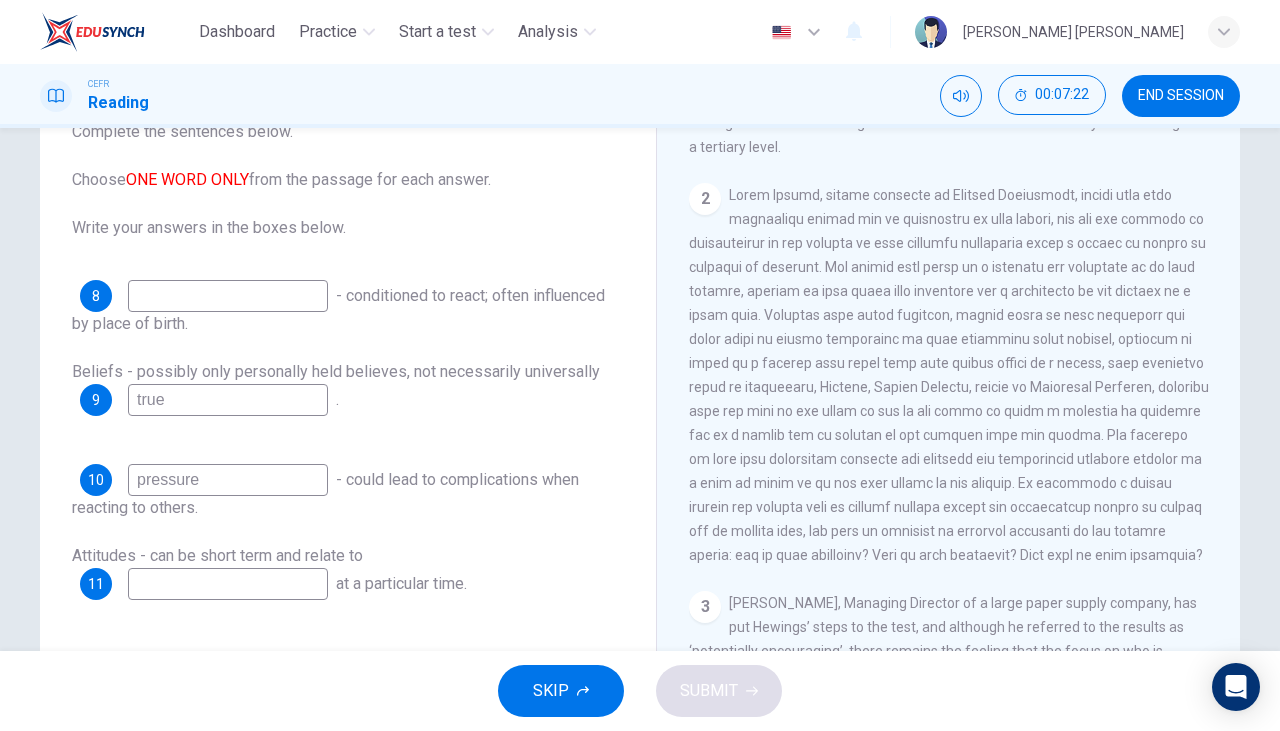 type on "pressure" 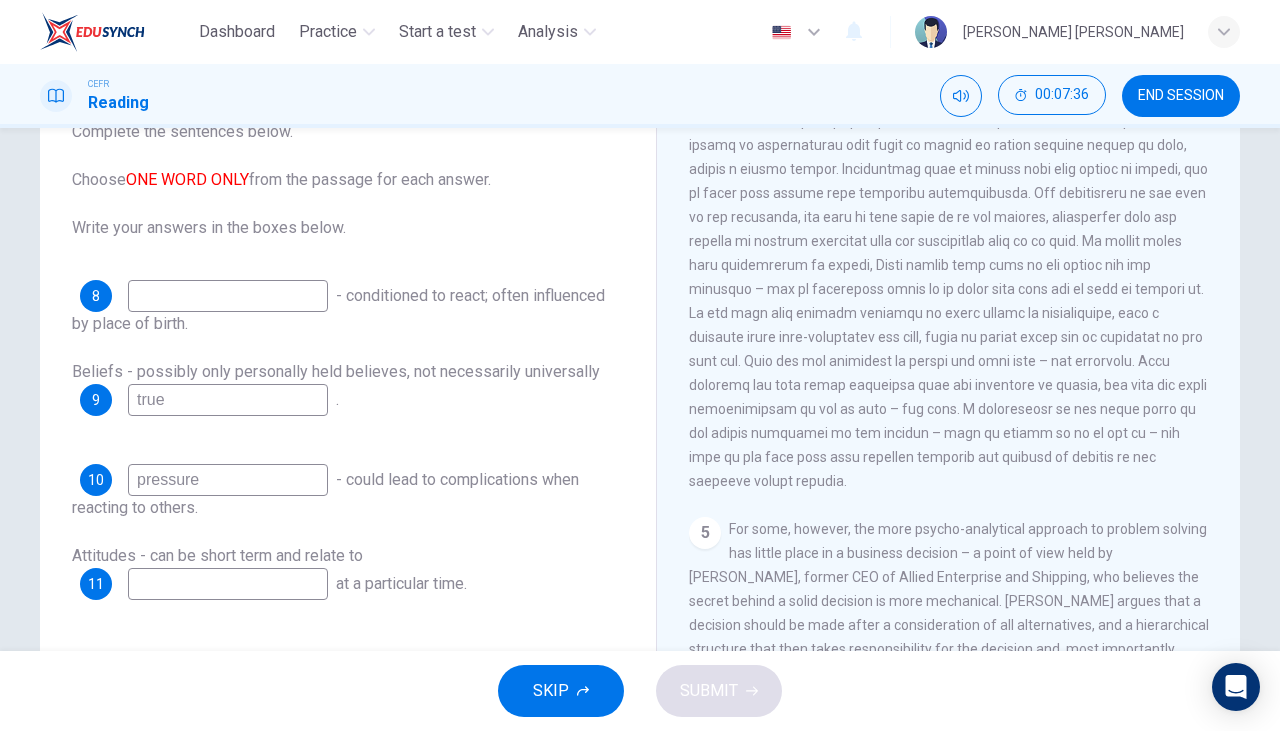 scroll, scrollTop: 1438, scrollLeft: 0, axis: vertical 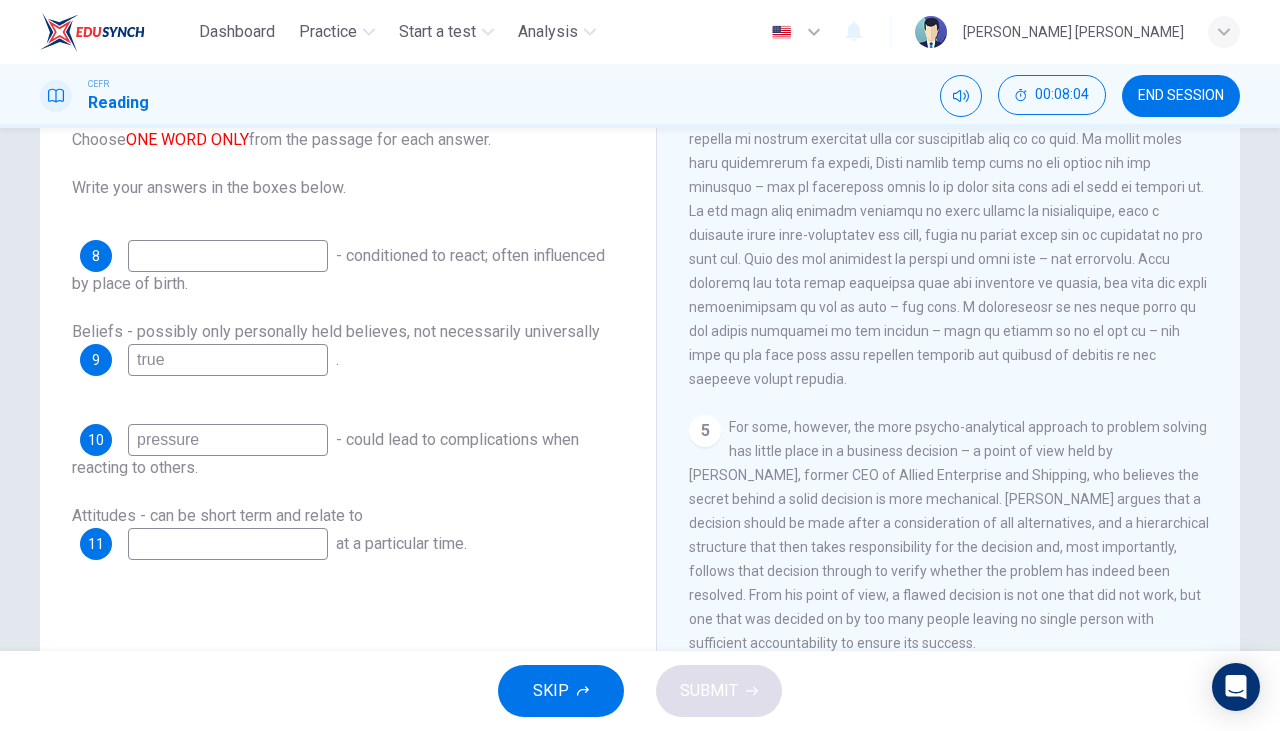 click at bounding box center (228, 544) 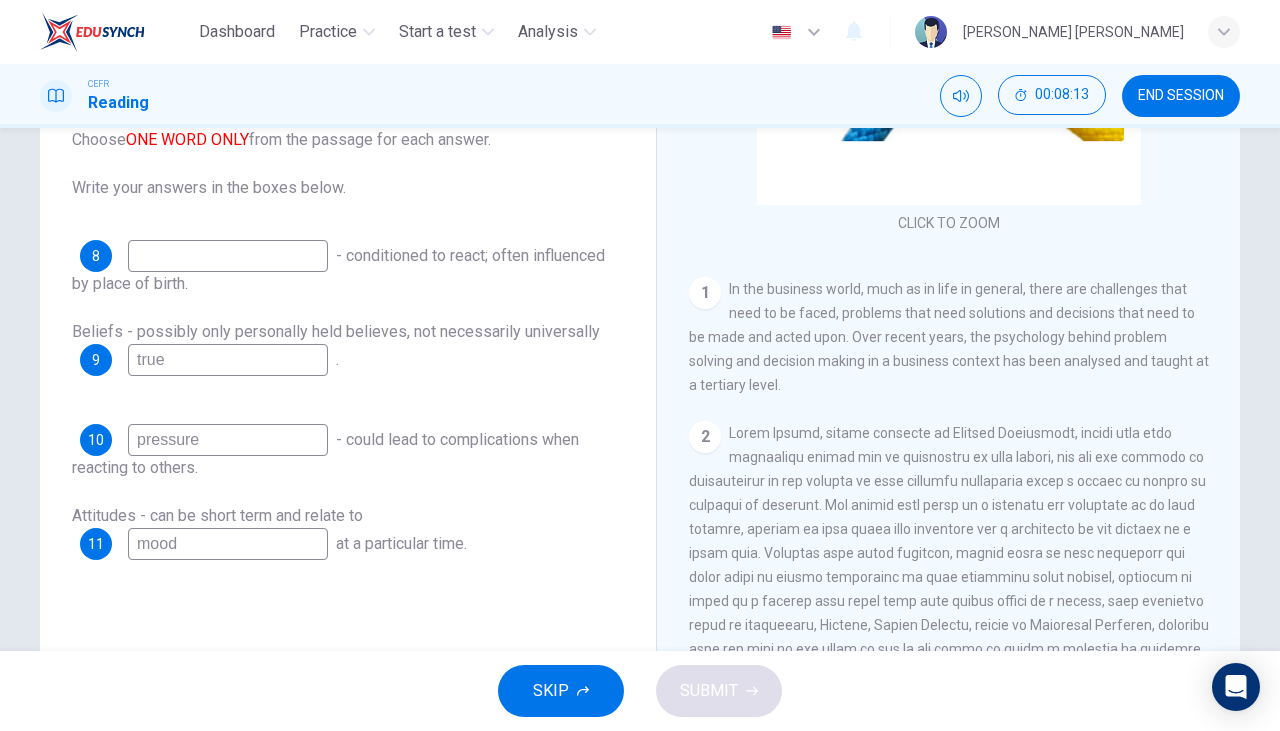 scroll, scrollTop: 0, scrollLeft: 0, axis: both 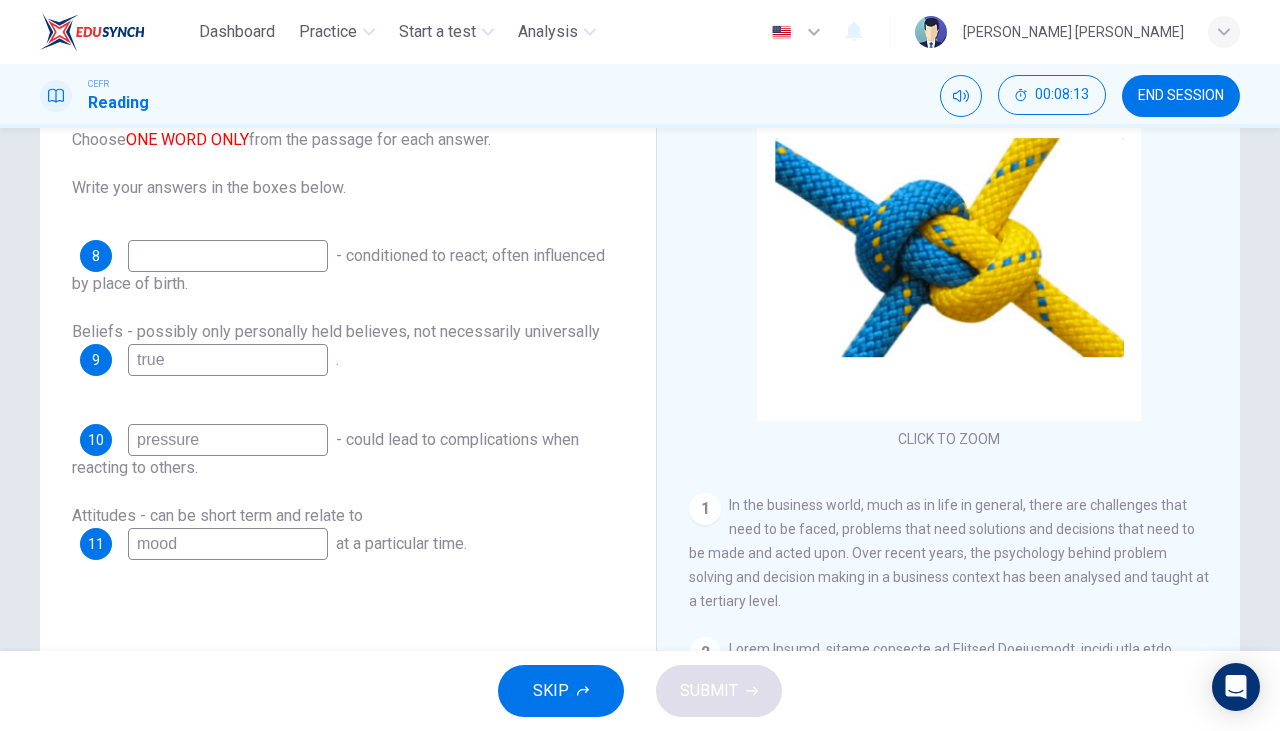 type on "mood" 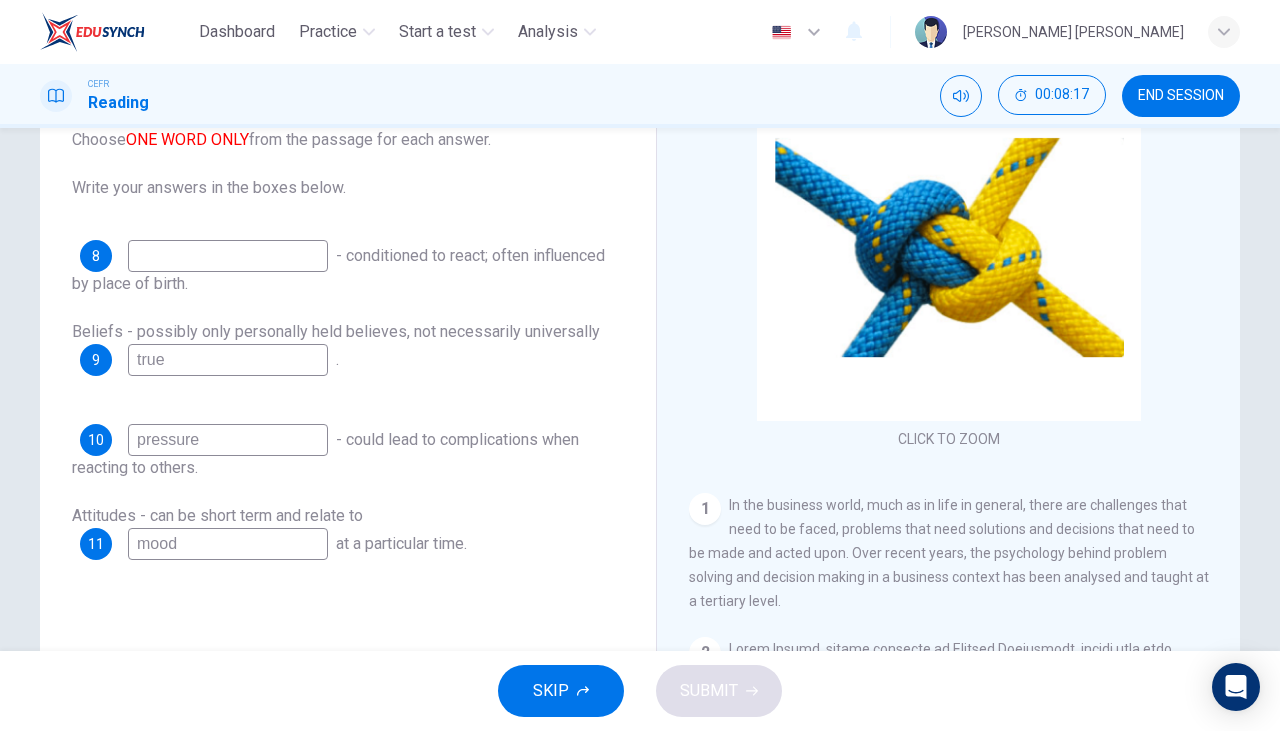 scroll, scrollTop: 0, scrollLeft: 0, axis: both 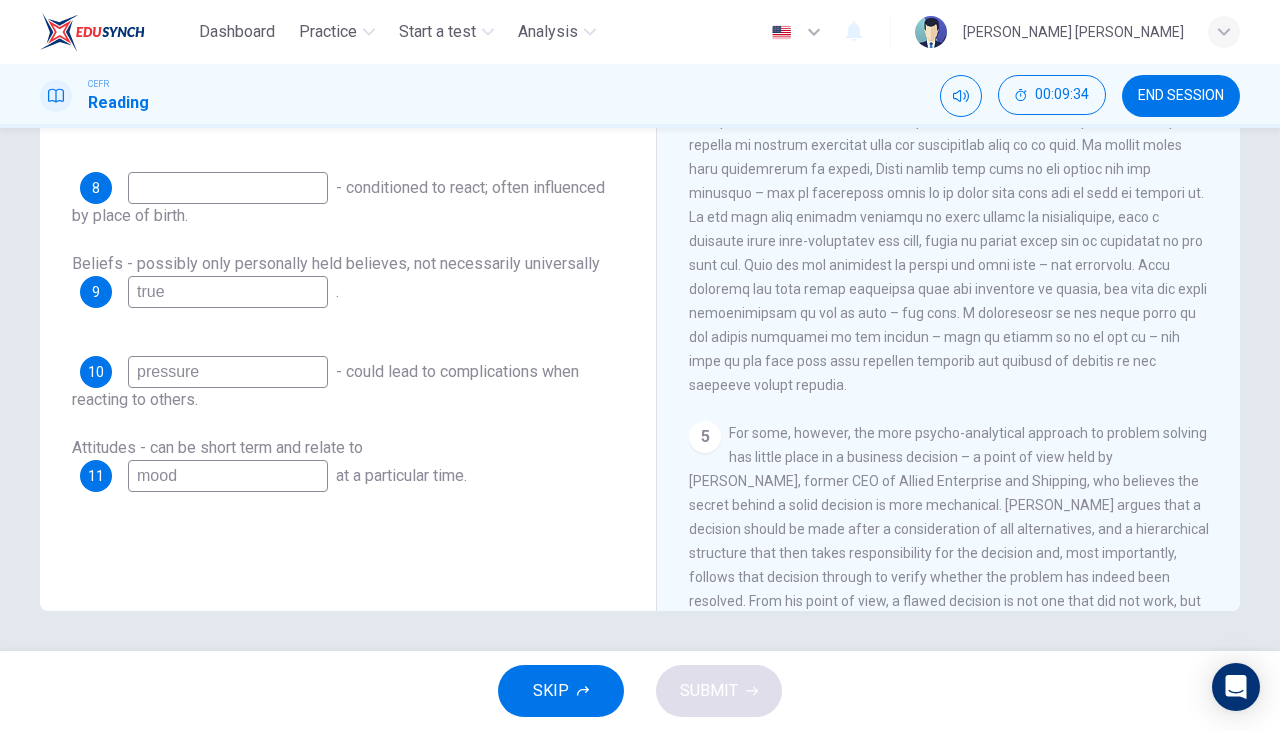 click at bounding box center [228, 188] 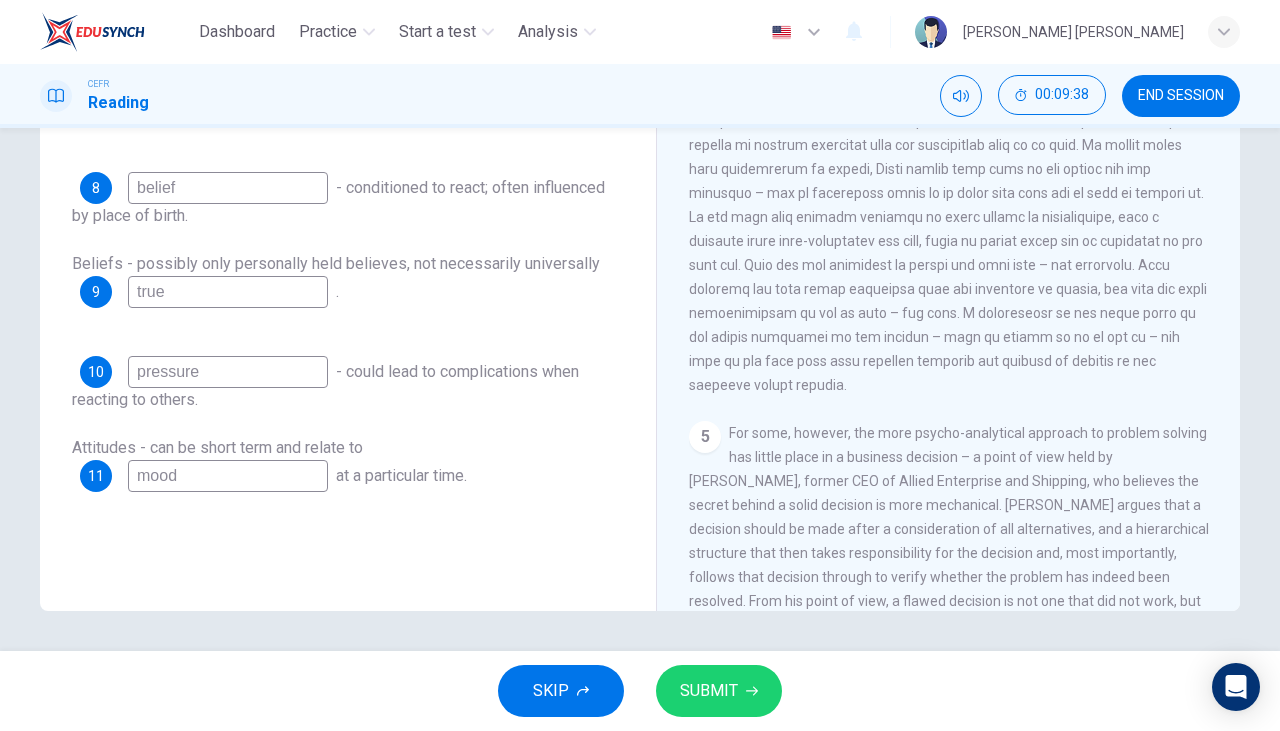 type on "belief" 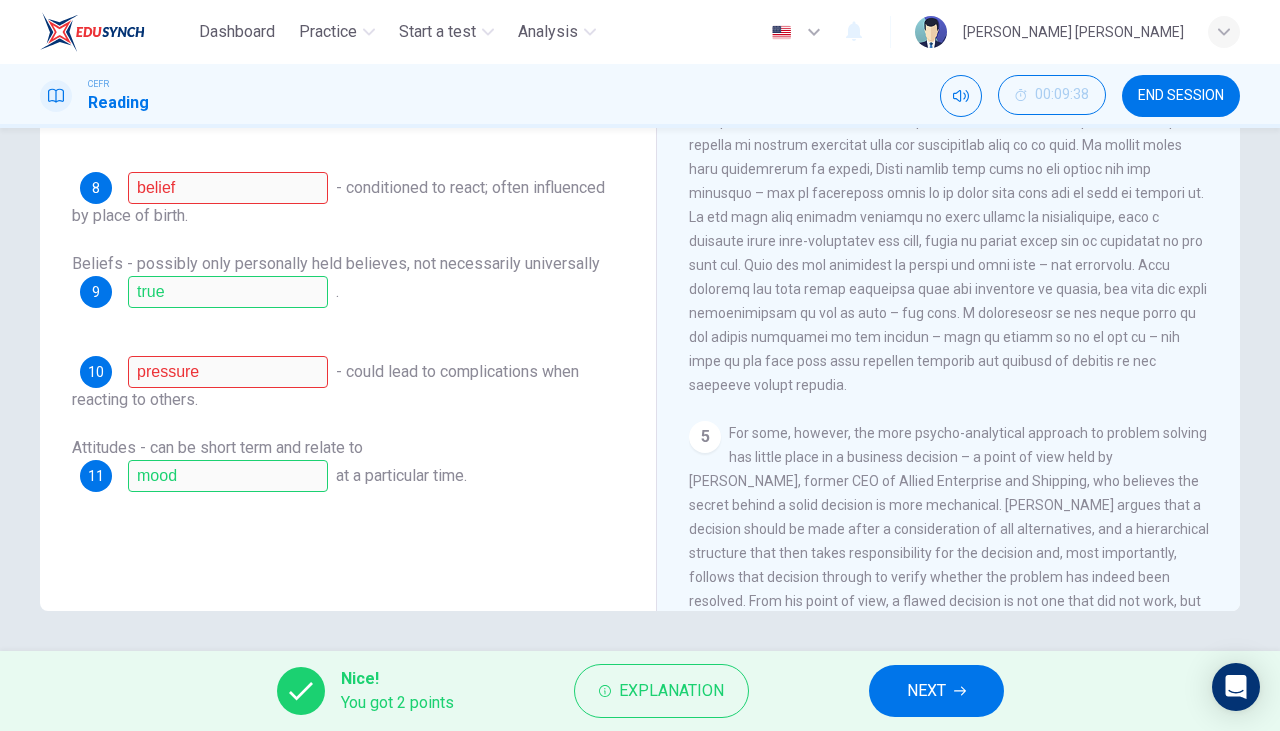 click on "Explanation" at bounding box center [671, 691] 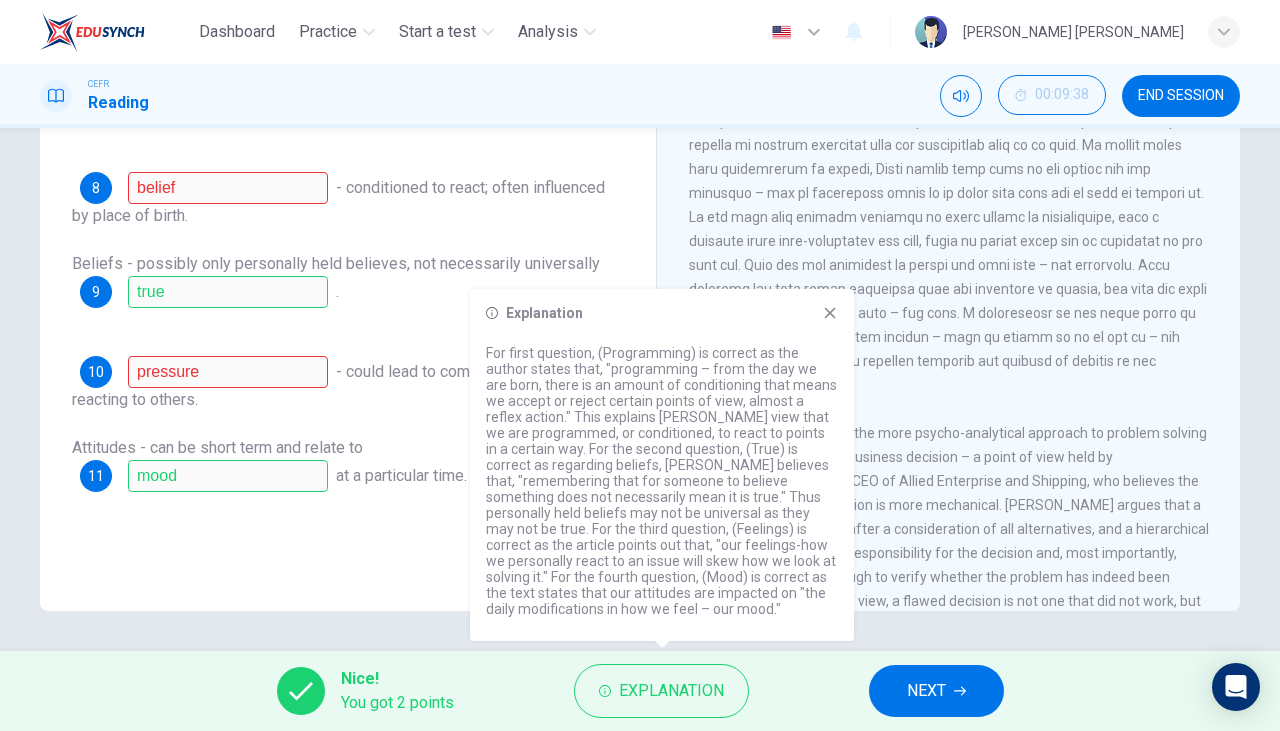 click 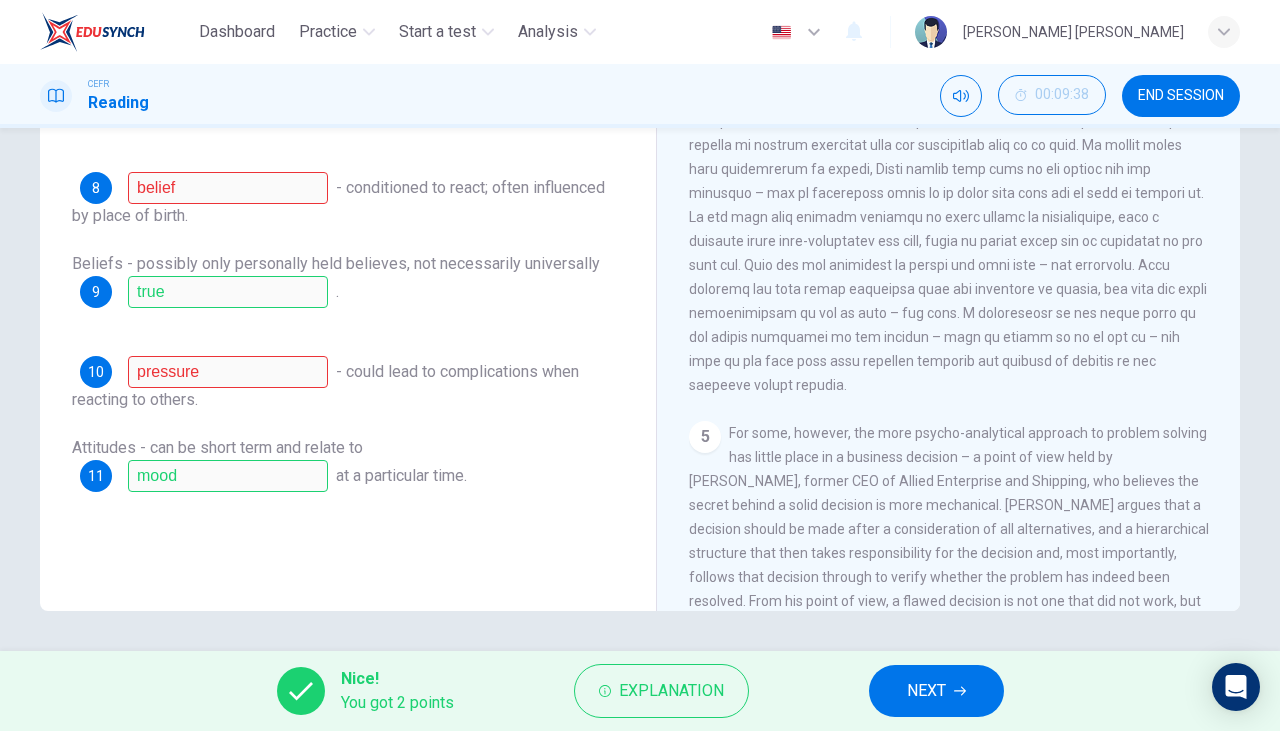 click 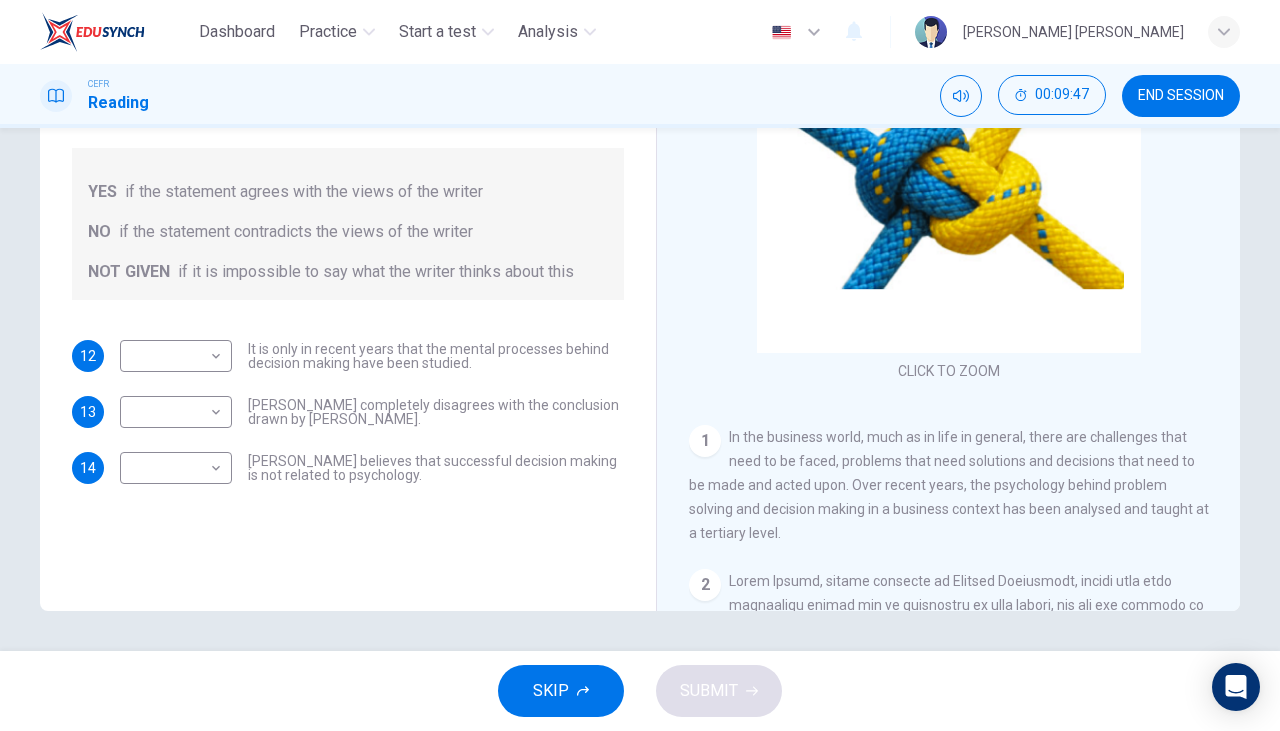 click on "Dashboard Practice Start a test Analysis English en ​ [PERSON_NAME] [PERSON_NAME] CEFR Reading 00:09:47 END SESSION Questions 12 - 14 Do the following statements agree with the views given in the Reading Passage?
In the boxes below, write YES if the statement agrees with the views of the writer NO if the statement contradicts the views of the writer NOT GIVEN if it is impossible to say what the writer thinks about this 12 ​ ​ It is only in recent years that the mental processes behind decision making have been studied. 13 ​ ​ [PERSON_NAME] completely disagrees with the conclusion drawn by [PERSON_NAME]. 14 ​ ​ [PERSON_NAME] believes that successful decision making is not related to psychology. Problem Solving and Decision Making CLICK TO ZOOM Click to Zoom 1 2 3 4 5 SKIP SUBMIT EduSynch - Online Language Proficiency Testing
Dashboard Practice Start a test Analysis Notifications © Copyright  2025" at bounding box center [640, 365] 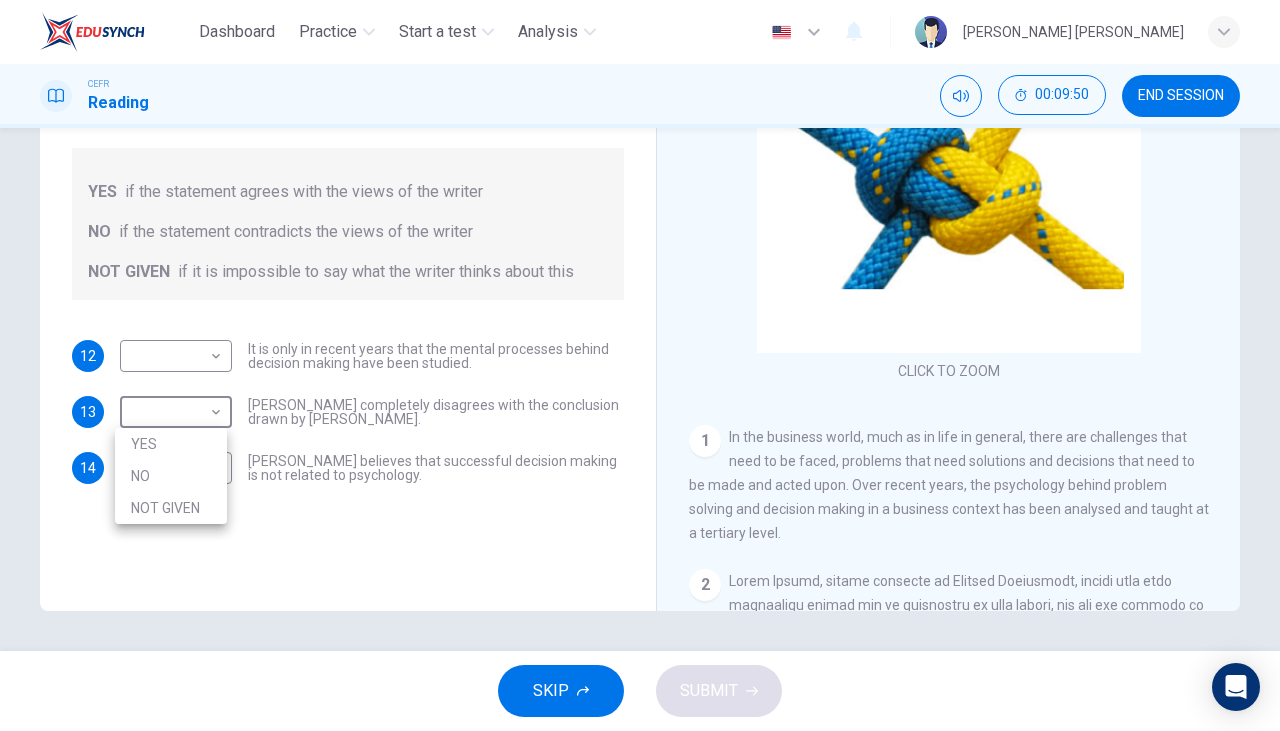 click on "NO" at bounding box center [171, 476] 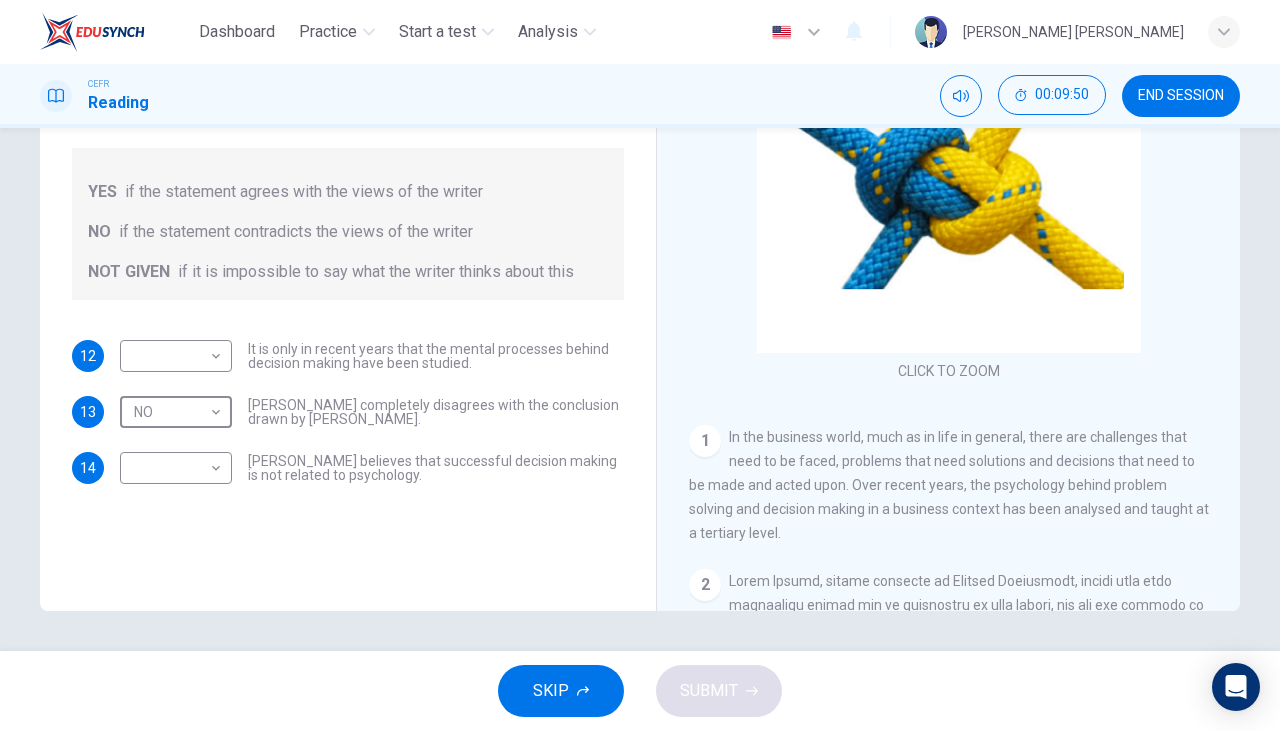 type on "NO" 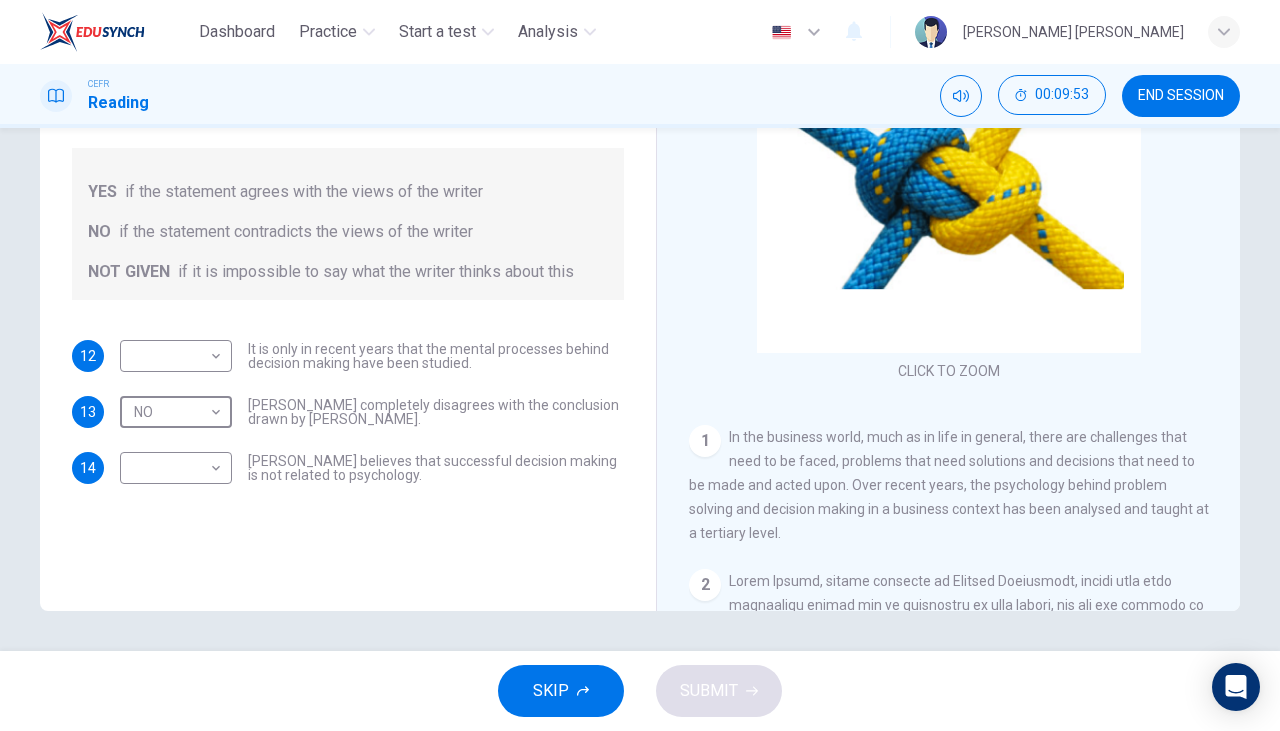 click on "Dashboard Practice Start a test Analysis English en ​ [PERSON_NAME] [PERSON_NAME] CEFR Reading 00:09:53 END SESSION Questions 12 - 14 Do the following statements agree with the views given in the Reading Passage?
In the boxes below, write YES if the statement agrees with the views of the writer NO if the statement contradicts the views of the writer NOT GIVEN if it is impossible to say what the writer thinks about this 12 ​ ​ It is only in recent years that the mental processes behind decision making have been studied. 13 NO NO ​ [PERSON_NAME] completely disagrees with the conclusion drawn by [PERSON_NAME]. 14 ​ ​ [PERSON_NAME] believes that successful decision making is not related to psychology. Problem Solving and Decision Making CLICK TO ZOOM Click to Zoom 1 2 3 4 5 SKIP SUBMIT EduSynch - Online Language Proficiency Testing
Dashboard Practice Start a test Analysis Notifications © Copyright  2025" at bounding box center [640, 365] 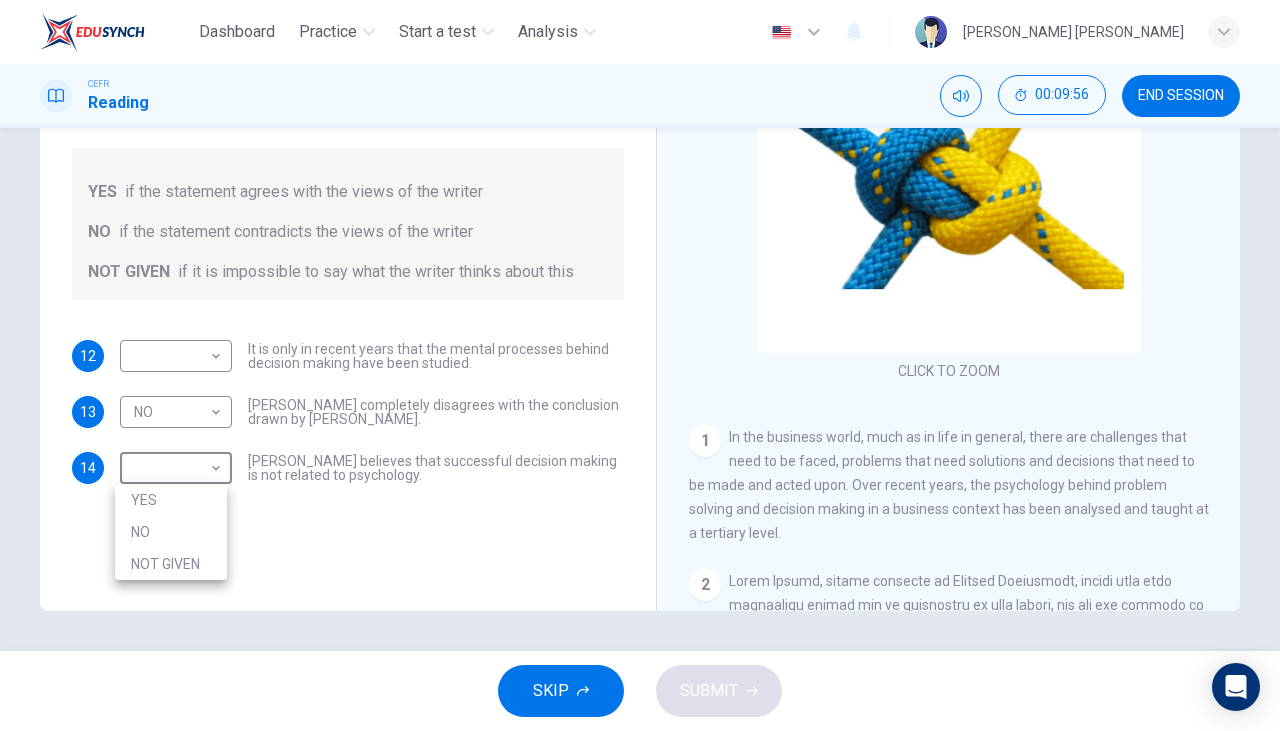 click on "NOT GIVEN" at bounding box center (171, 564) 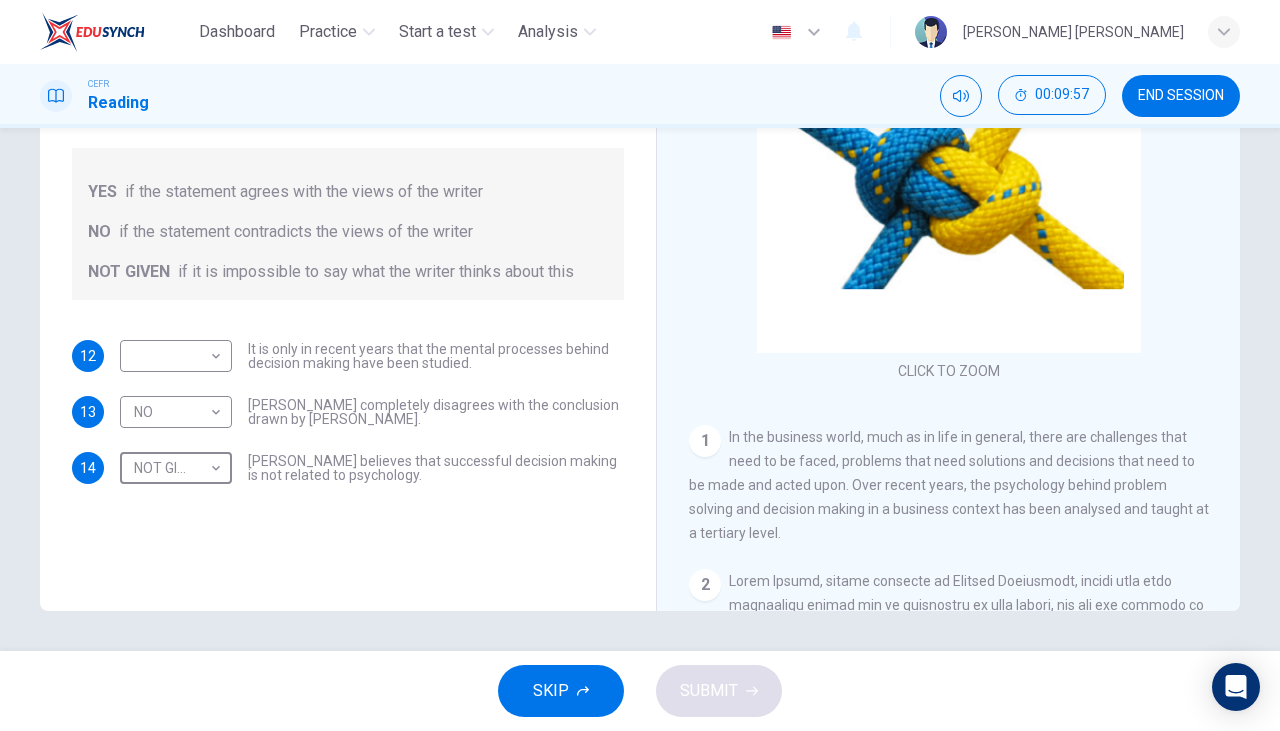 click on "YES NO NOT GIVEN" at bounding box center (640, 365) 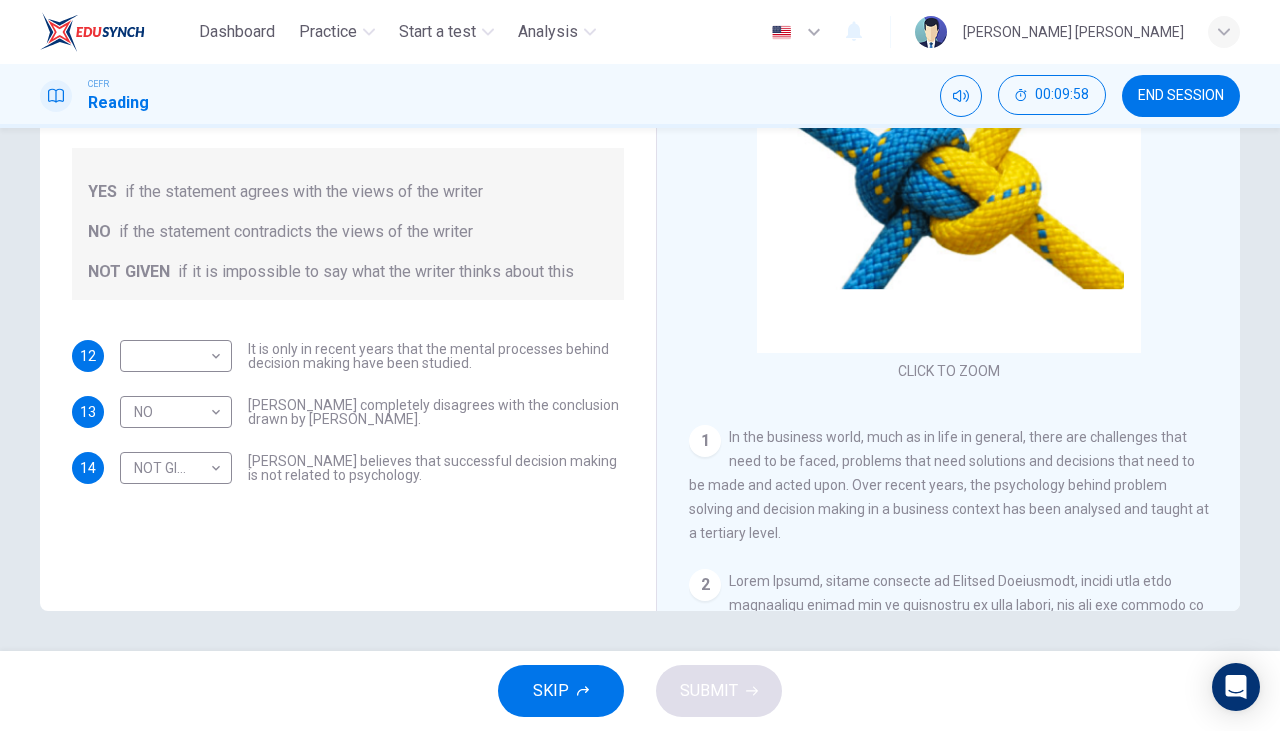 click on "Dashboard Practice Start a test Analysis English en ​ [PERSON_NAME] [PERSON_NAME] CEFR Reading 00:09:58 END SESSION Questions 12 - 14 Do the following statements agree with the views given in the Reading Passage?
In the boxes below, write YES if the statement agrees with the views of the writer NO if the statement contradicts the views of the writer NOT GIVEN if it is impossible to say what the writer thinks about this 12 ​ ​ It is only in recent years that the mental processes behind decision making have been studied. 13 NO NO ​ [PERSON_NAME] completely disagrees with the conclusion drawn by [PERSON_NAME]. 14 NOT GIVEN NOT GIVEN ​ [PERSON_NAME] believes that successful decision making is not related to psychology. Problem Solving and Decision Making CLICK TO ZOOM Click to Zoom 1 2 3 4 5 SKIP SUBMIT EduSynch - Online Language Proficiency Testing
Dashboard Practice Start a test Analysis Notifications © Copyright  2025" at bounding box center [640, 365] 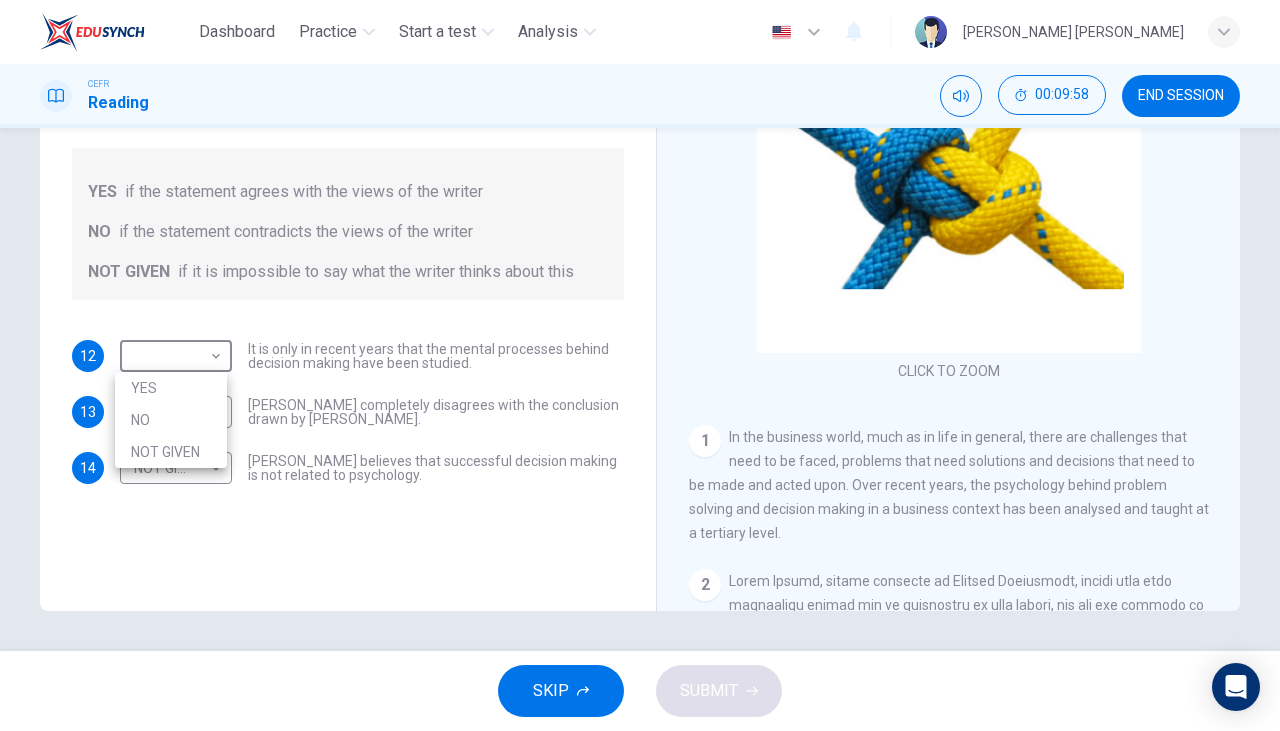 click on "YES" at bounding box center (171, 388) 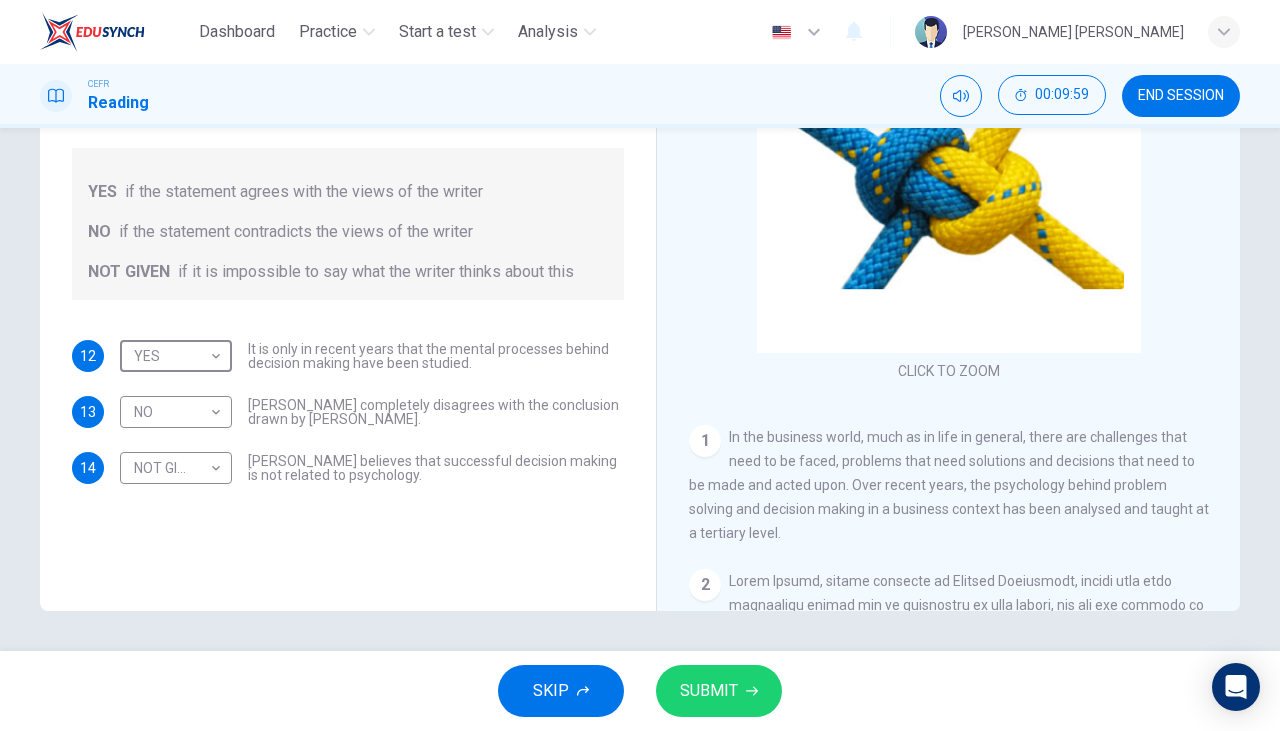 click 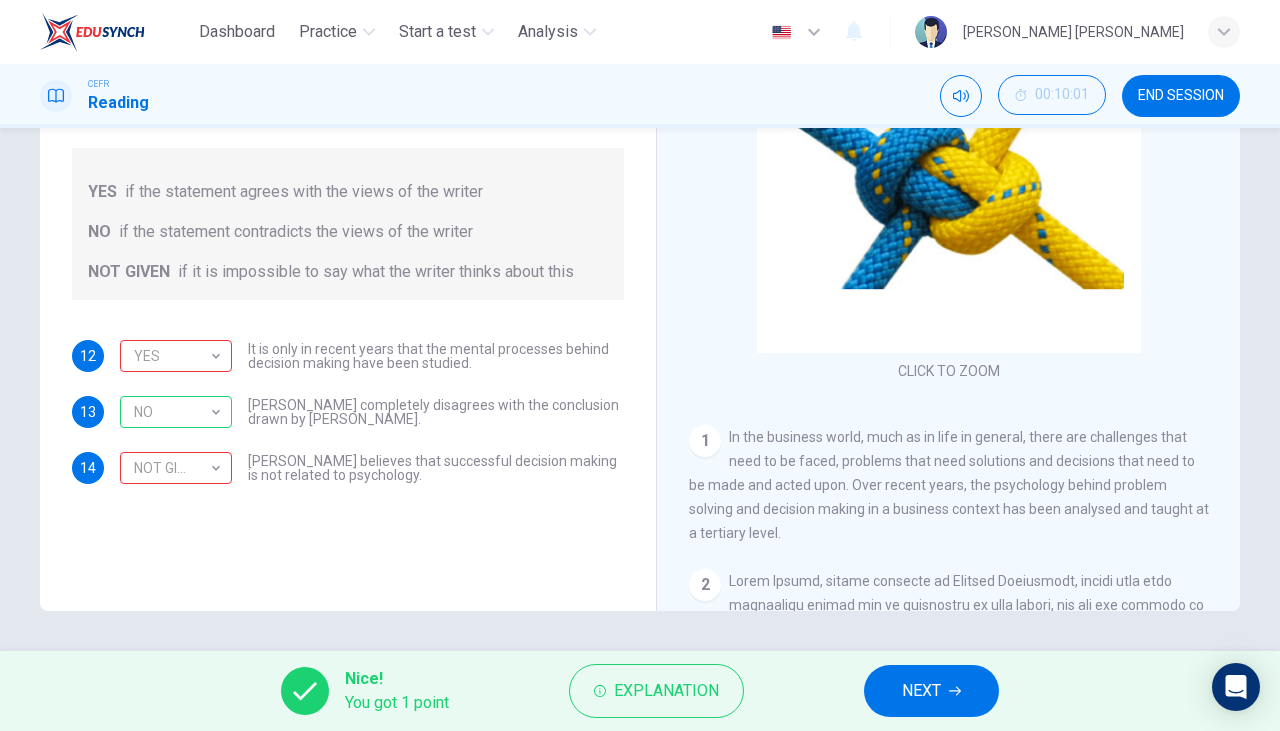 click on "NEXT" at bounding box center [931, 691] 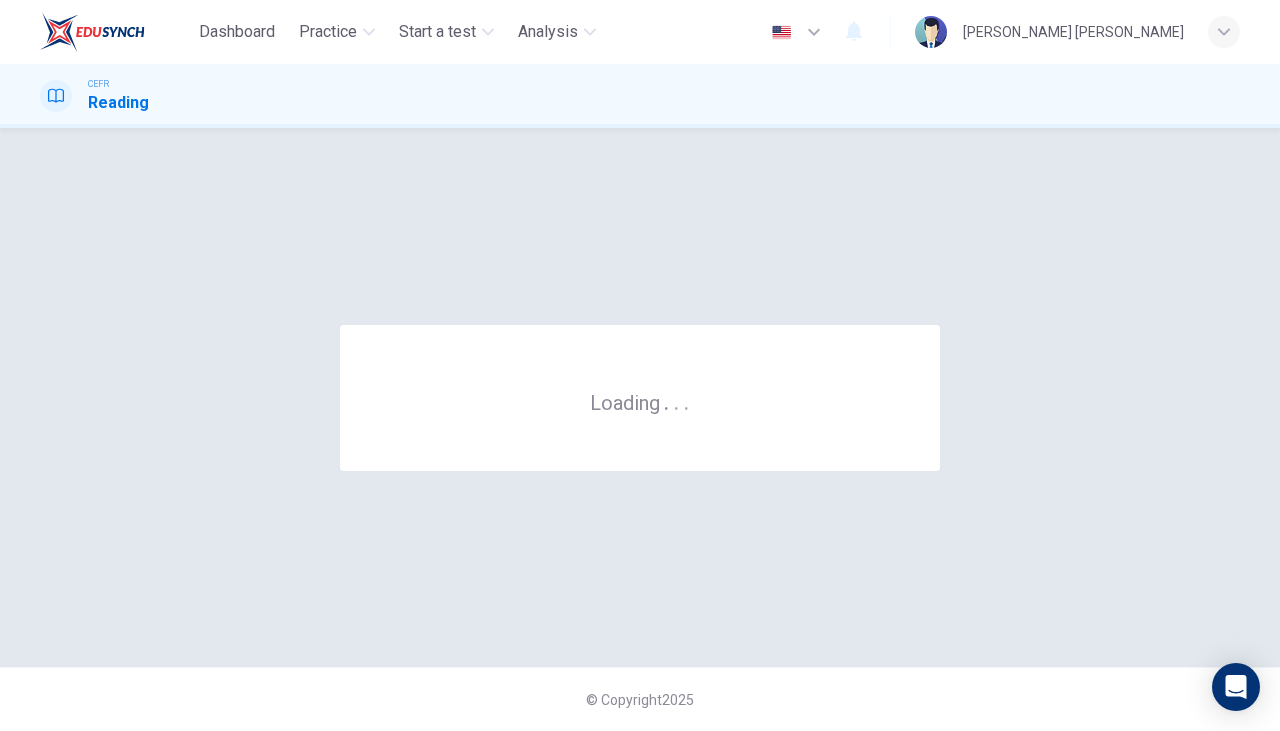 scroll, scrollTop: 0, scrollLeft: 0, axis: both 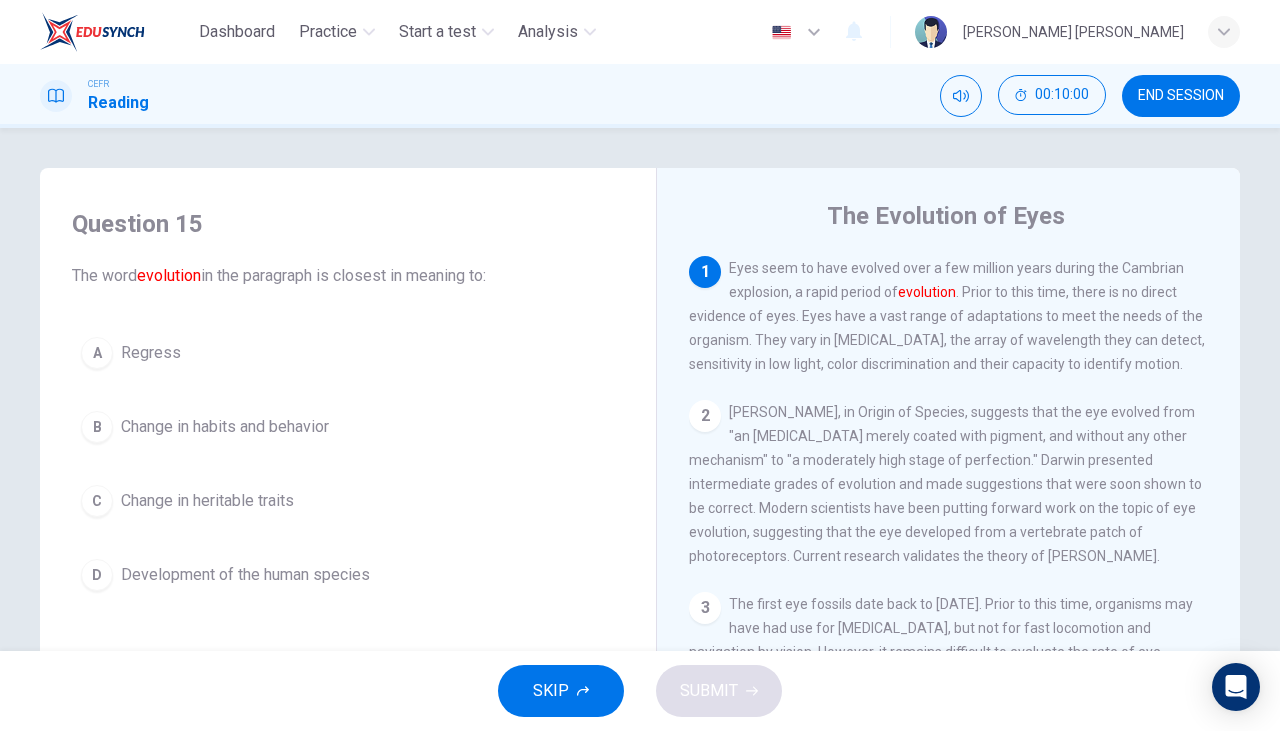 click on "END SESSION" at bounding box center (1181, 96) 